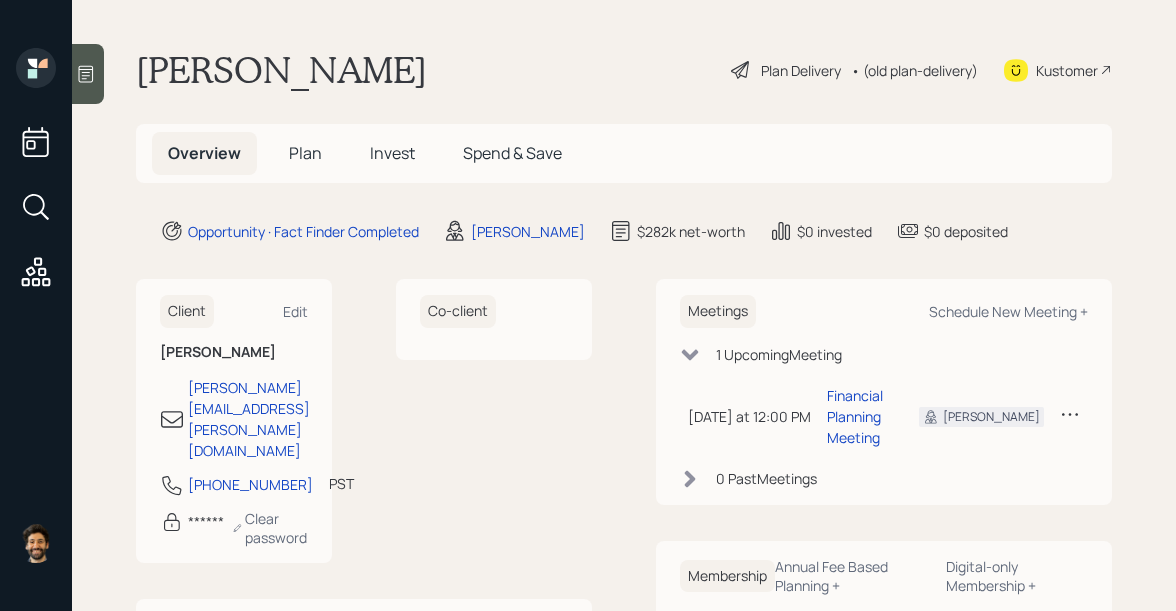 scroll, scrollTop: 0, scrollLeft: 0, axis: both 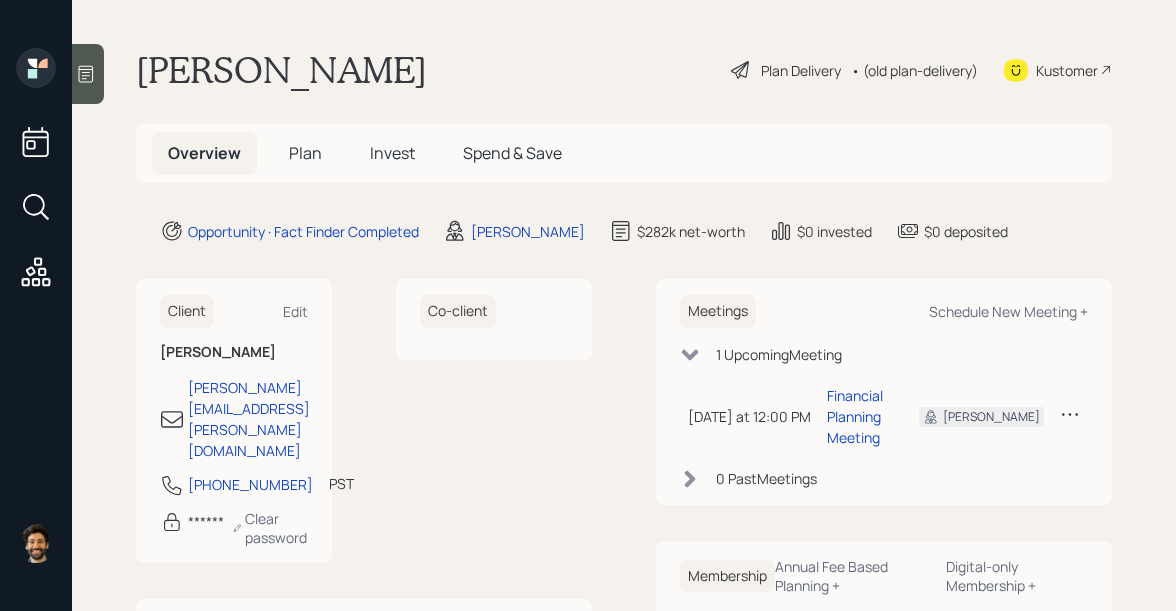 click on "Madeline Powers" at bounding box center (281, 70) 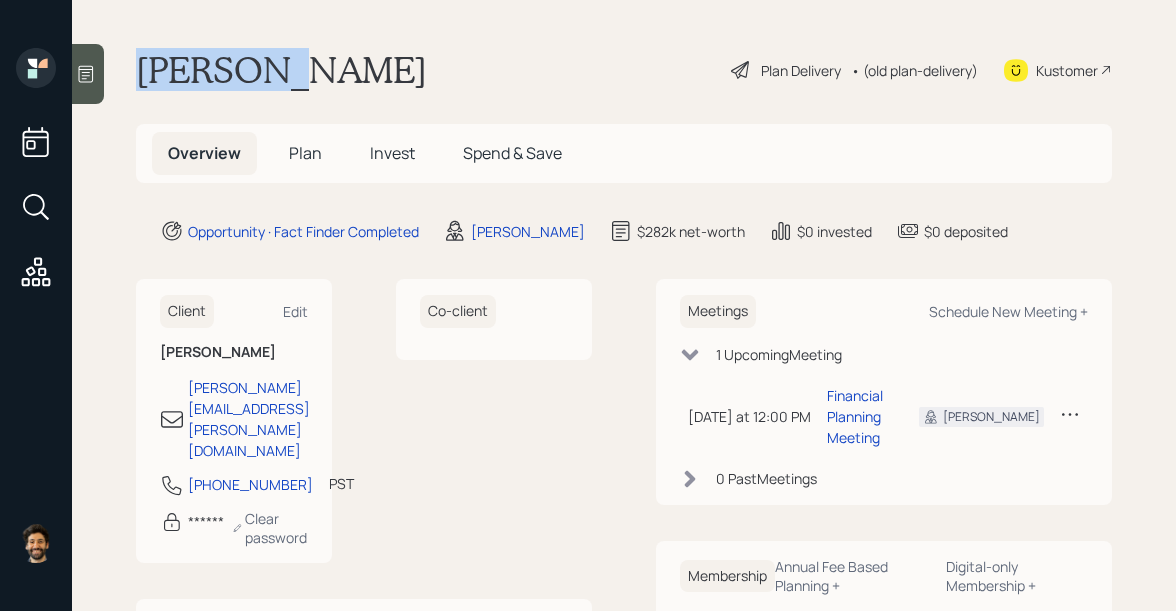 click on "Madeline Powers" at bounding box center [281, 70] 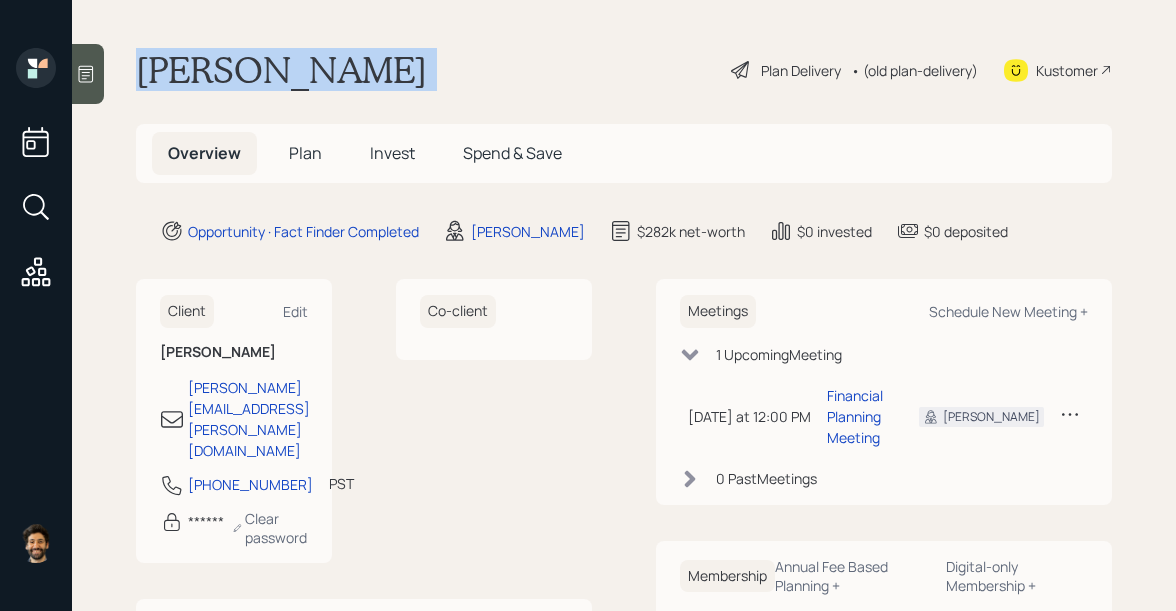 click on "Madeline Powers" at bounding box center [281, 70] 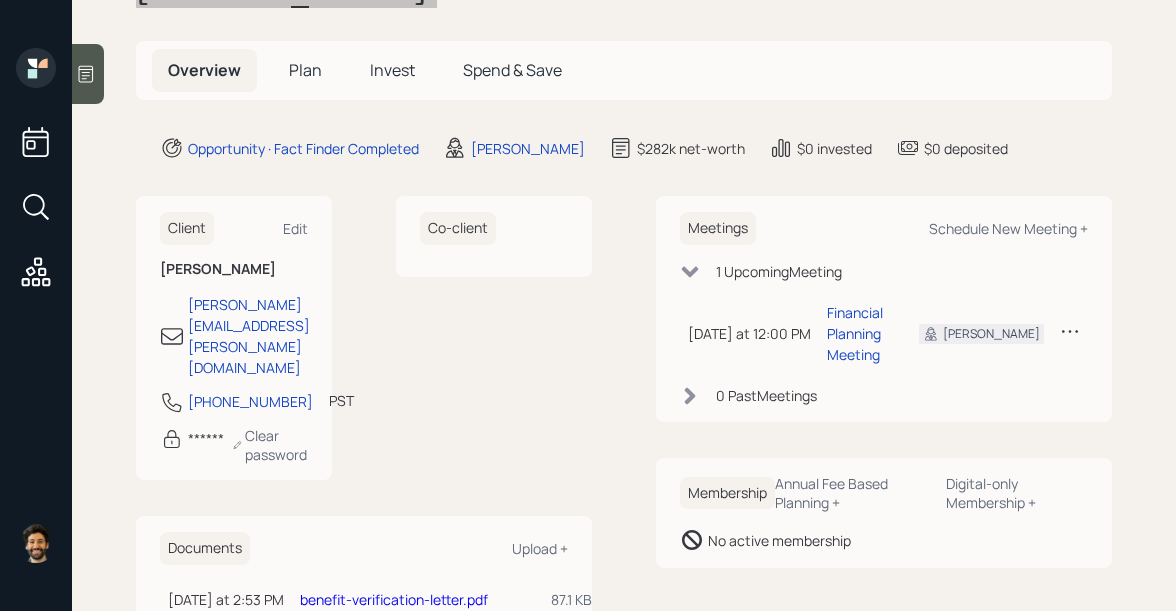 scroll, scrollTop: 95, scrollLeft: 0, axis: vertical 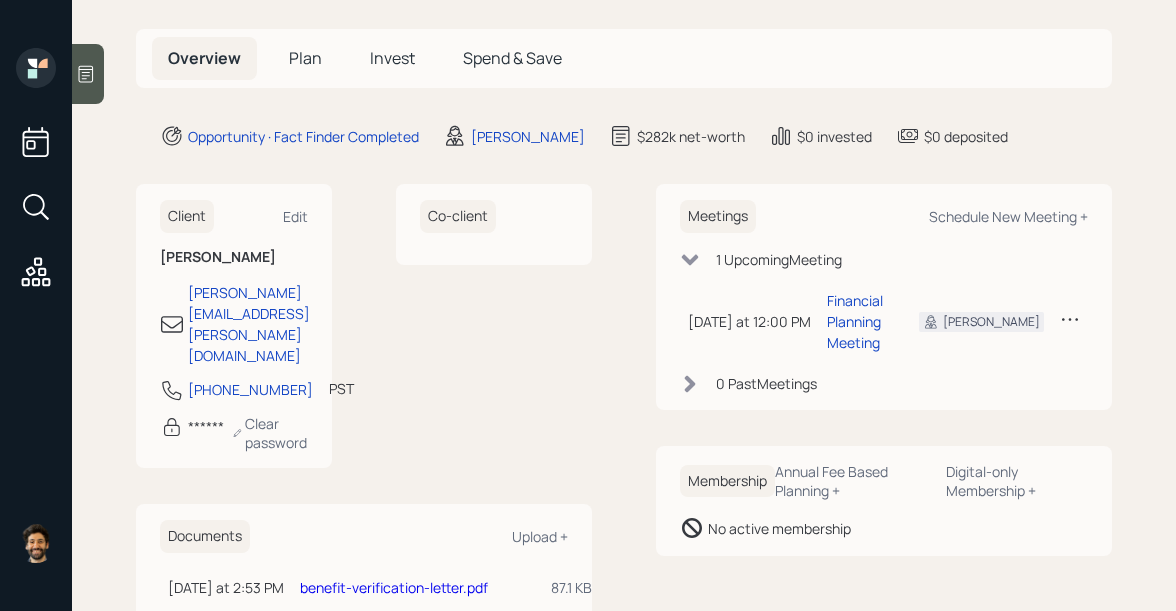 click on "Plan" at bounding box center (305, 58) 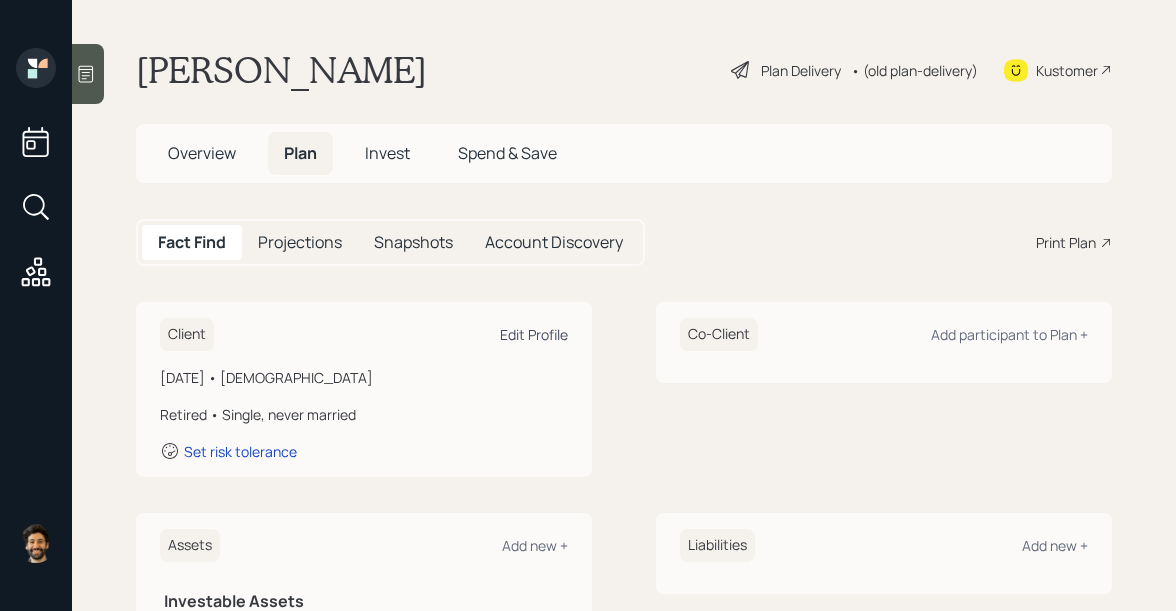 click on "Edit Profile" at bounding box center [534, 334] 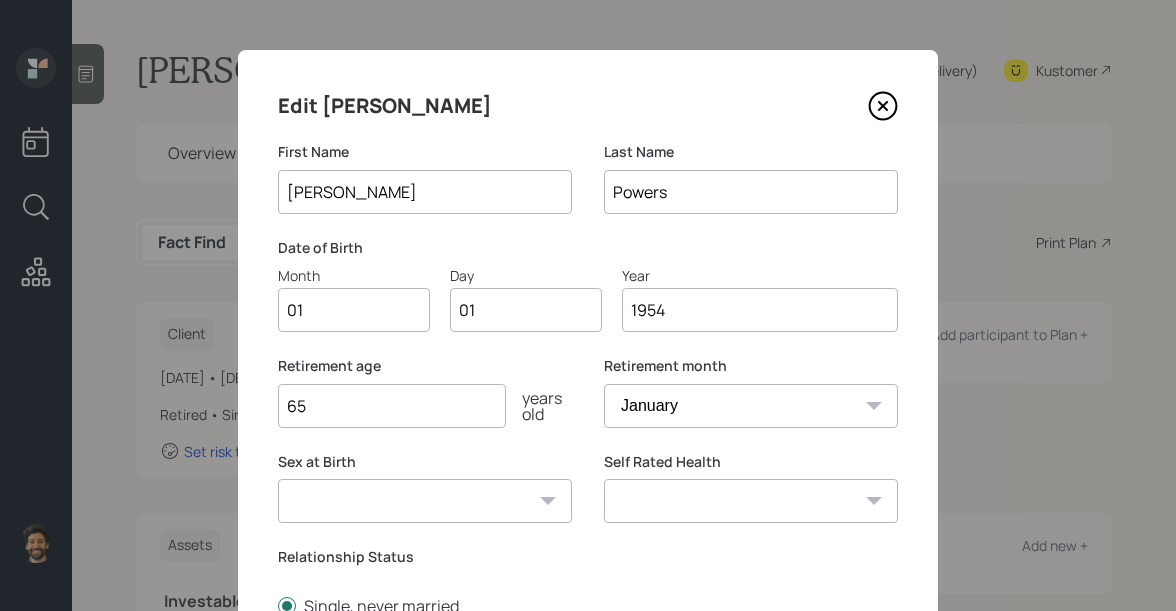 click on "01" at bounding box center (354, 310) 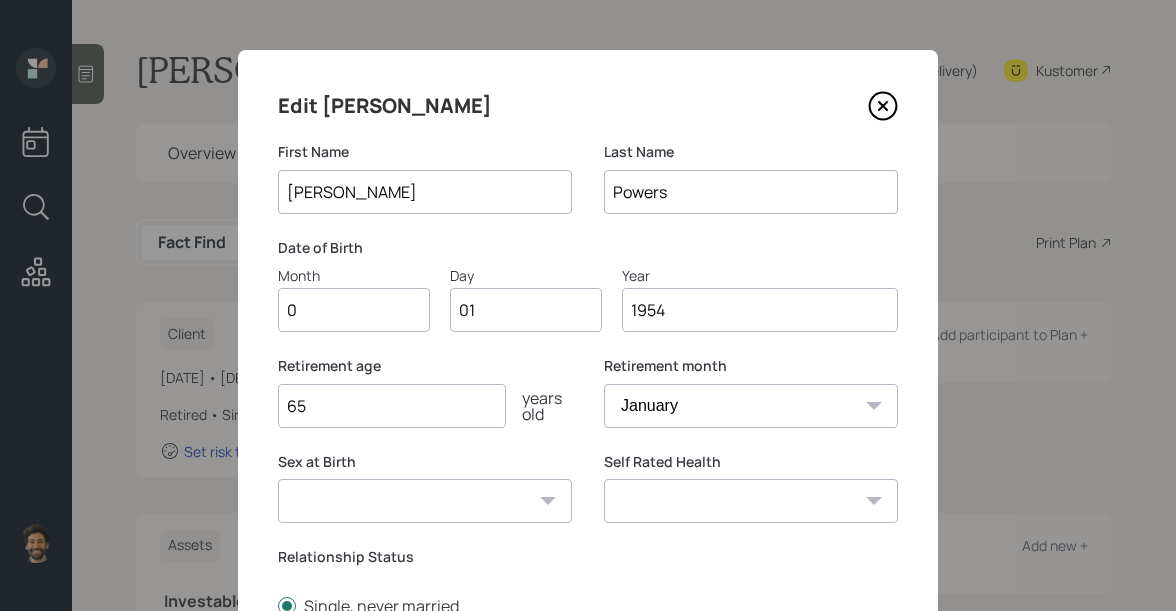 type on "04" 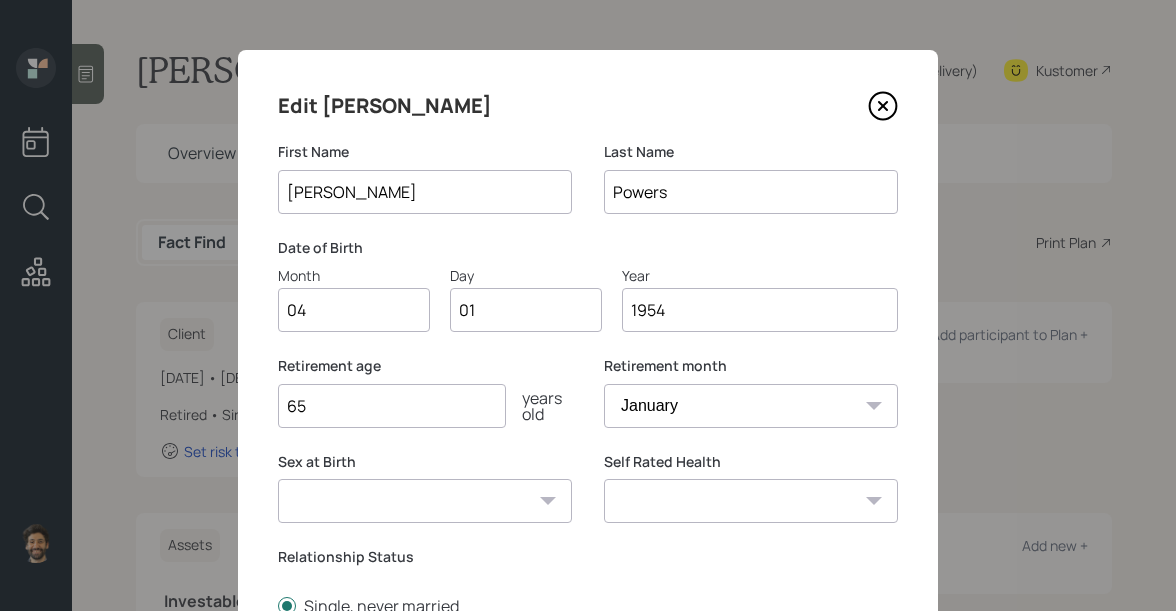 type on "0" 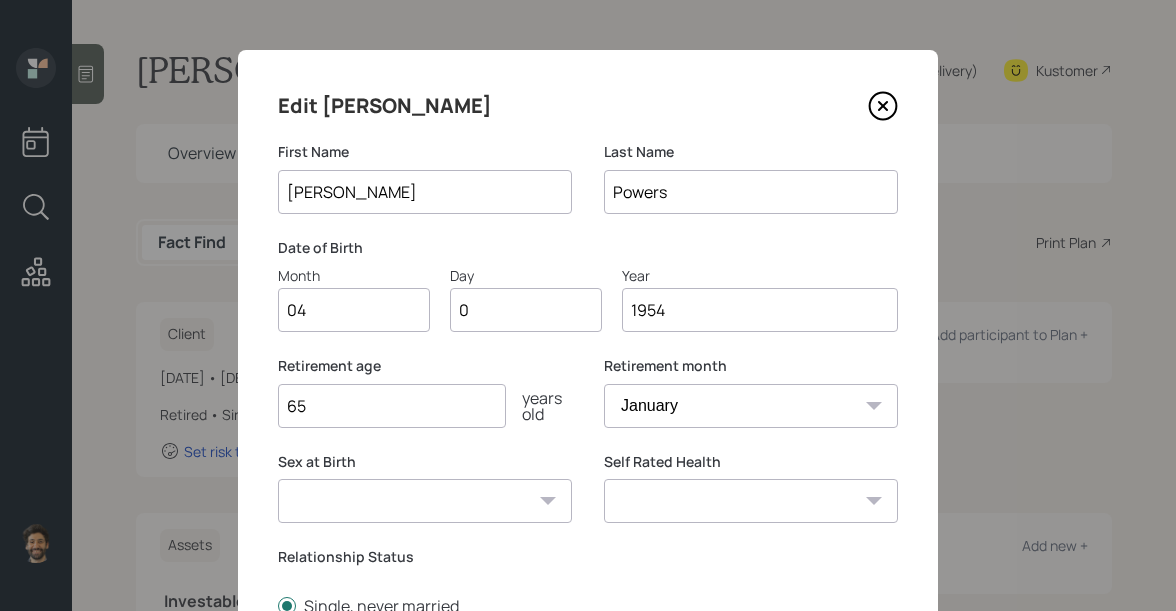 type on "08" 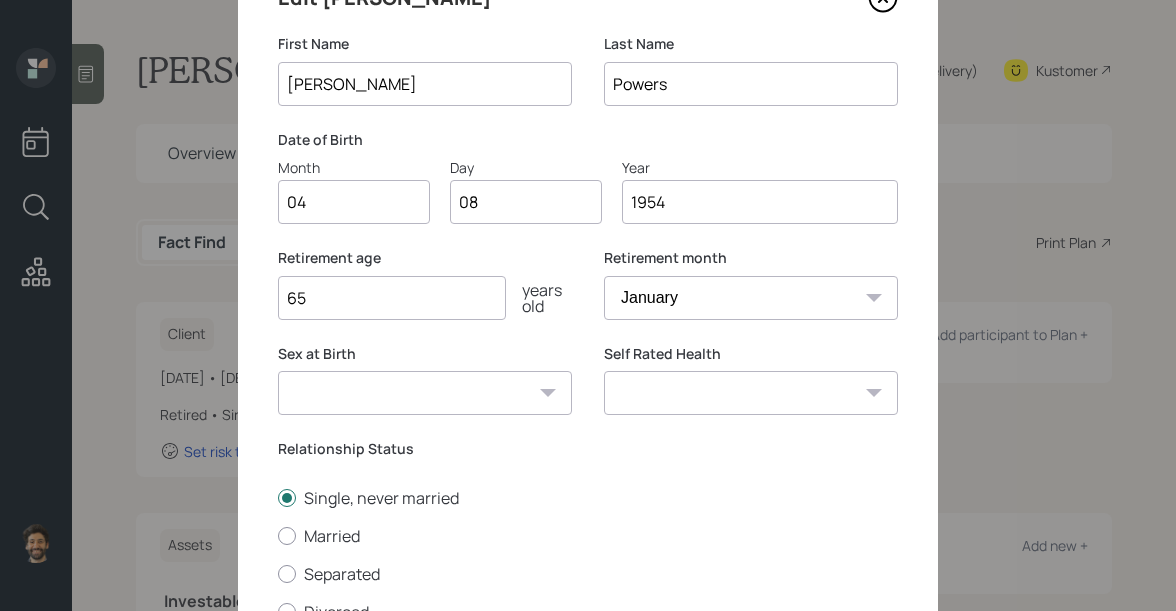 scroll, scrollTop: 315, scrollLeft: 0, axis: vertical 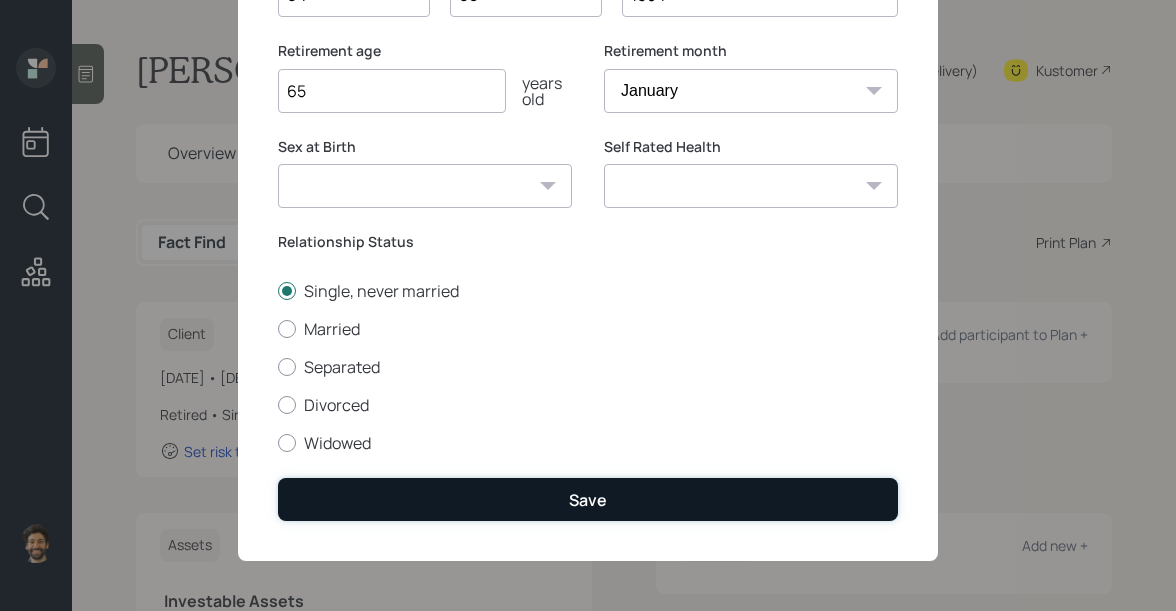 click on "Save" at bounding box center [588, 499] 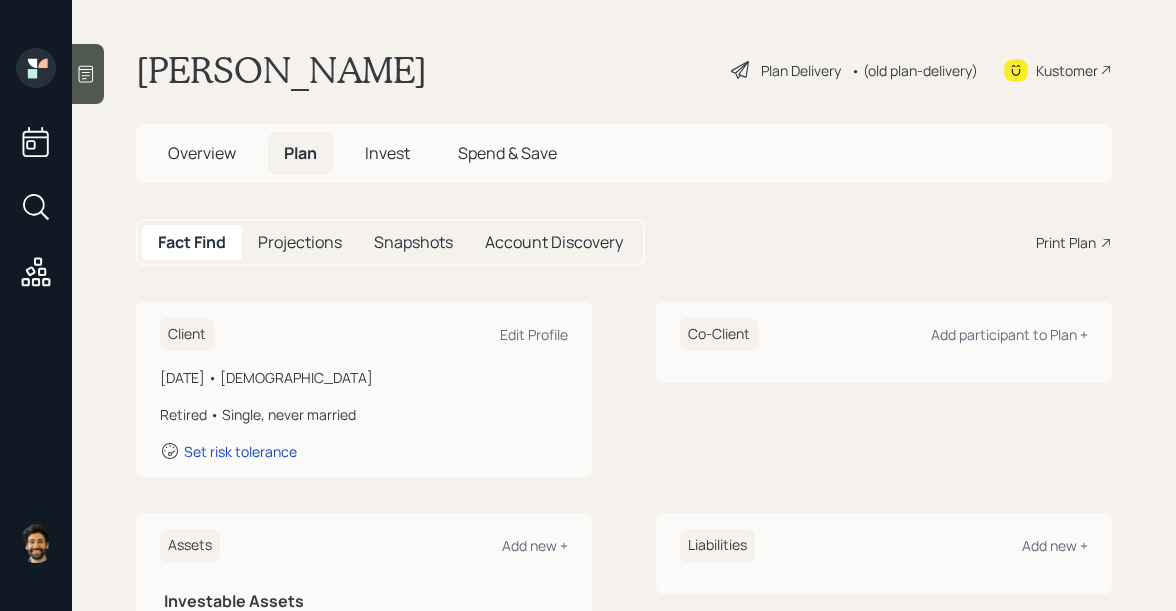 scroll, scrollTop: 576, scrollLeft: 0, axis: vertical 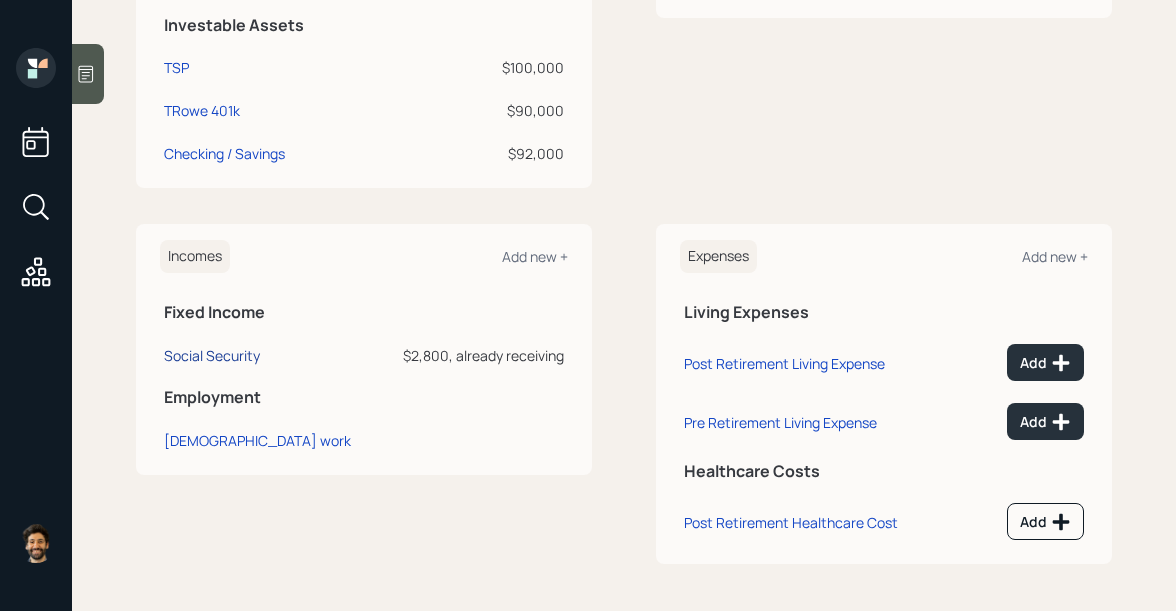 click on "Social Security" at bounding box center [212, 355] 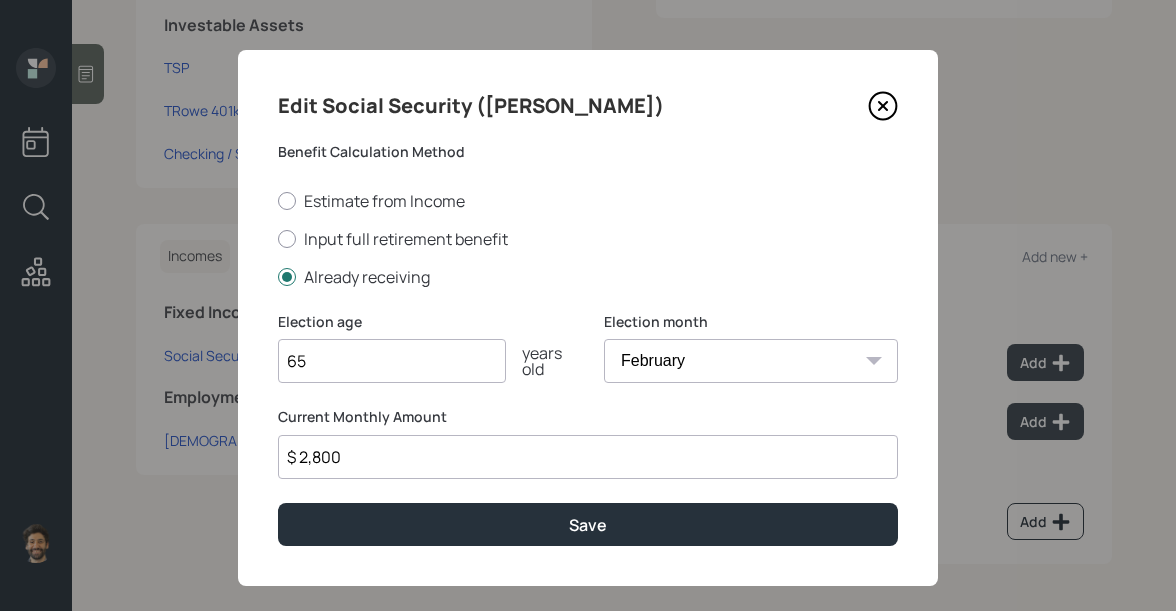 click on "$ 2,800" at bounding box center [588, 457] 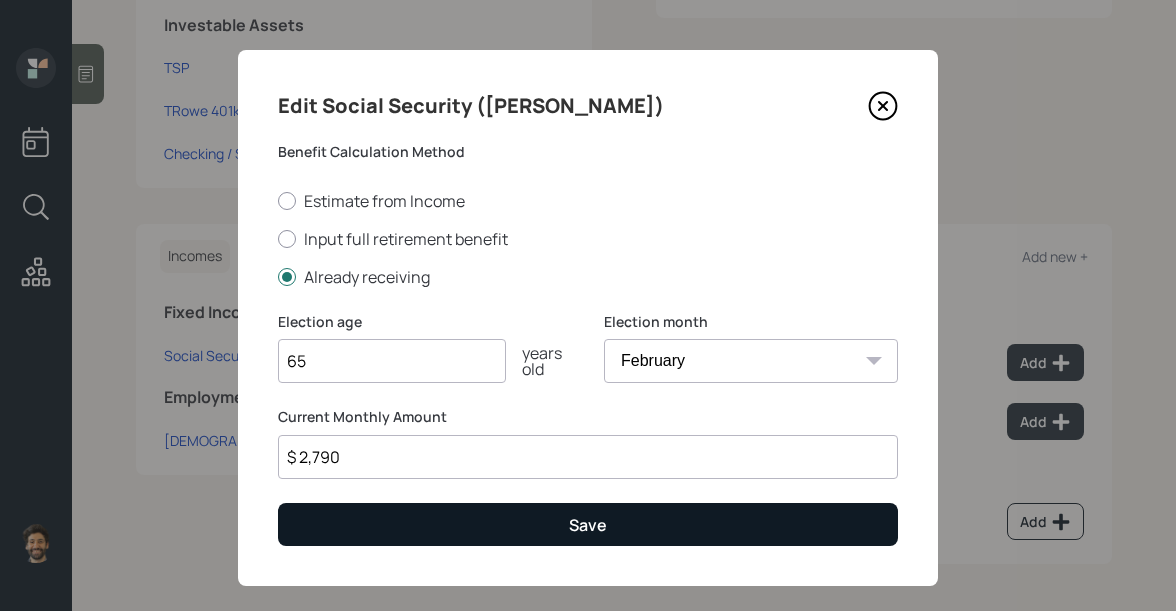 type on "$ 2,790" 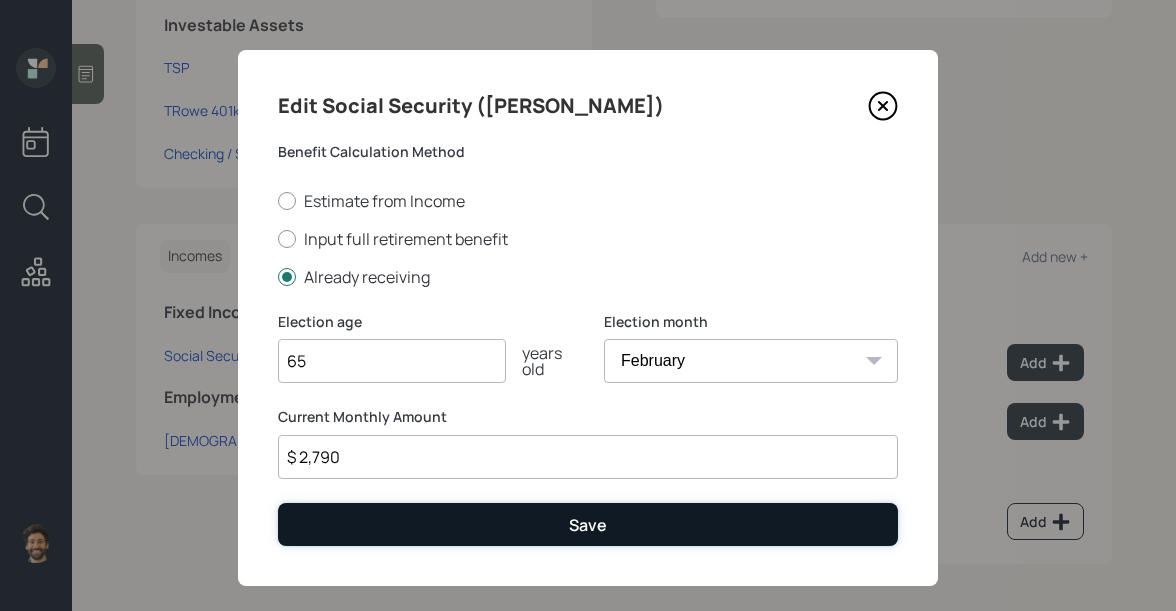 click on "Save" at bounding box center (588, 524) 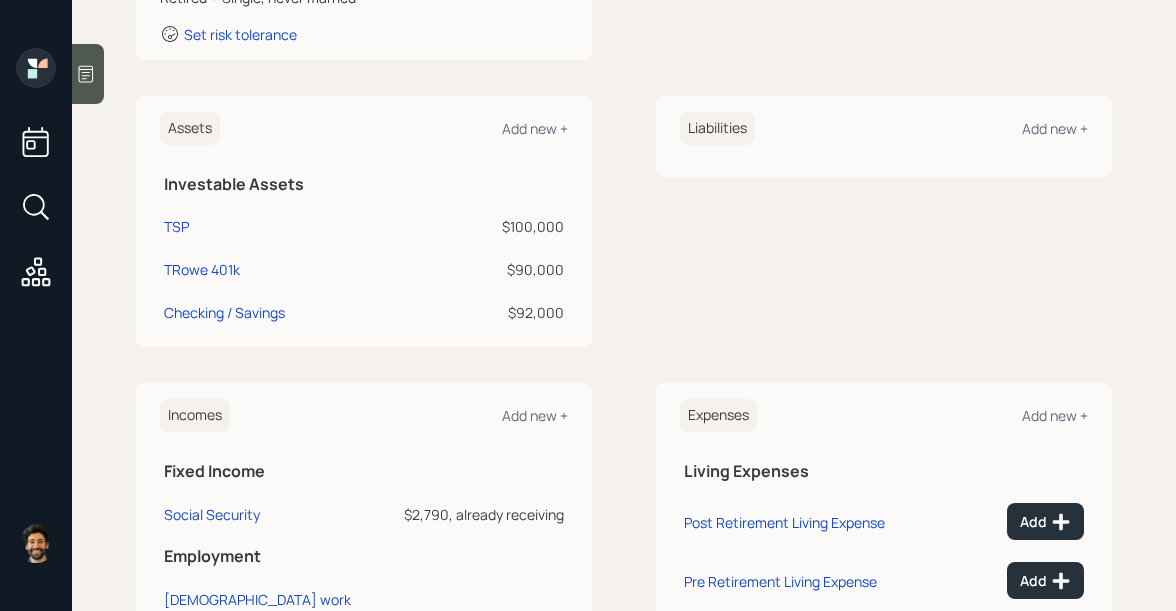 scroll, scrollTop: 415, scrollLeft: 0, axis: vertical 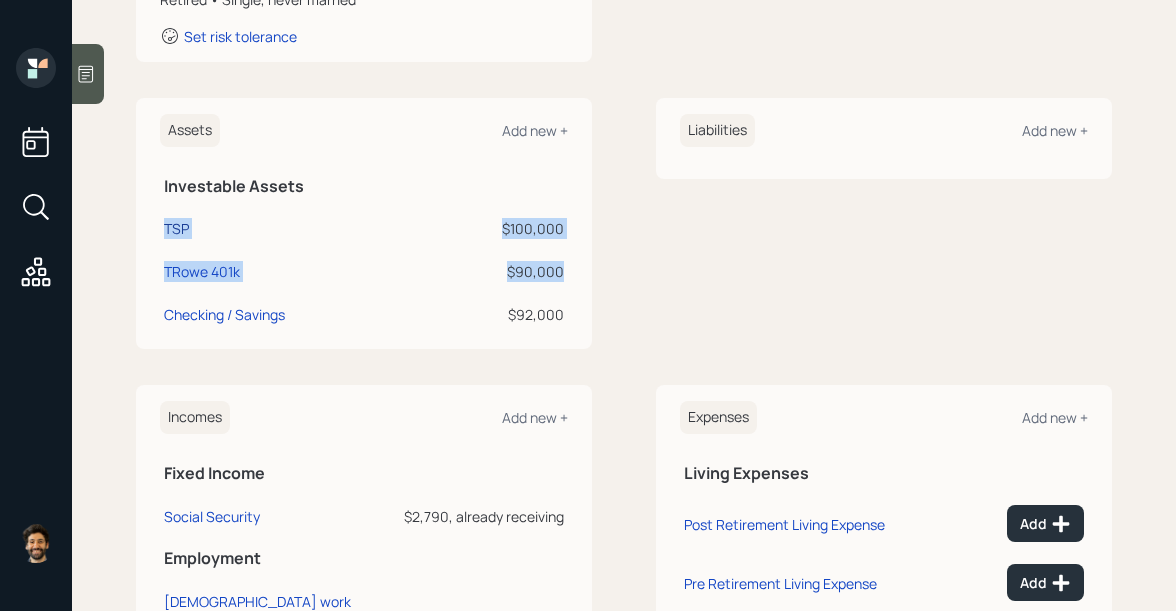 drag, startPoint x: 567, startPoint y: 272, endPoint x: 165, endPoint y: 226, distance: 404.6233 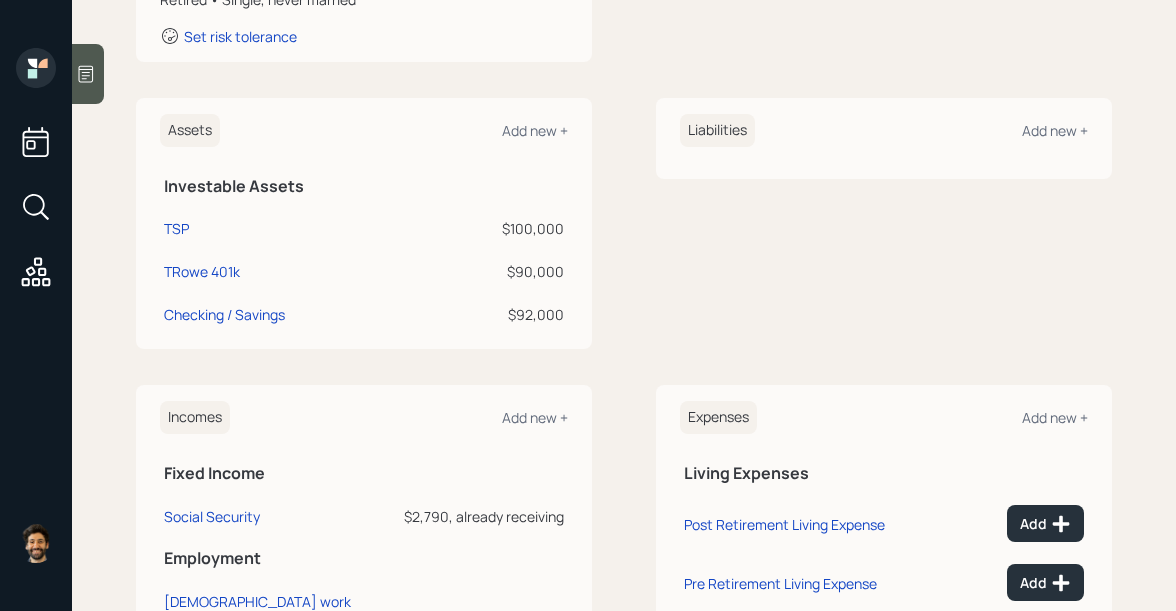 click on "$92,000" at bounding box center (496, 311) 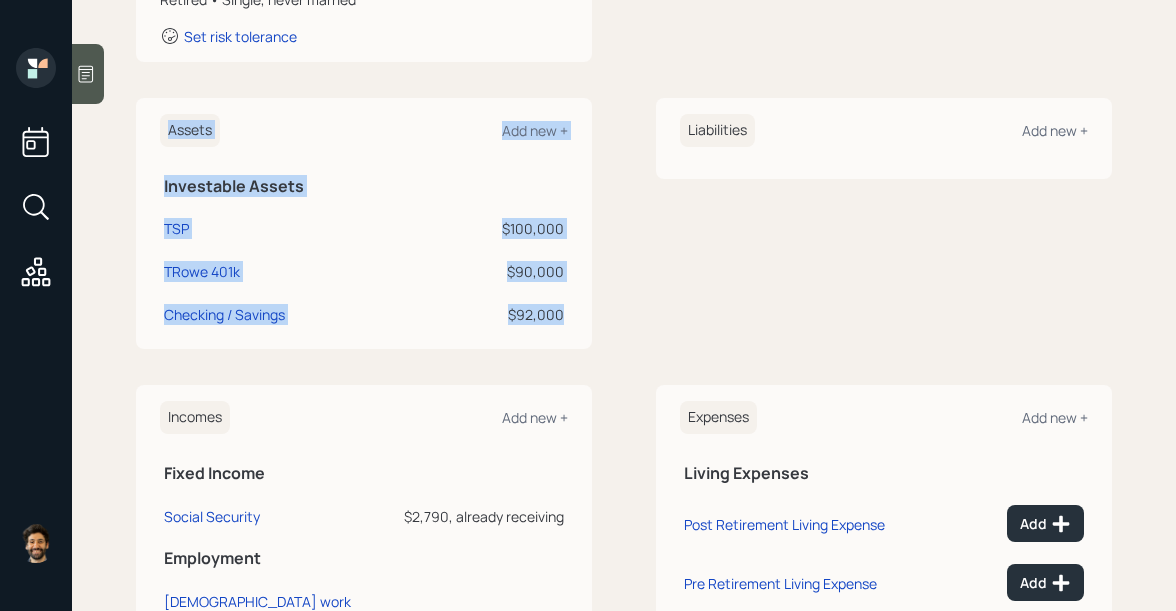 drag, startPoint x: 564, startPoint y: 315, endPoint x: 159, endPoint y: 230, distance: 413.82364 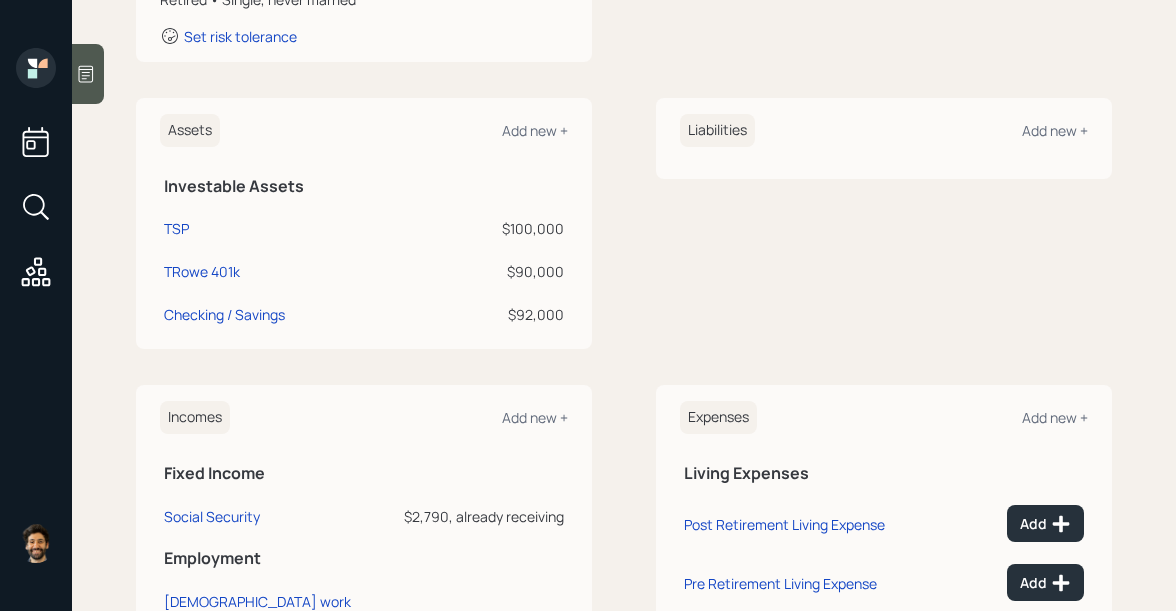 click on "Assets Add new + Investable Assets TSP $100,000 TRowe 401k $90,000 Checking / Savings $92,000 Liabilities Add new +" at bounding box center [624, 223] 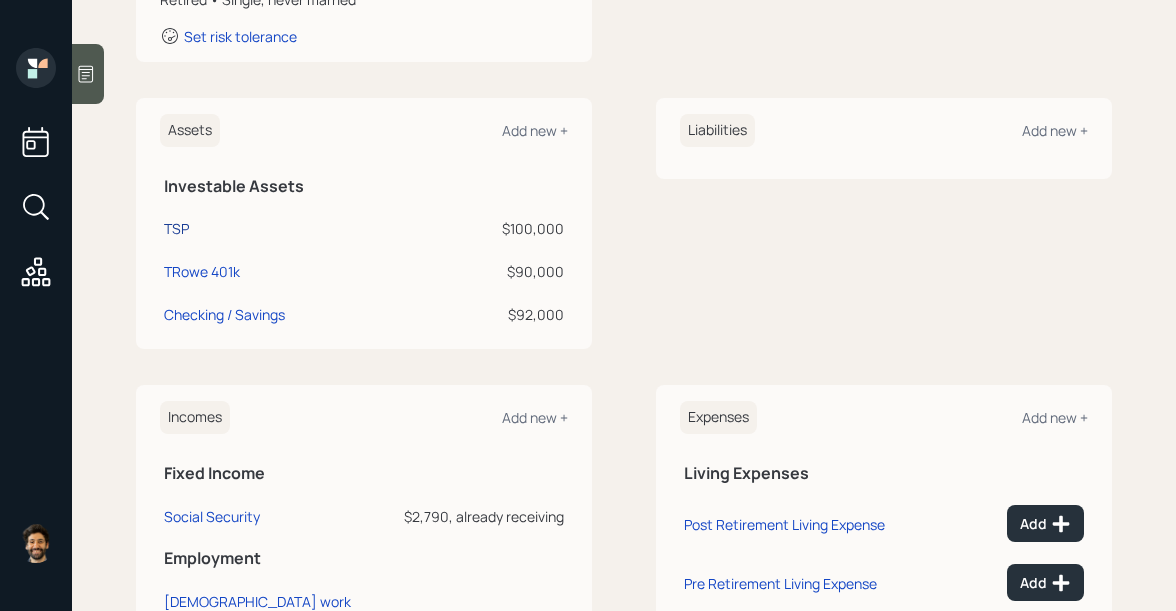 click on "TSP" at bounding box center (176, 228) 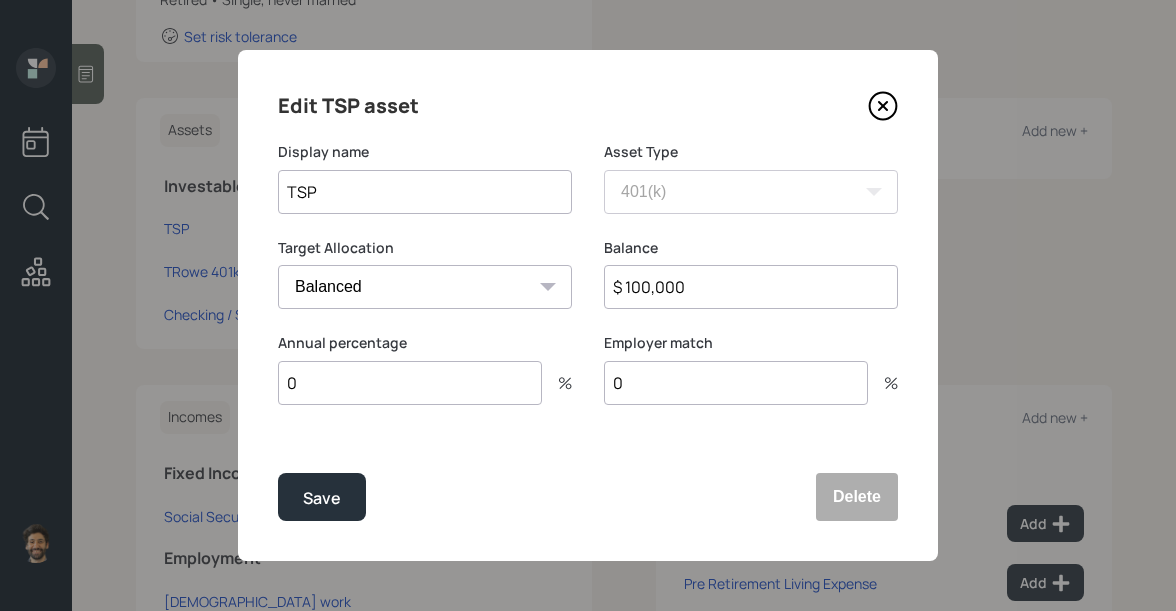 click on "$ 100,000" at bounding box center (751, 287) 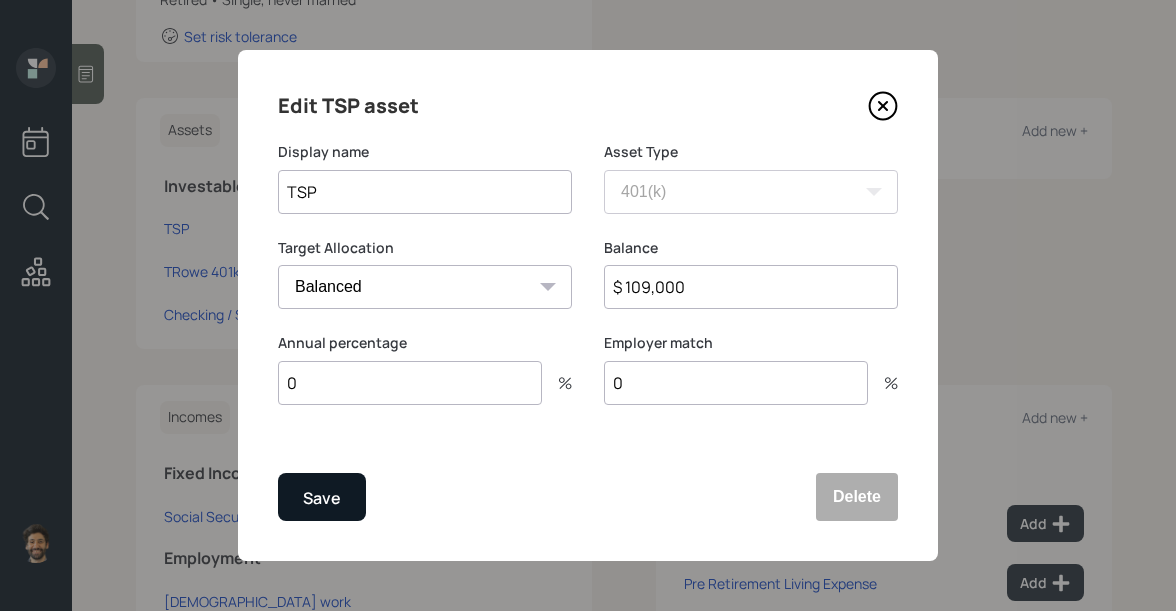 type on "$ 109,000" 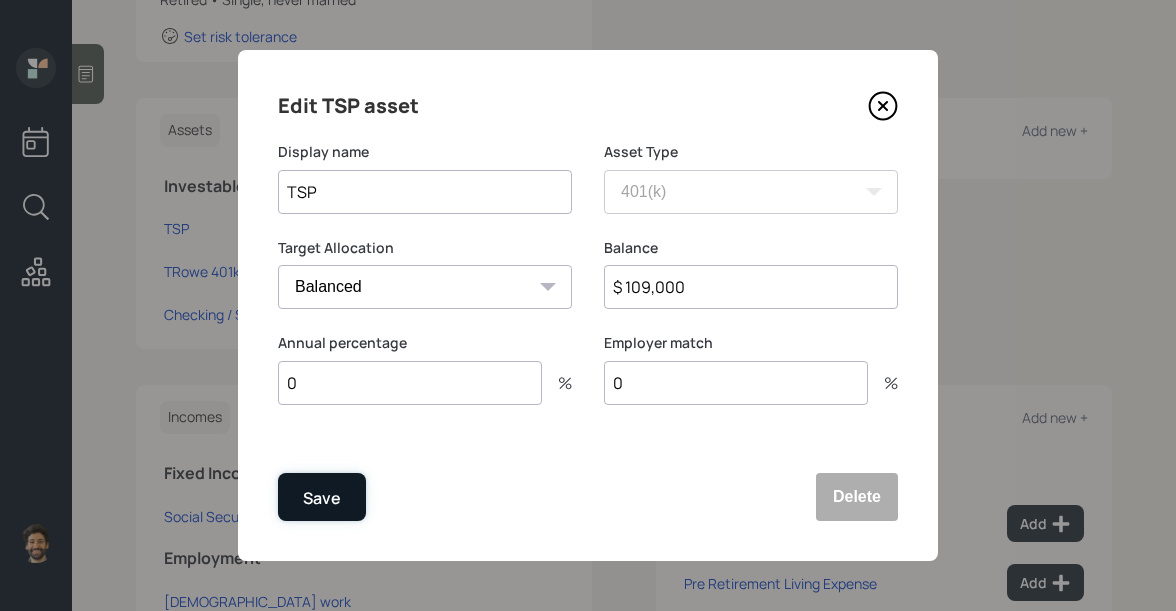 click on "Save" at bounding box center [322, 497] 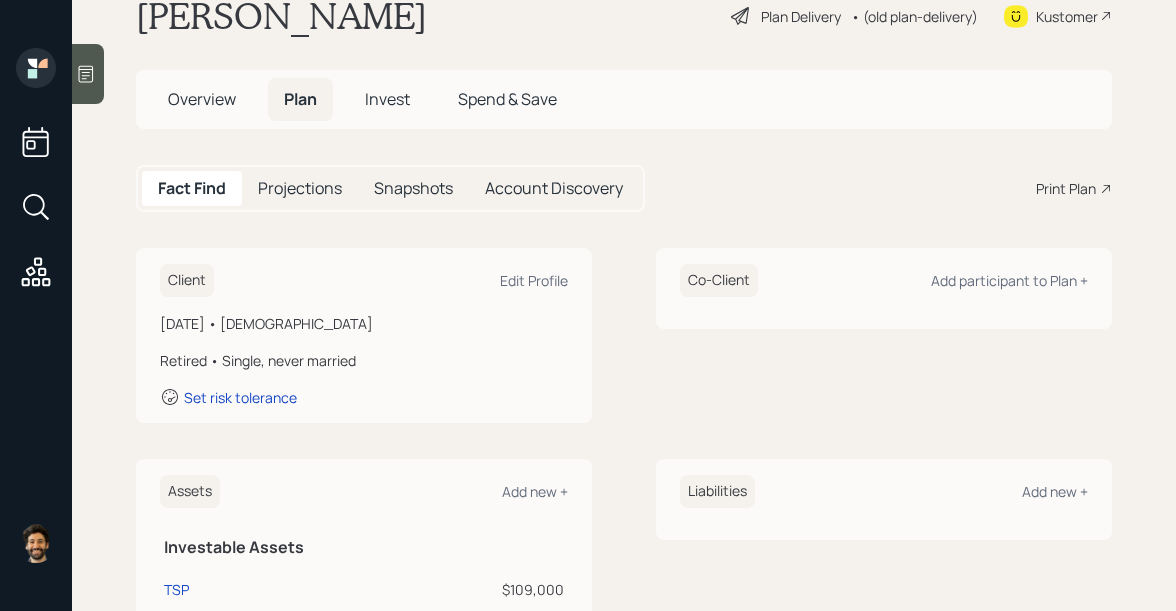 scroll, scrollTop: 0, scrollLeft: 0, axis: both 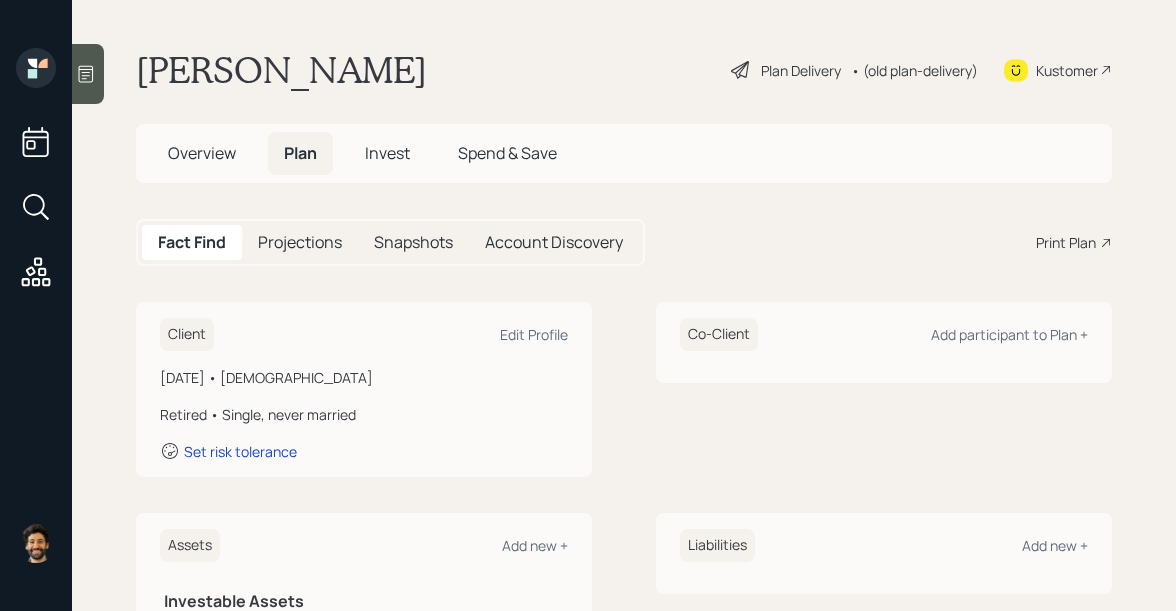 click on "Overview" at bounding box center [202, 153] 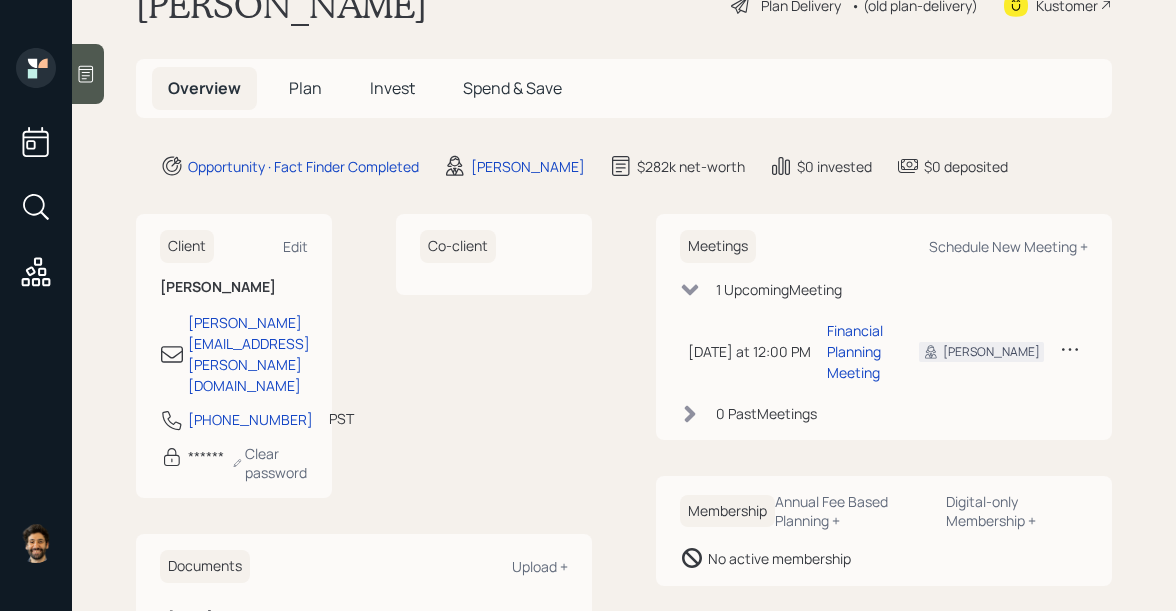 scroll, scrollTop: 0, scrollLeft: 0, axis: both 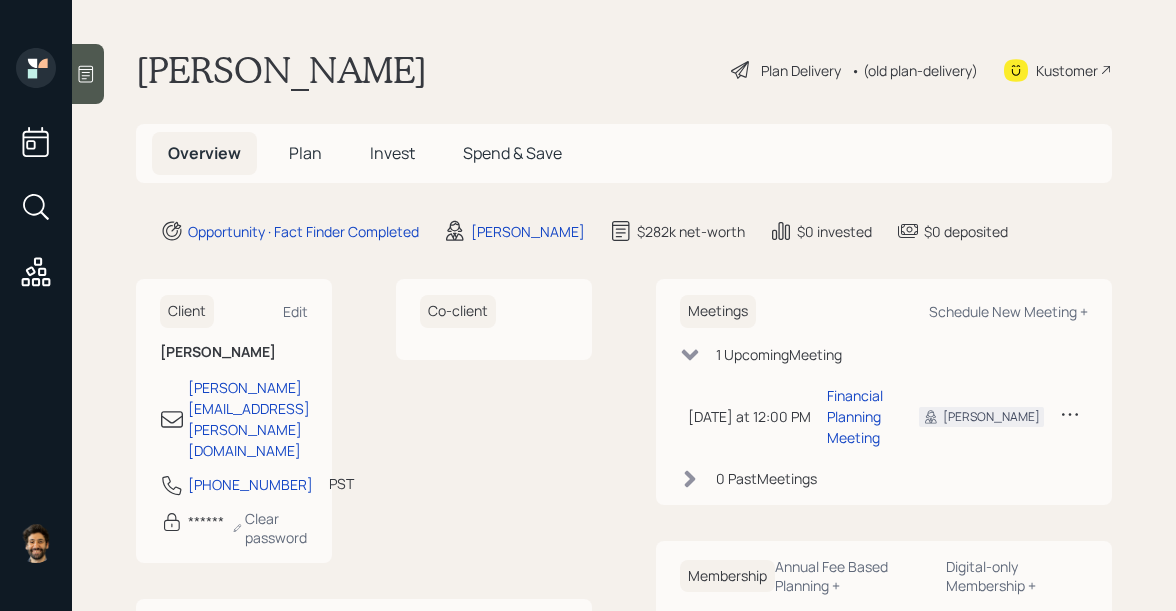 click on "Plan" at bounding box center (305, 153) 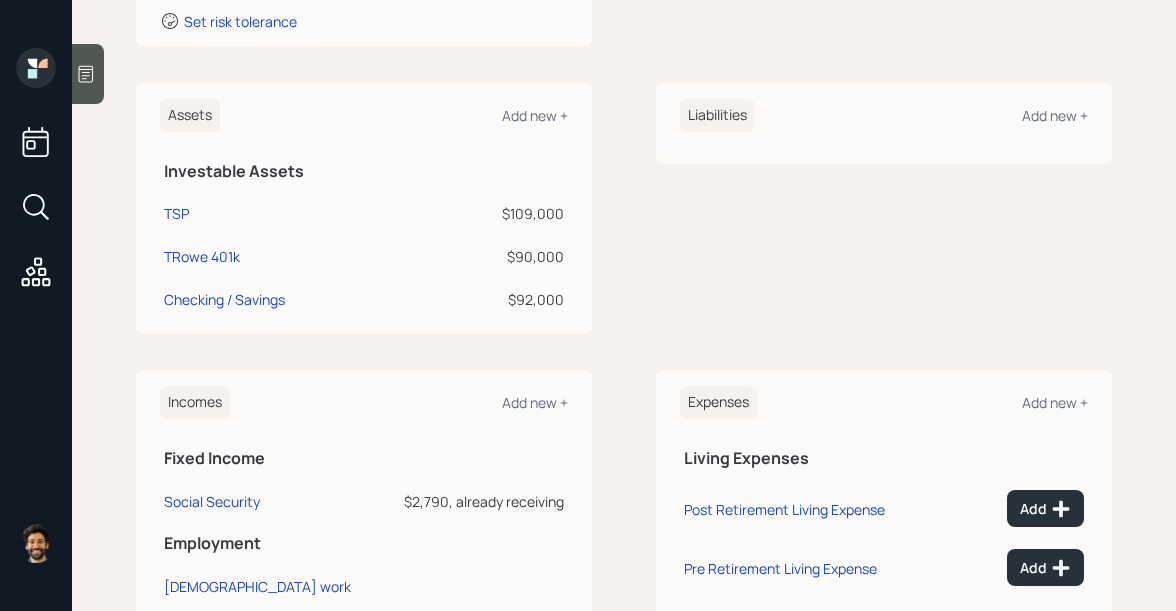 scroll, scrollTop: 419, scrollLeft: 0, axis: vertical 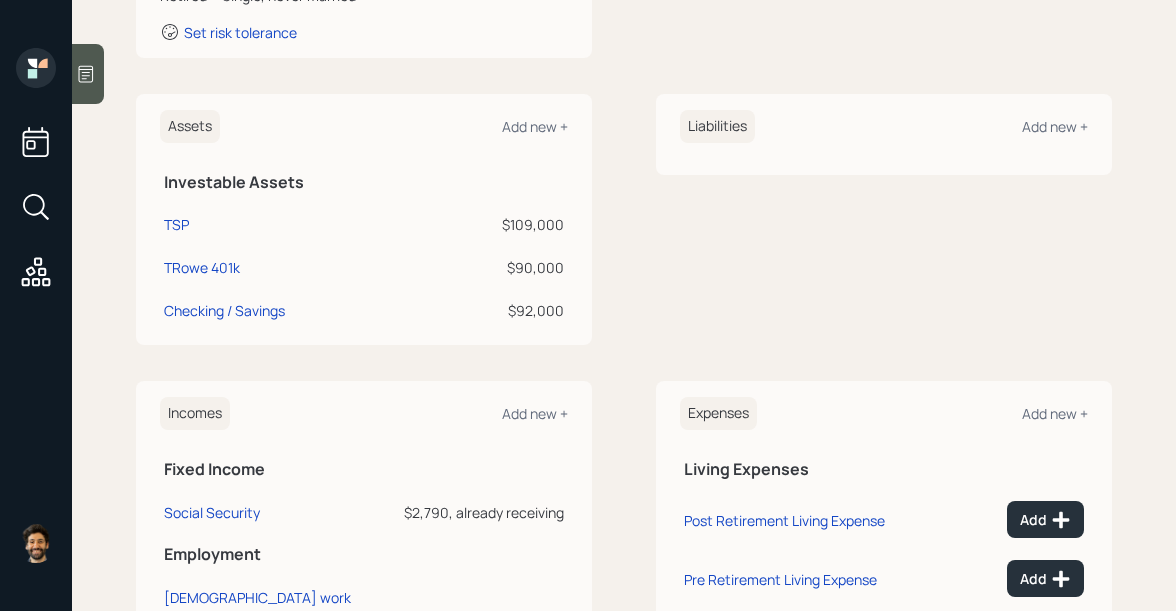 click on "$90,000" at bounding box center [496, 267] 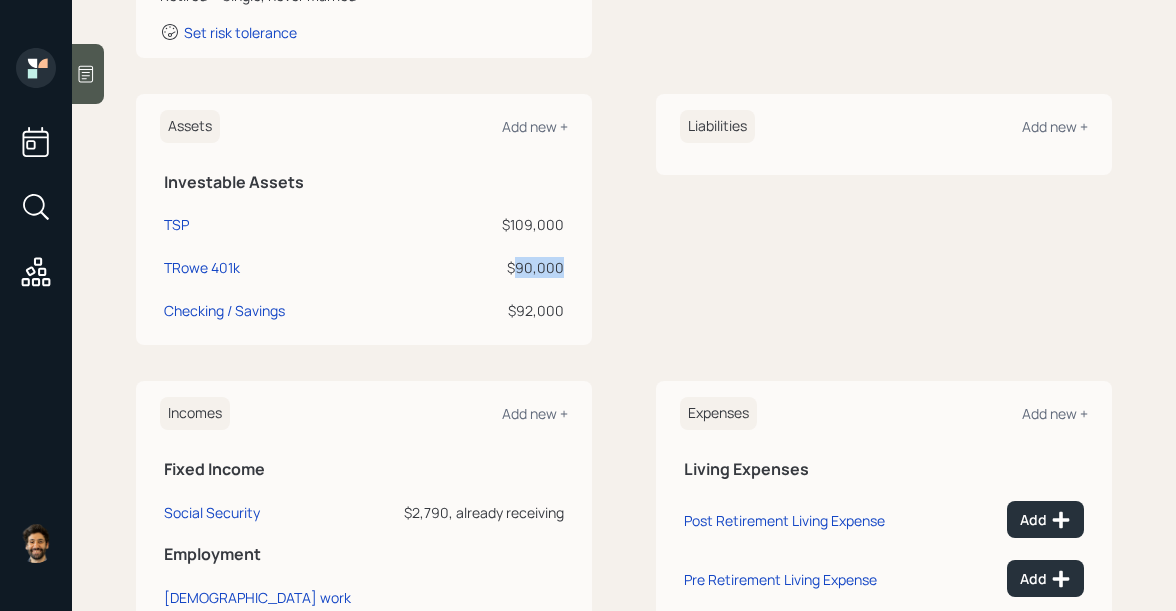 click on "$90,000" at bounding box center [496, 267] 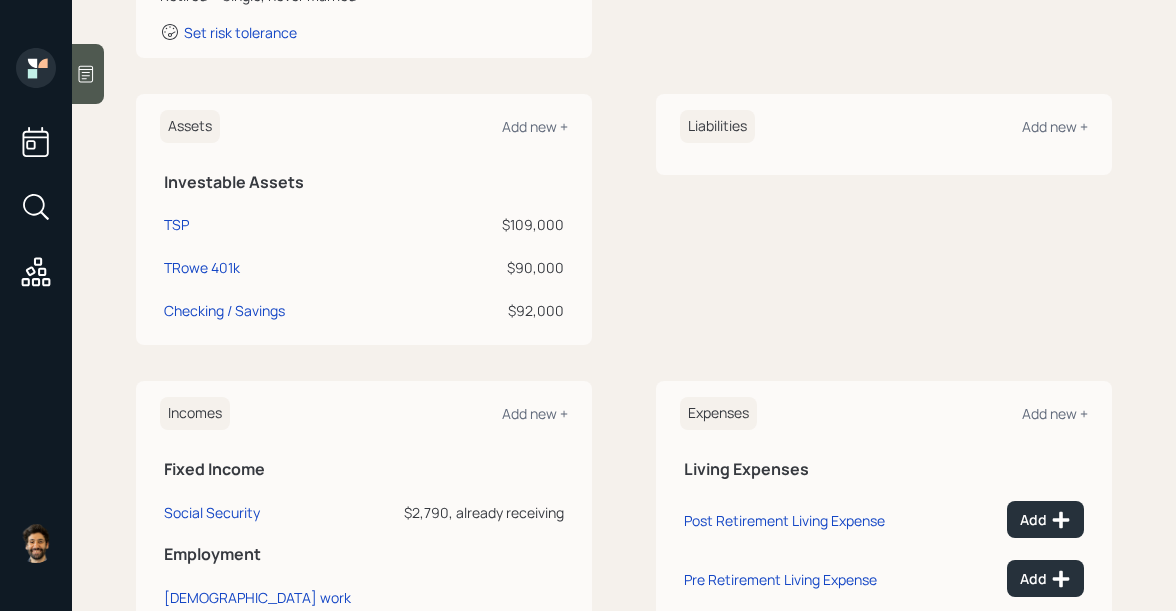 click on "$92,000" at bounding box center [496, 310] 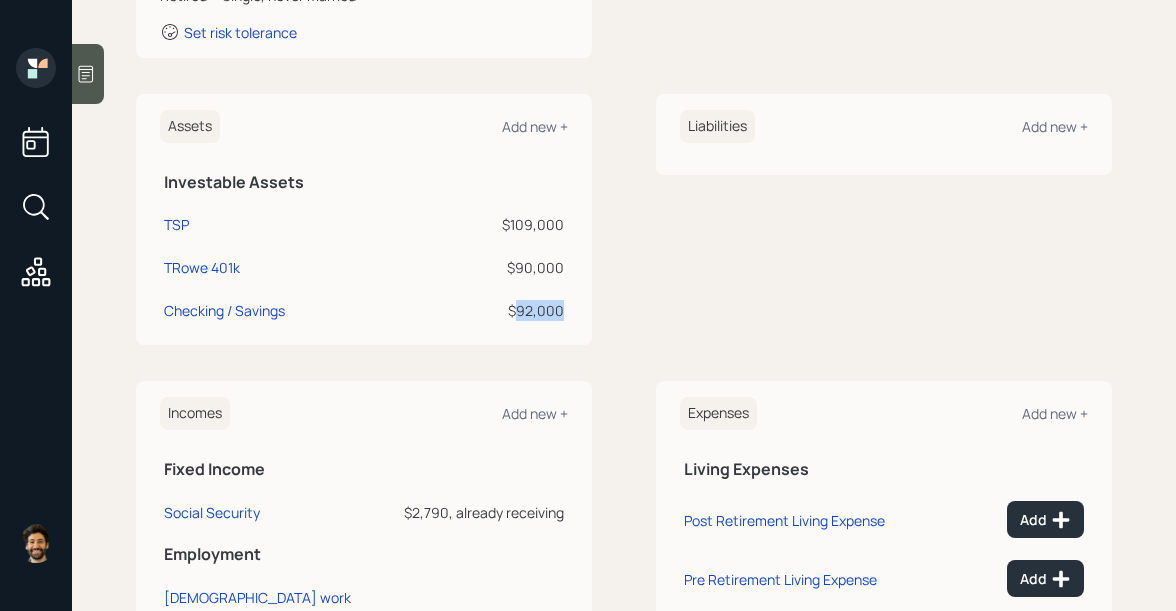 click on "$92,000" at bounding box center (496, 310) 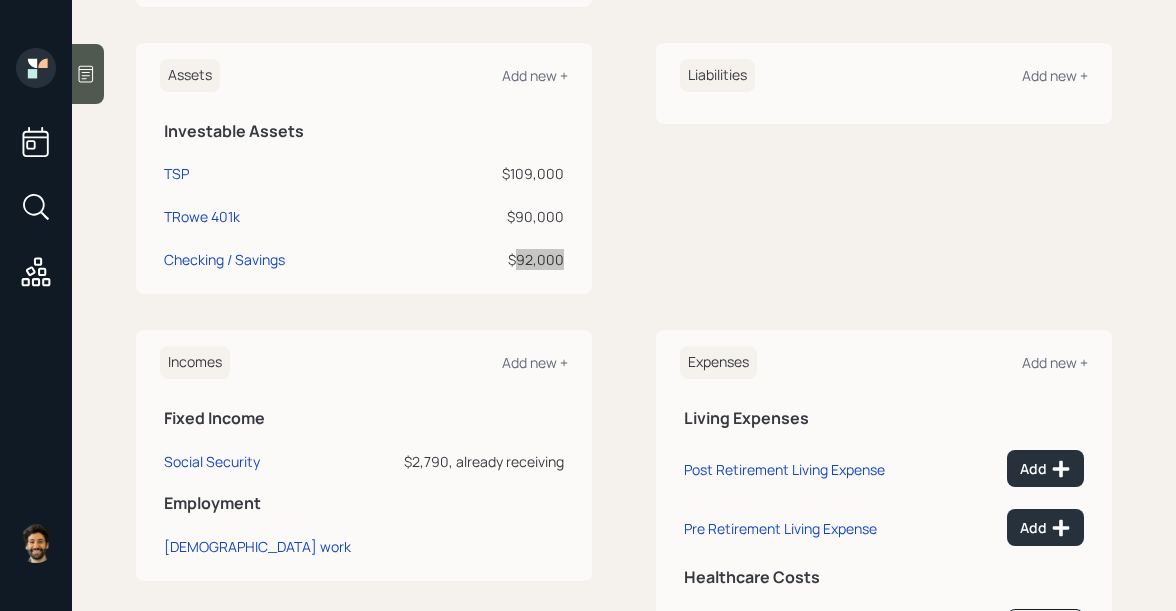 scroll, scrollTop: 576, scrollLeft: 0, axis: vertical 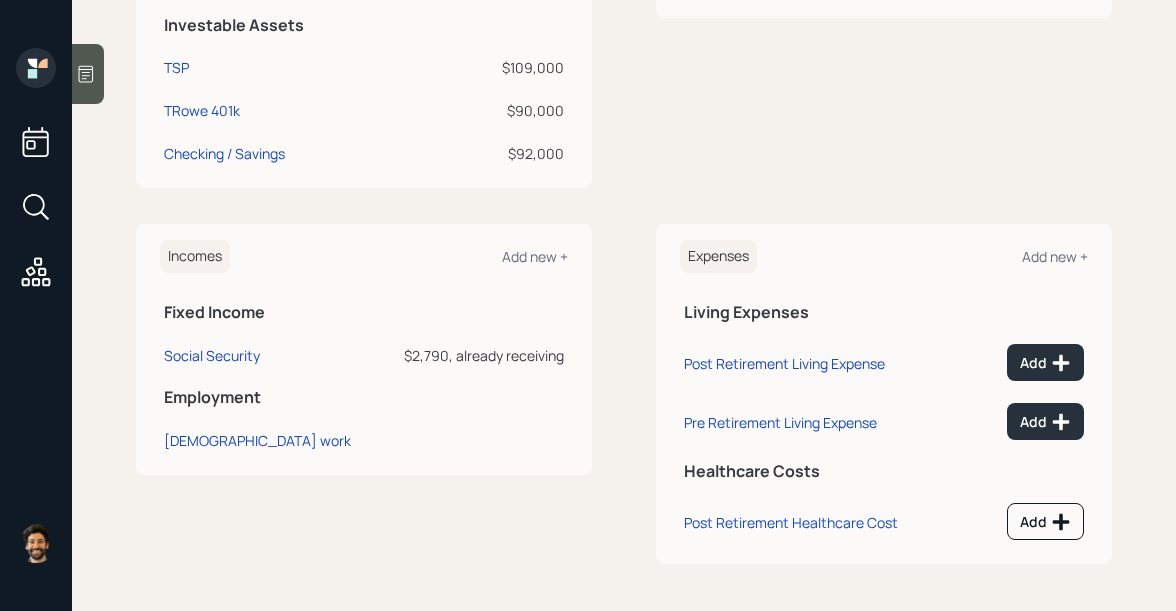 click 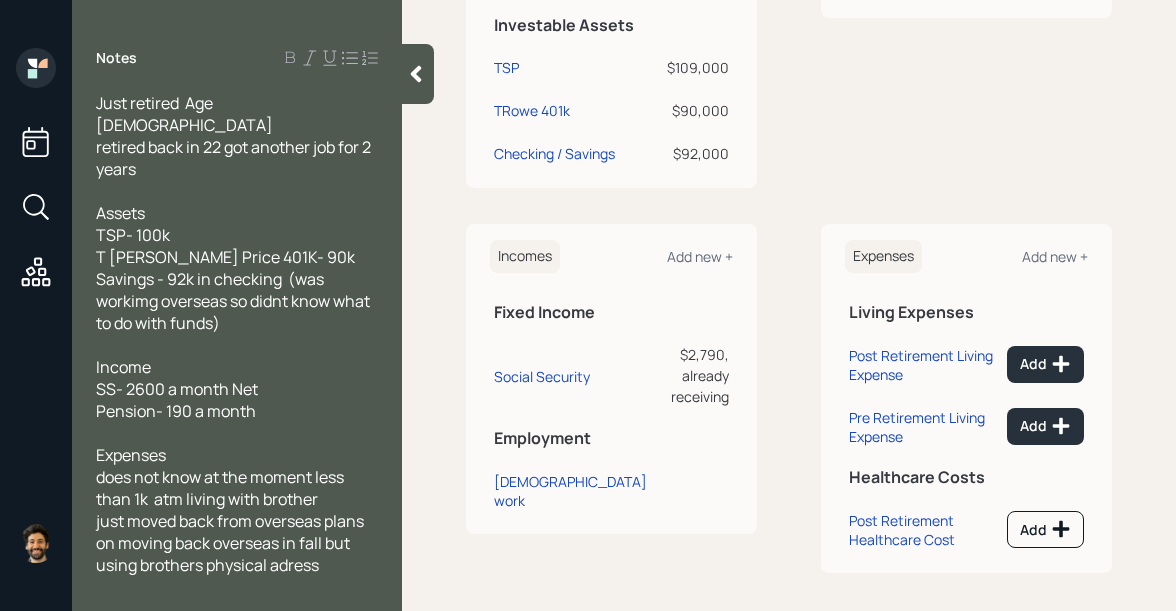 scroll, scrollTop: 618, scrollLeft: 0, axis: vertical 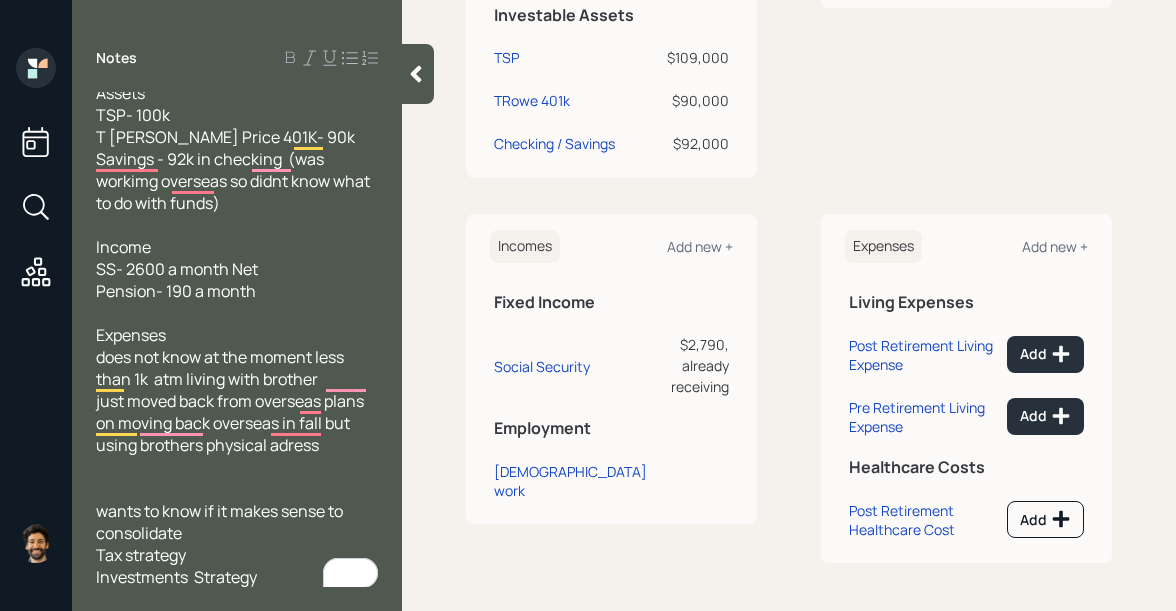 click 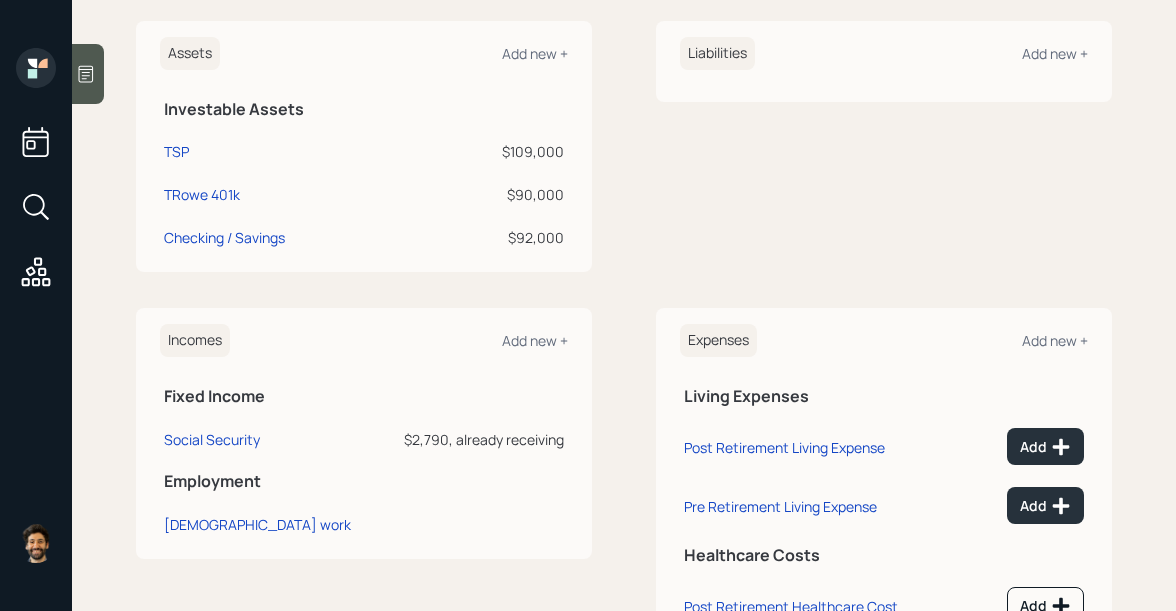 scroll, scrollTop: 576, scrollLeft: 0, axis: vertical 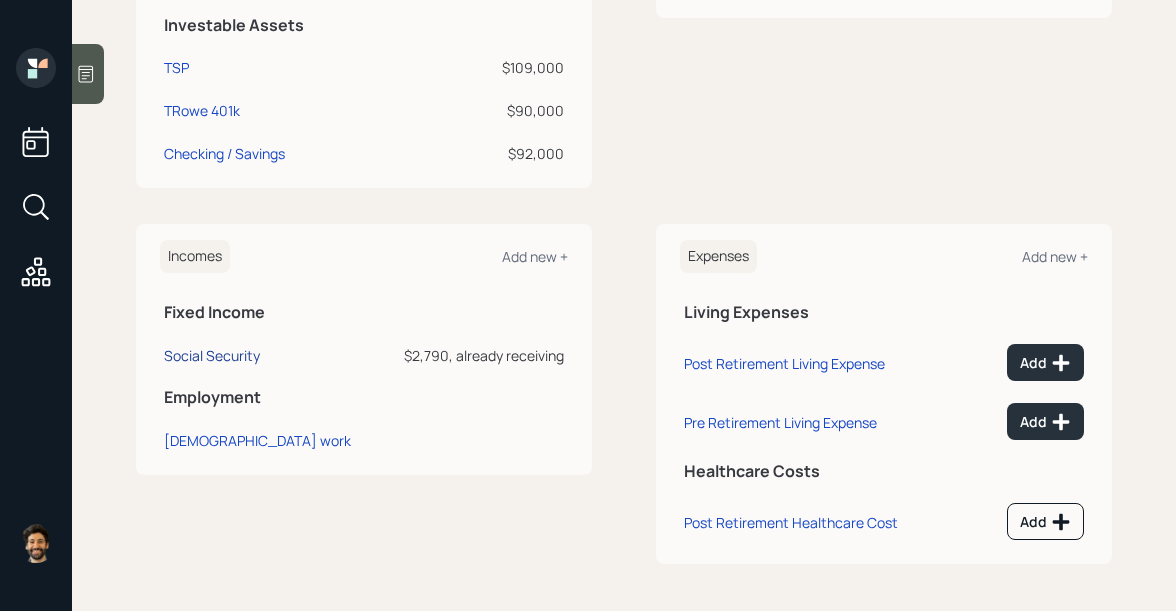 click on "Social Security" at bounding box center [212, 355] 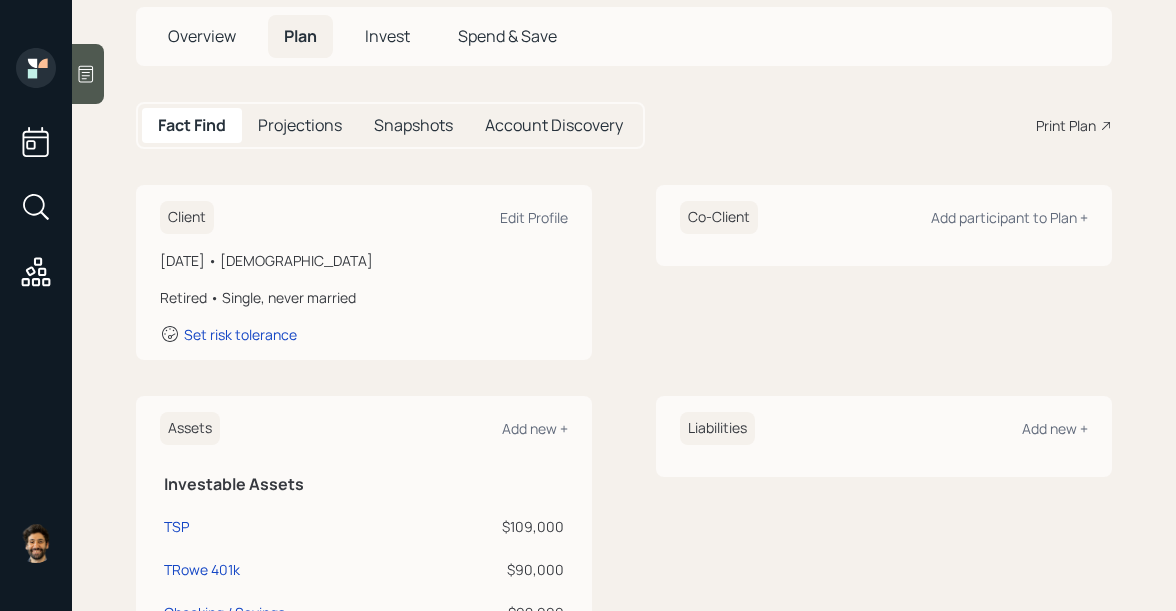 scroll, scrollTop: 0, scrollLeft: 0, axis: both 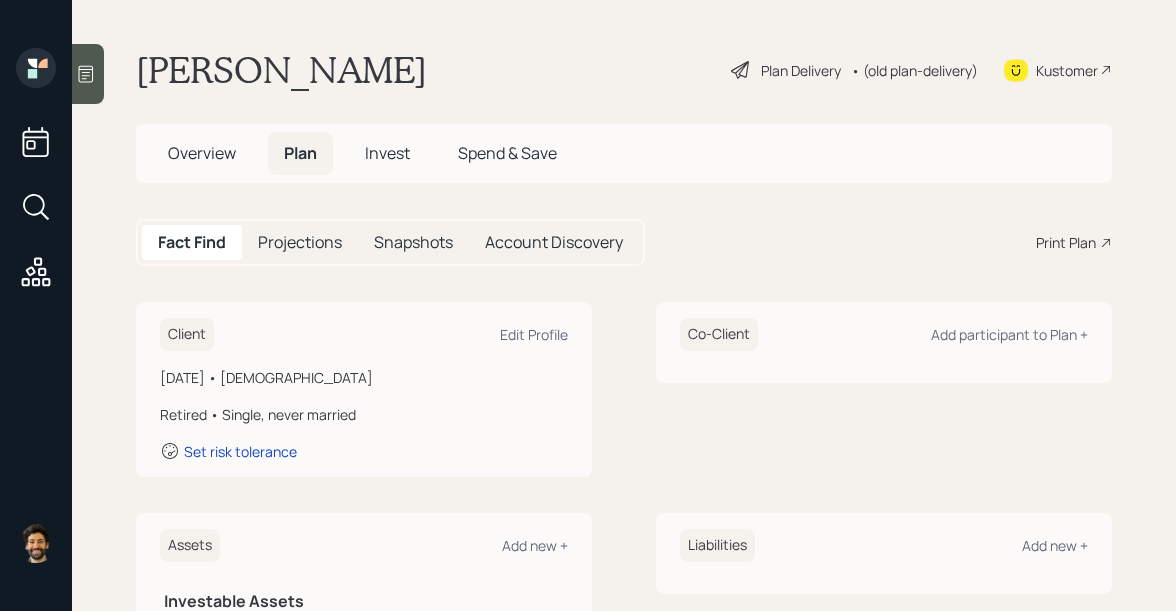 click on "Projections" at bounding box center [300, 242] 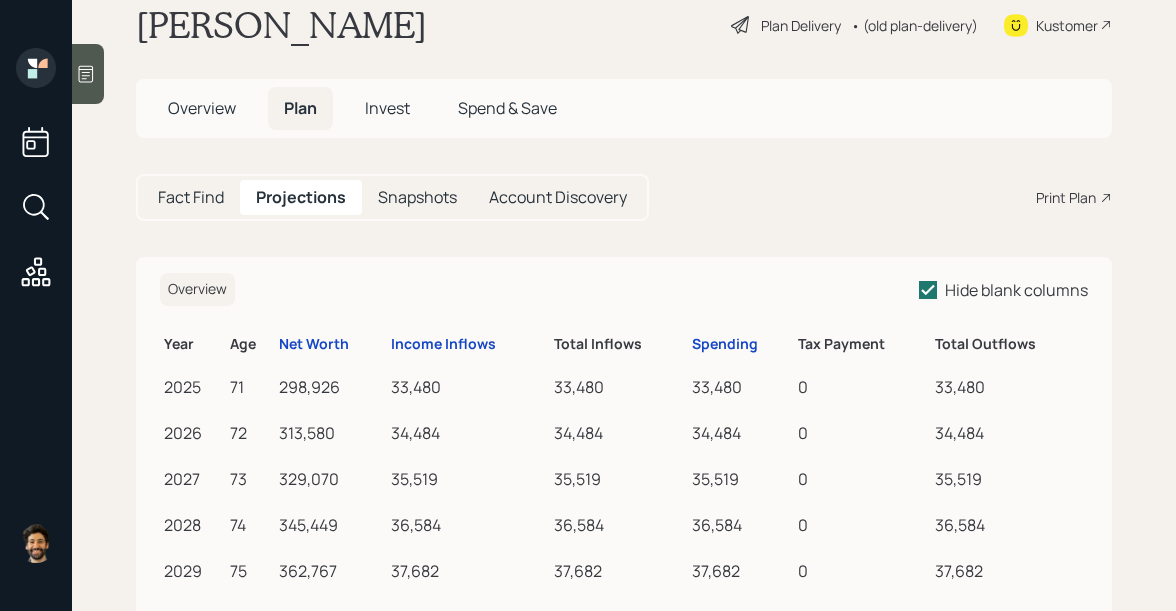 scroll, scrollTop: 46, scrollLeft: 0, axis: vertical 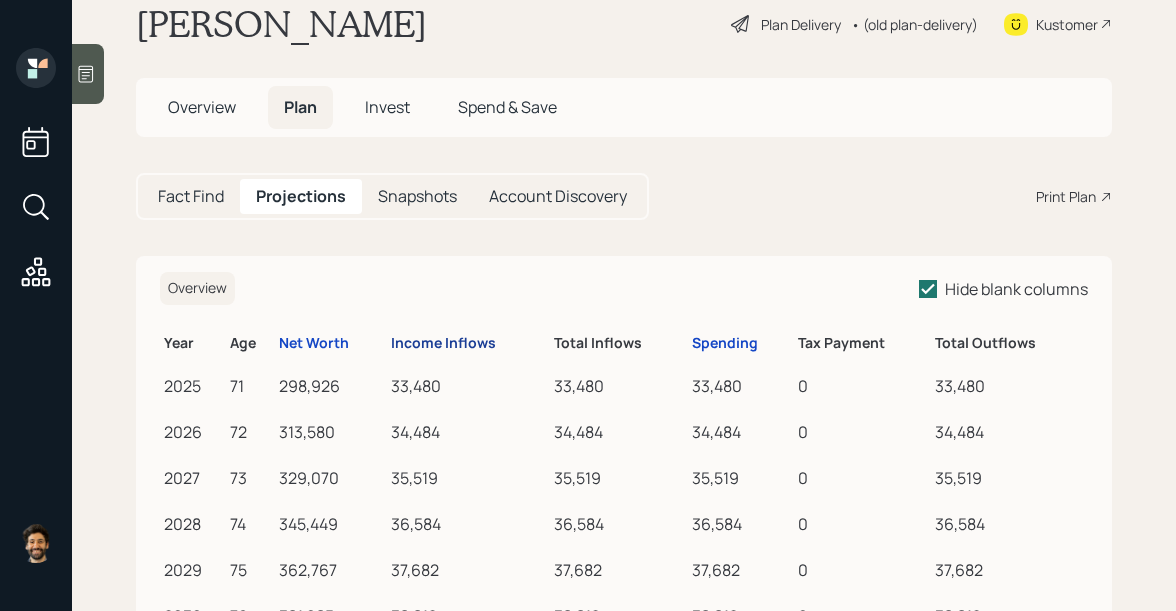 click on "Income Inflows" at bounding box center [443, 343] 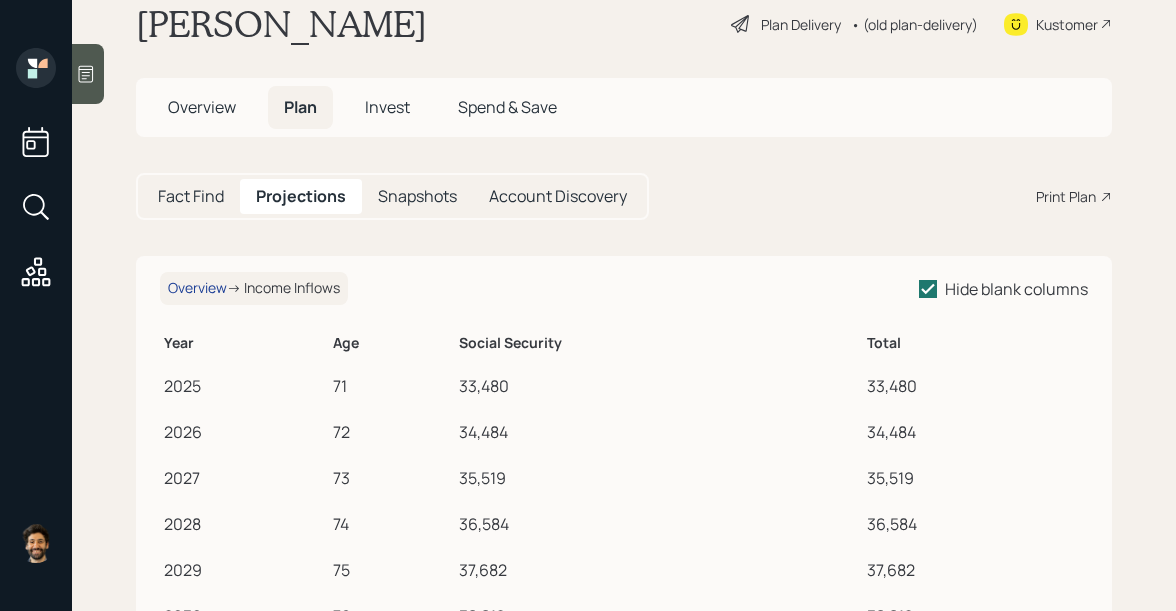 click on "Overview" at bounding box center (197, 288) 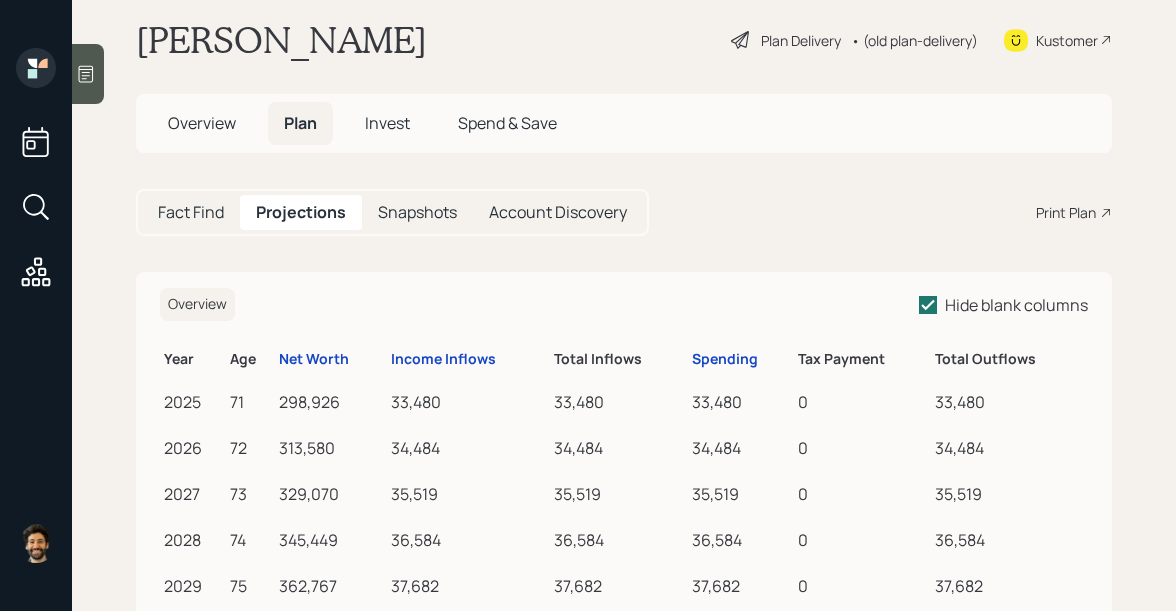 scroll, scrollTop: 0, scrollLeft: 0, axis: both 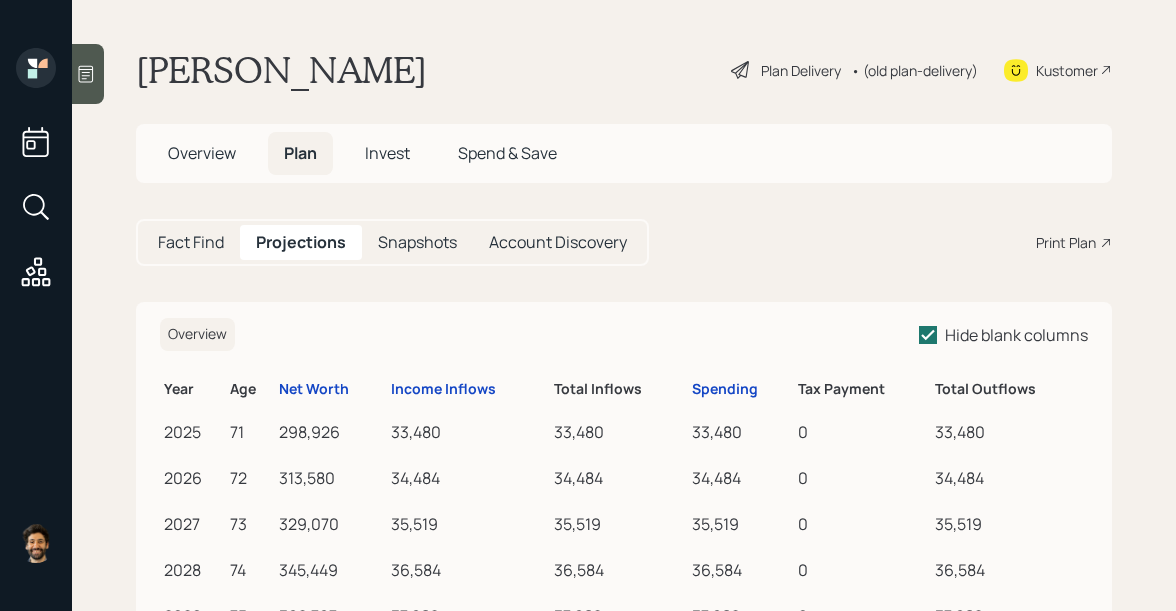 click on "Fact Find" at bounding box center (191, 242) 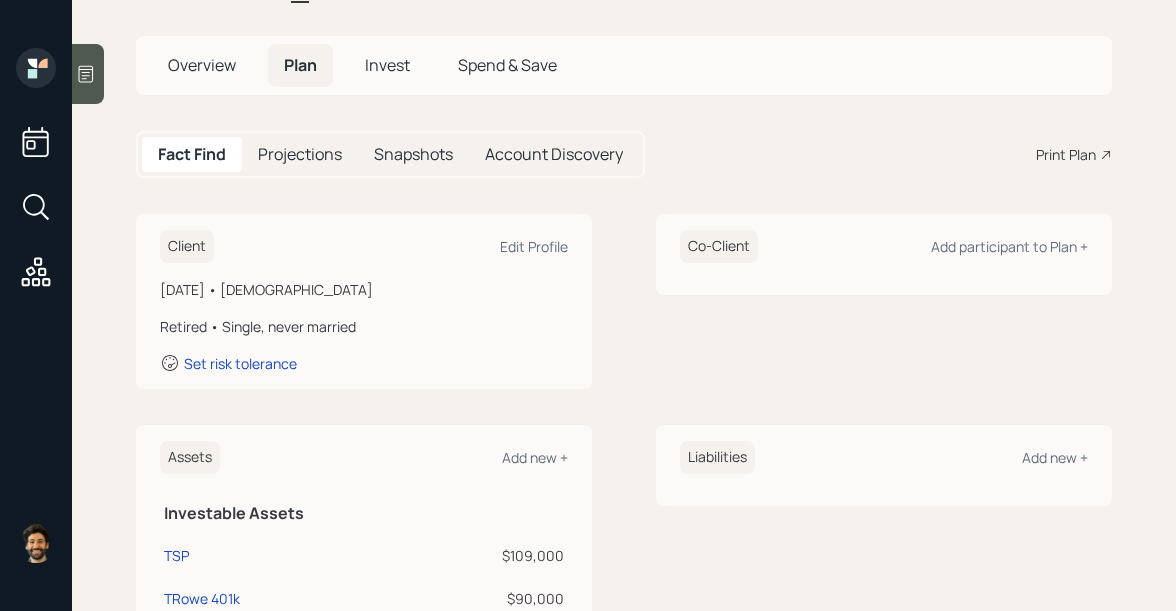 scroll, scrollTop: 68, scrollLeft: 0, axis: vertical 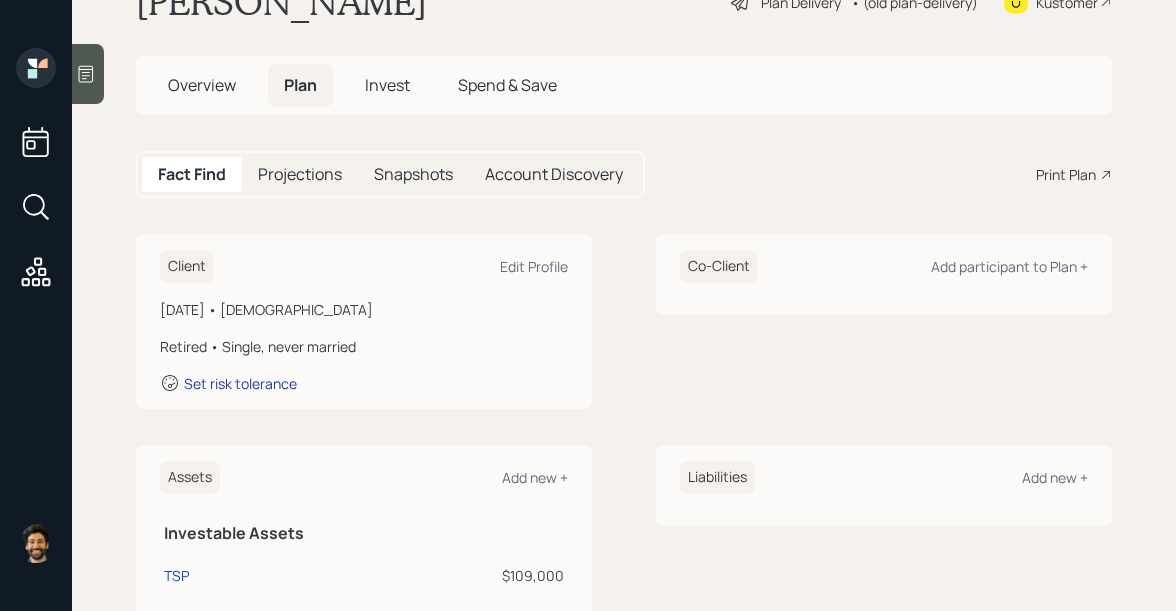 click on "Set risk tolerance" at bounding box center (240, 383) 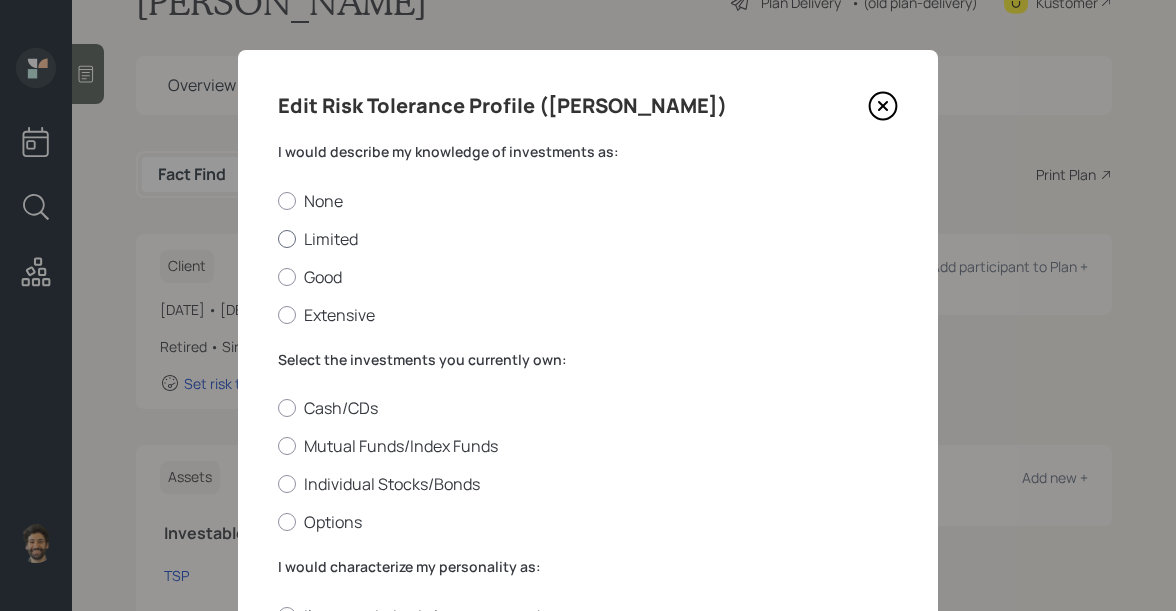 click on "Limited" at bounding box center (588, 239) 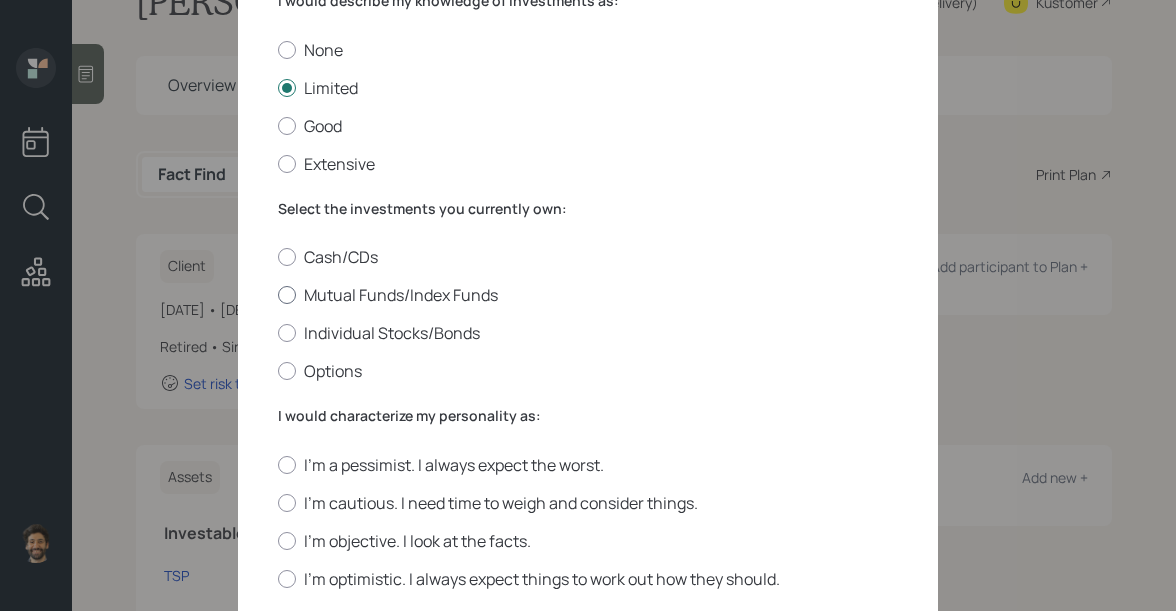click on "Mutual Funds/Index Funds" at bounding box center [588, 295] 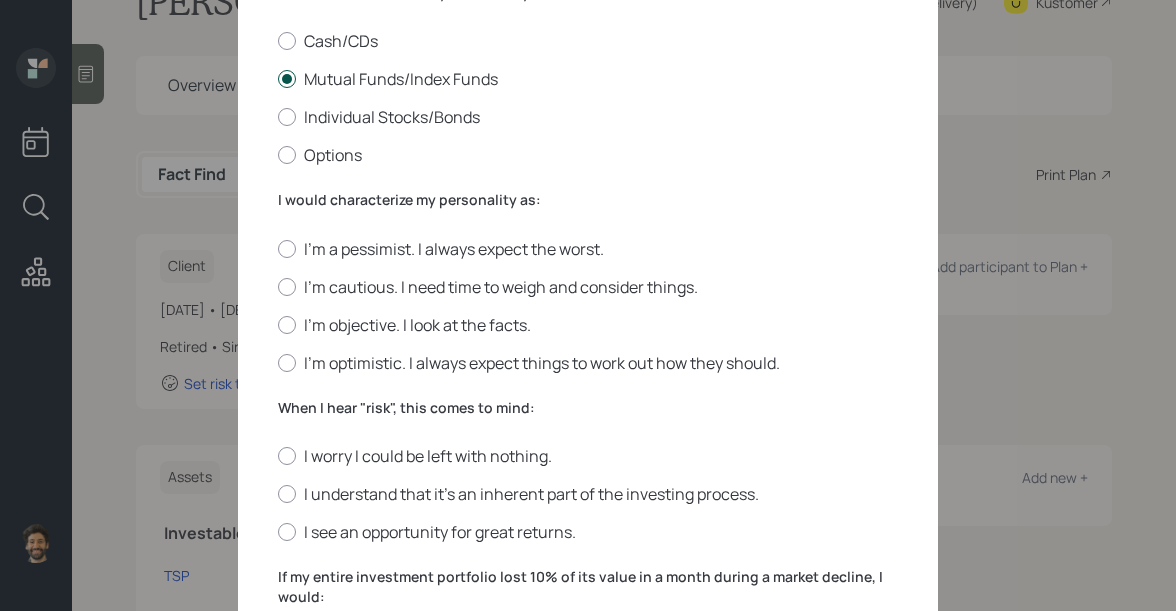 scroll, scrollTop: 512, scrollLeft: 0, axis: vertical 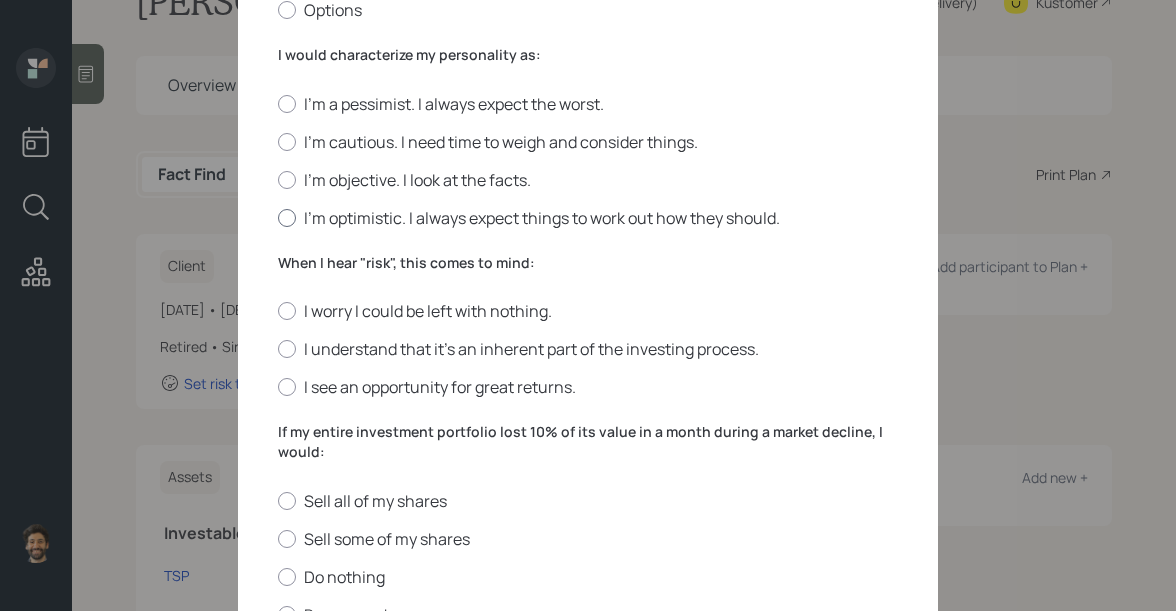 click at bounding box center (287, 218) 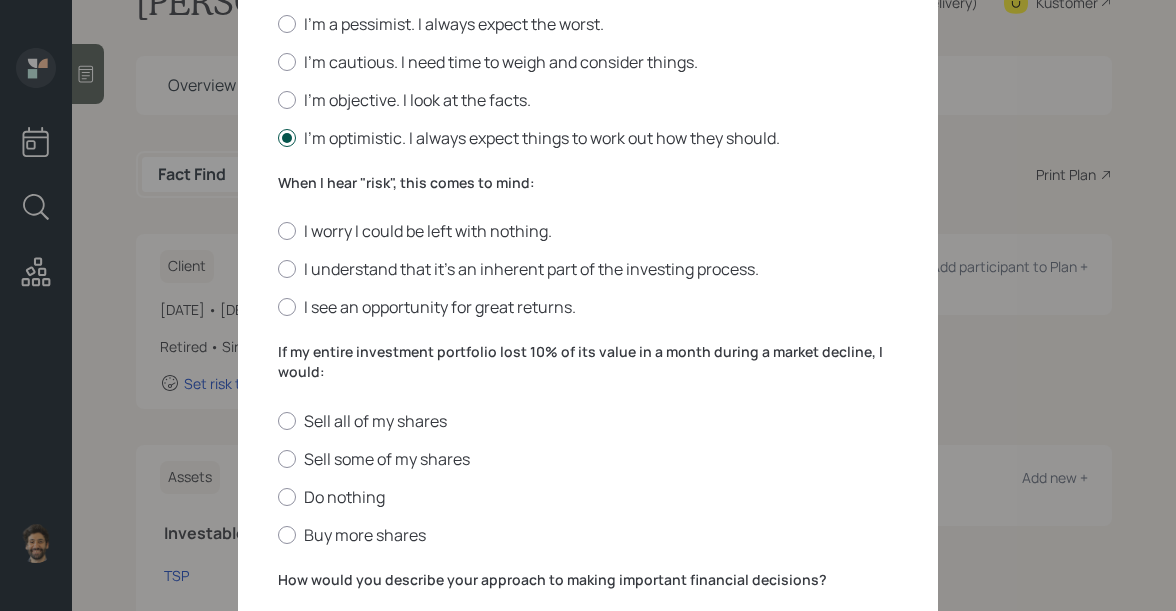 scroll, scrollTop: 644, scrollLeft: 0, axis: vertical 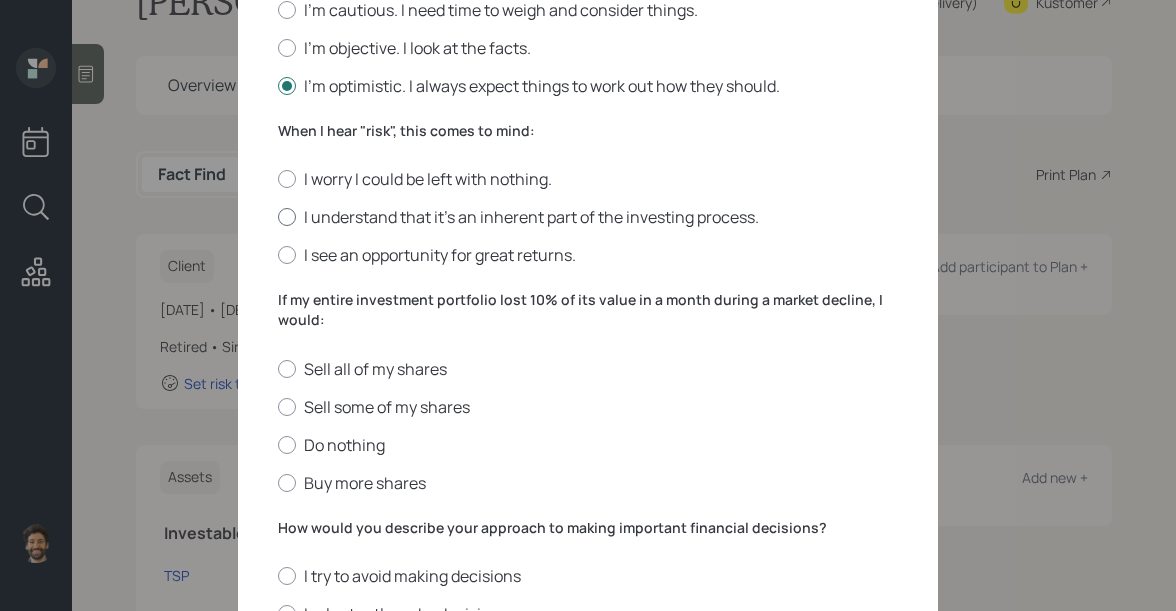click on "I understand that it’s an inherent part of the investing process." at bounding box center [588, 217] 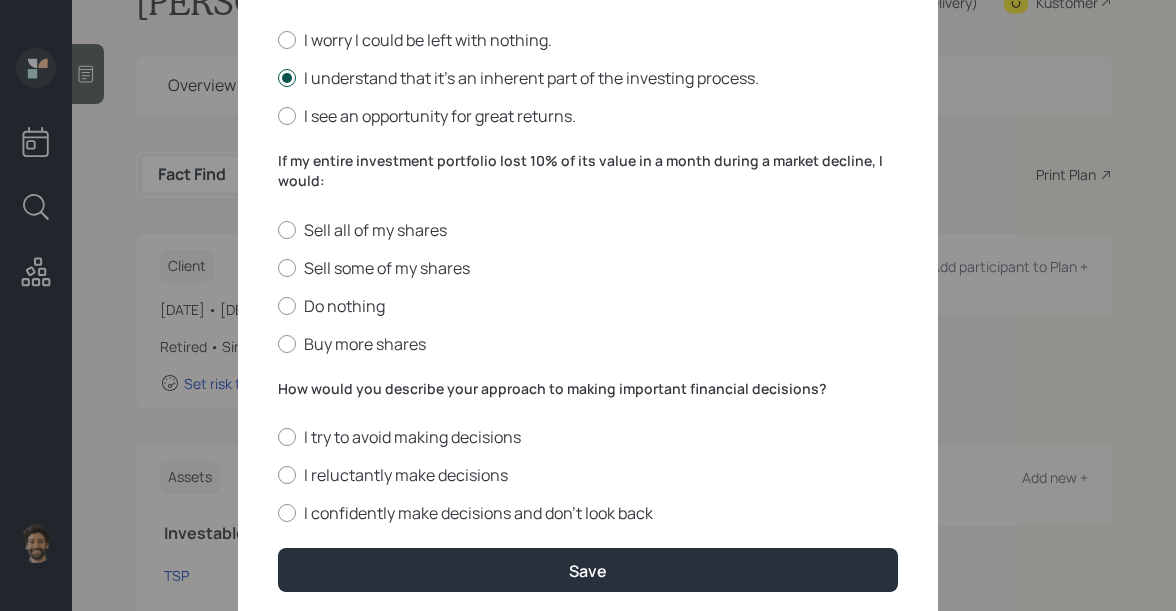 scroll, scrollTop: 854, scrollLeft: 0, axis: vertical 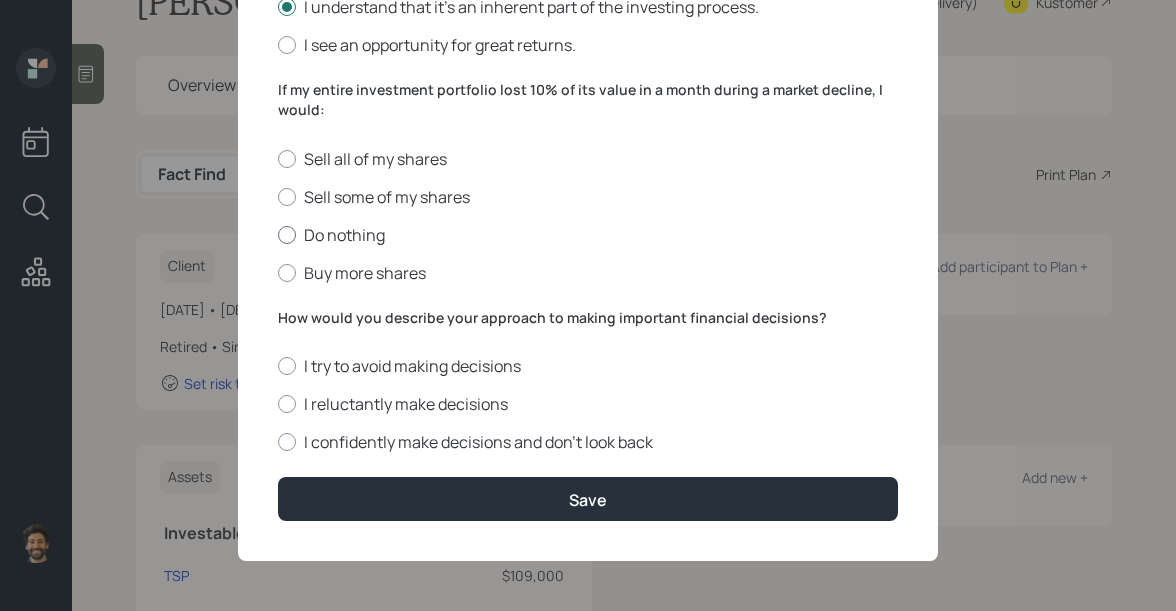 click at bounding box center (287, 235) 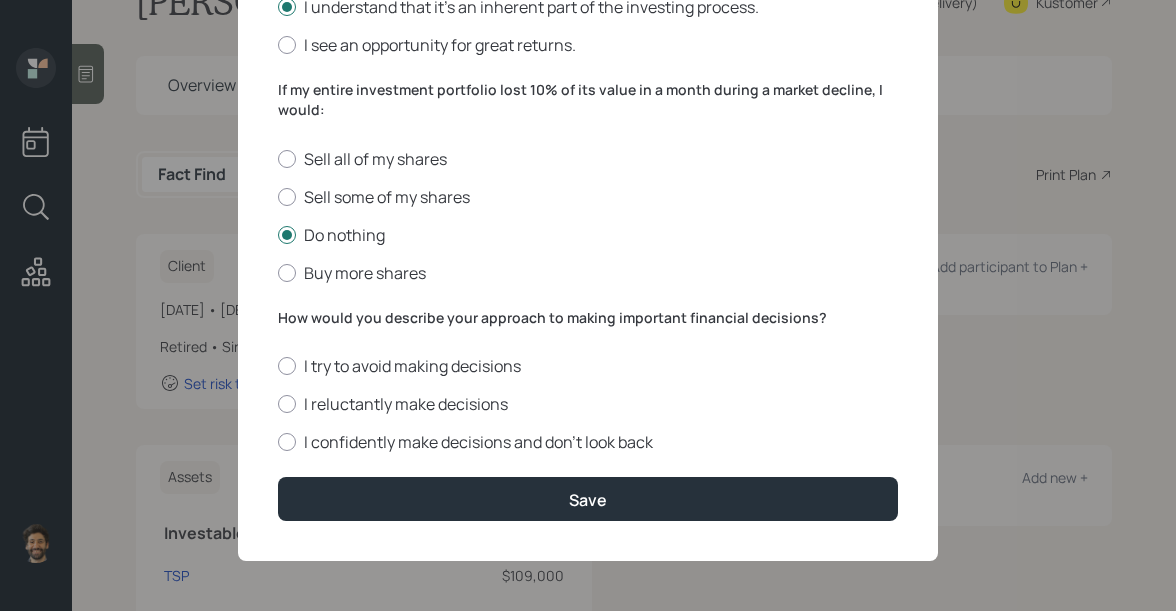 click on "How would you describe your approach to making important financial decisions?" at bounding box center (588, 318) 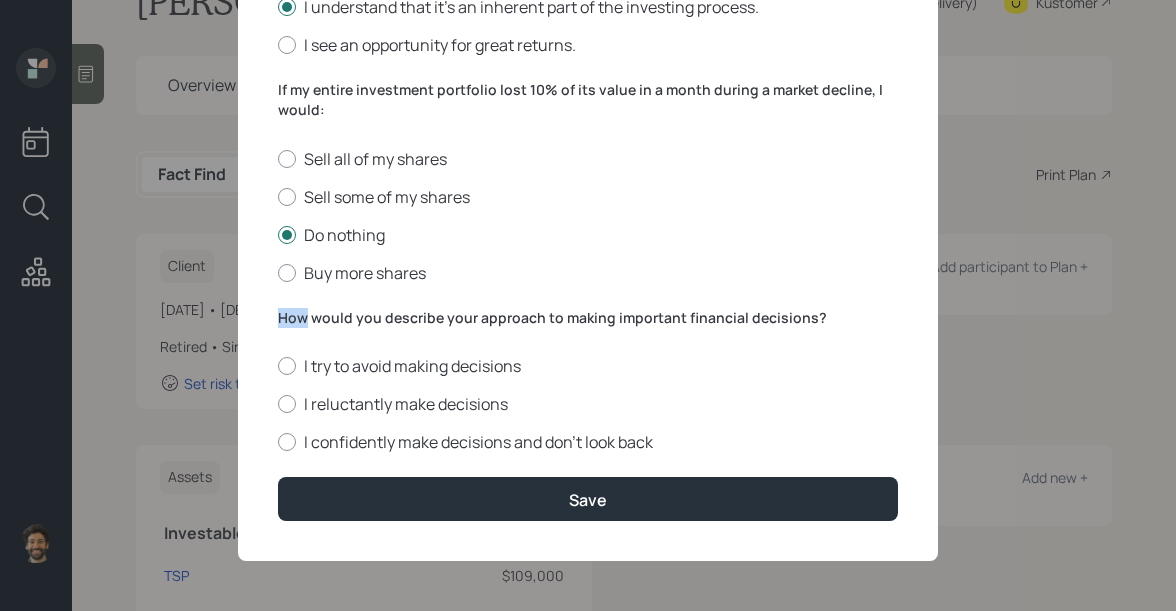 click on "How would you describe your approach to making important financial decisions?" at bounding box center [588, 318] 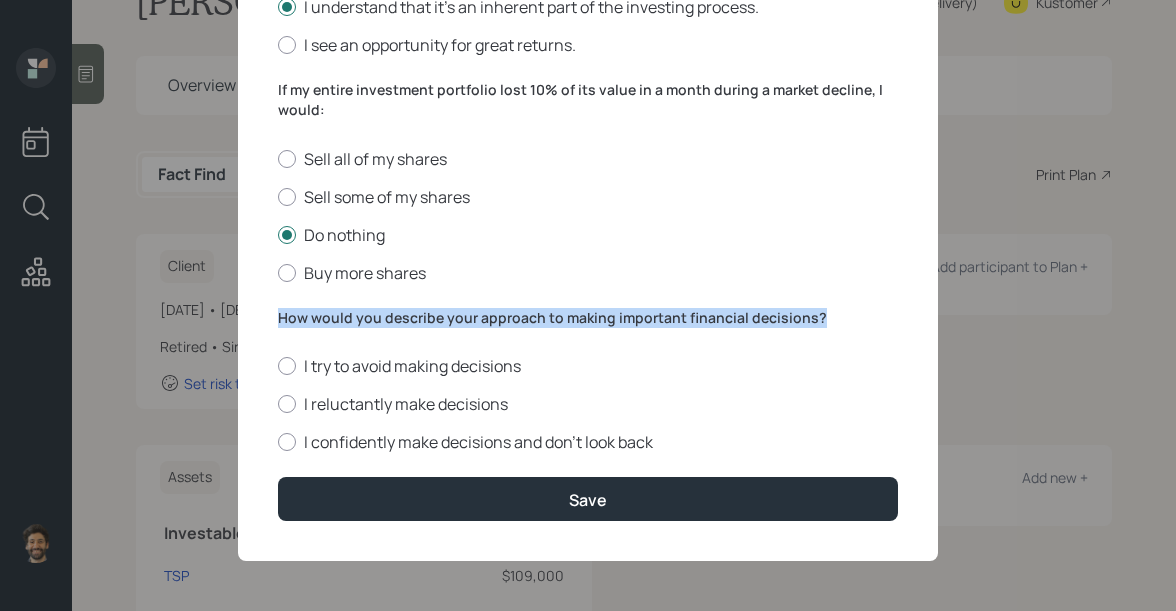 click on "How would you describe your approach to making important financial decisions?" at bounding box center (588, 318) 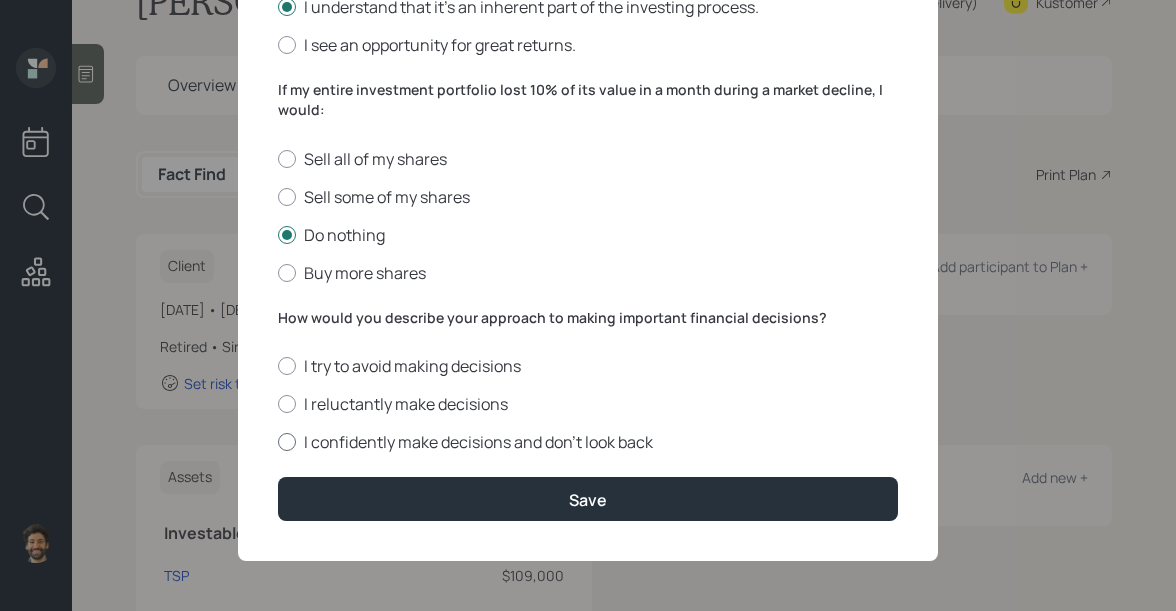 click at bounding box center (287, 442) 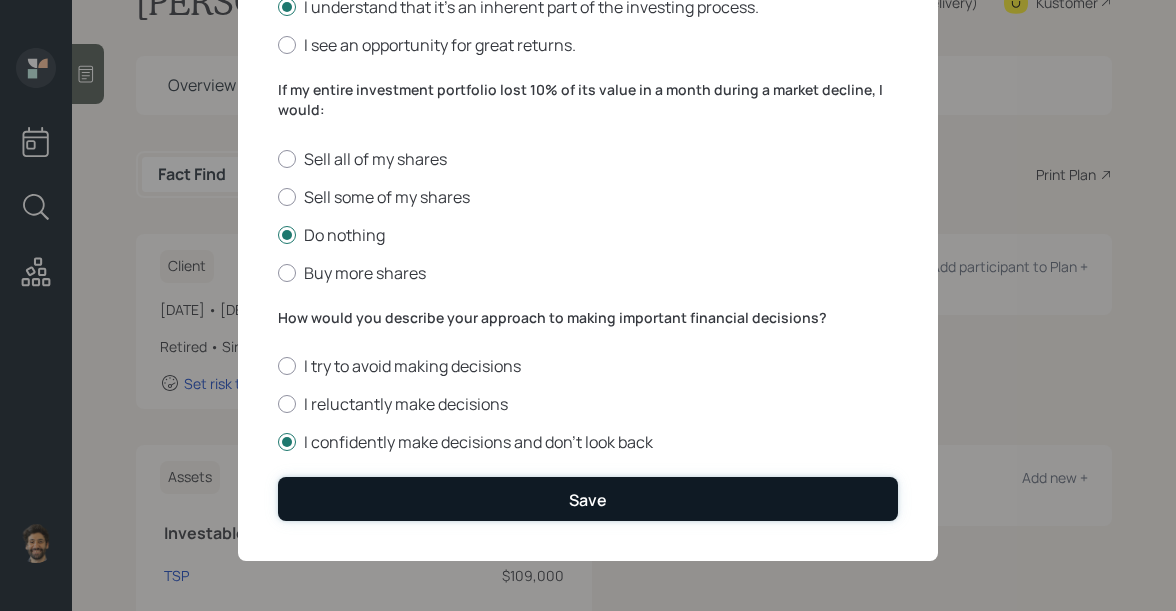 click on "Save" at bounding box center (588, 498) 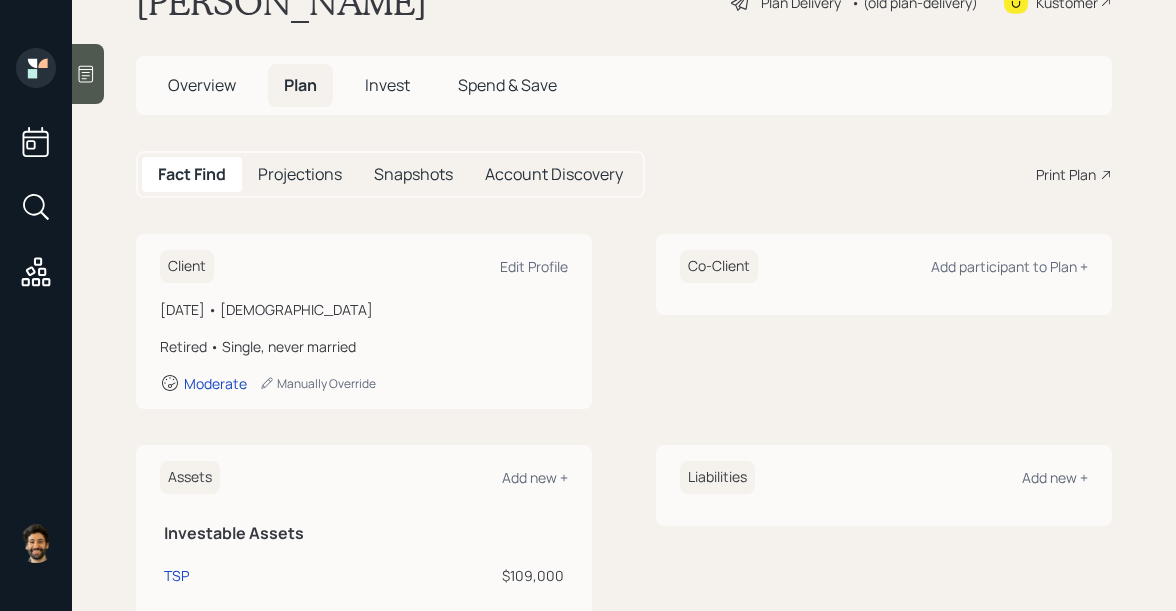 click on "Invest" at bounding box center [387, 85] 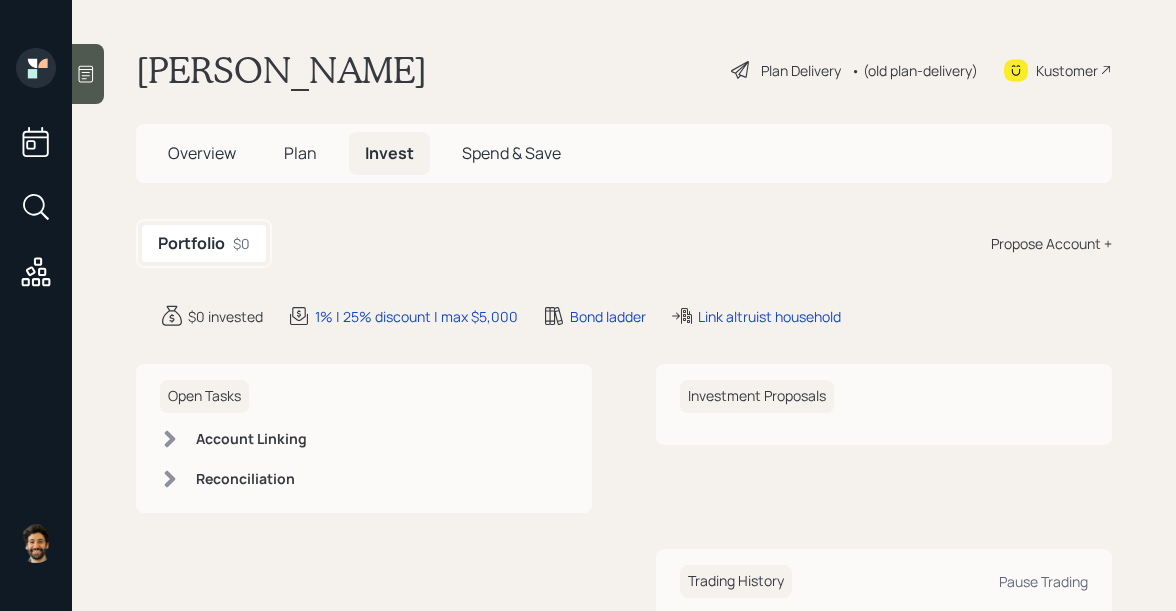 click on "Propose Account +" at bounding box center (1051, 243) 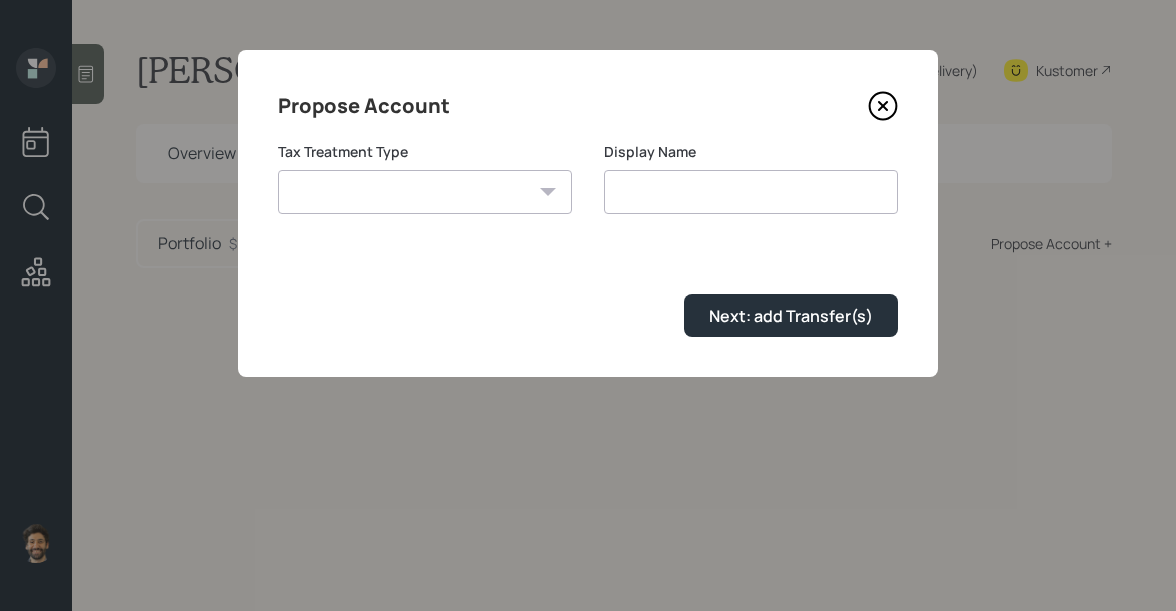 click on "Roth Taxable Traditional" at bounding box center (425, 192) 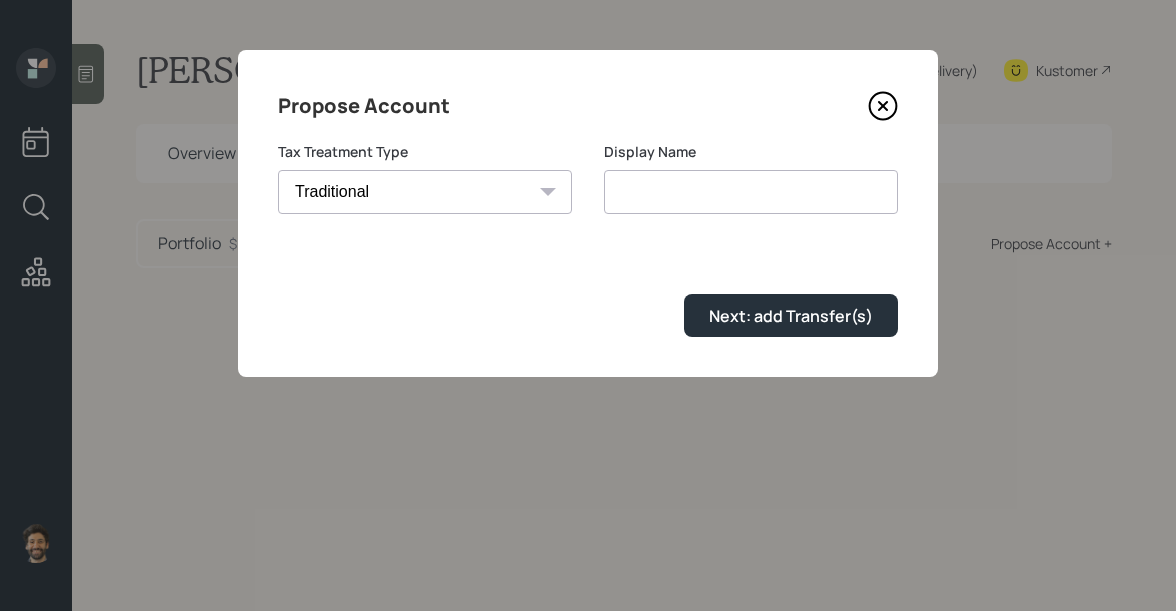 type on "Traditional" 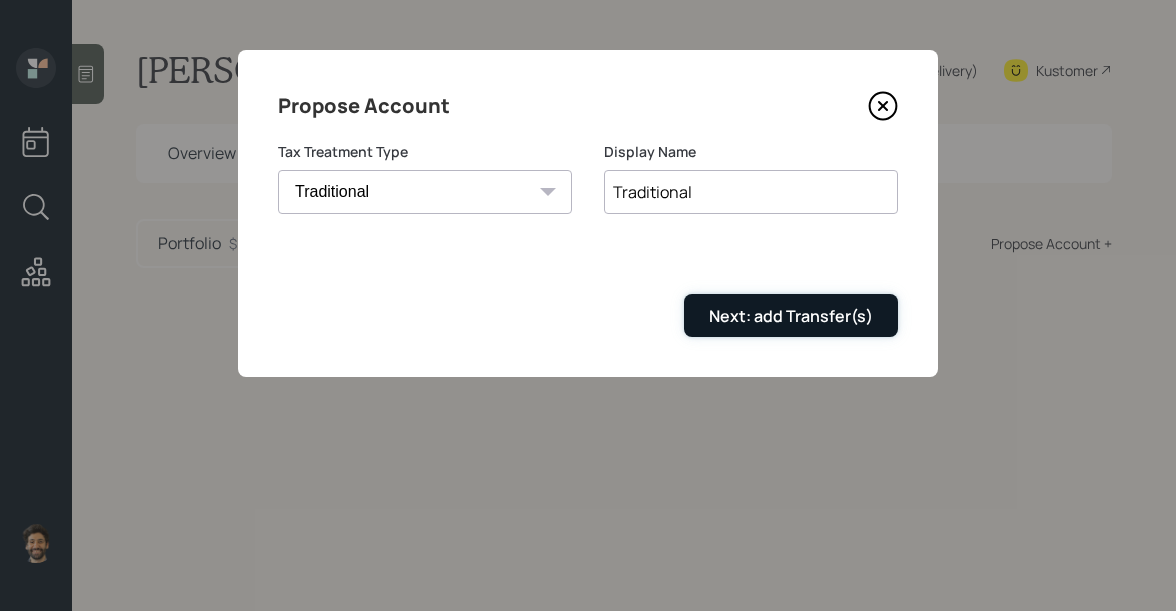 click on "Next: add Transfer(s)" at bounding box center [791, 315] 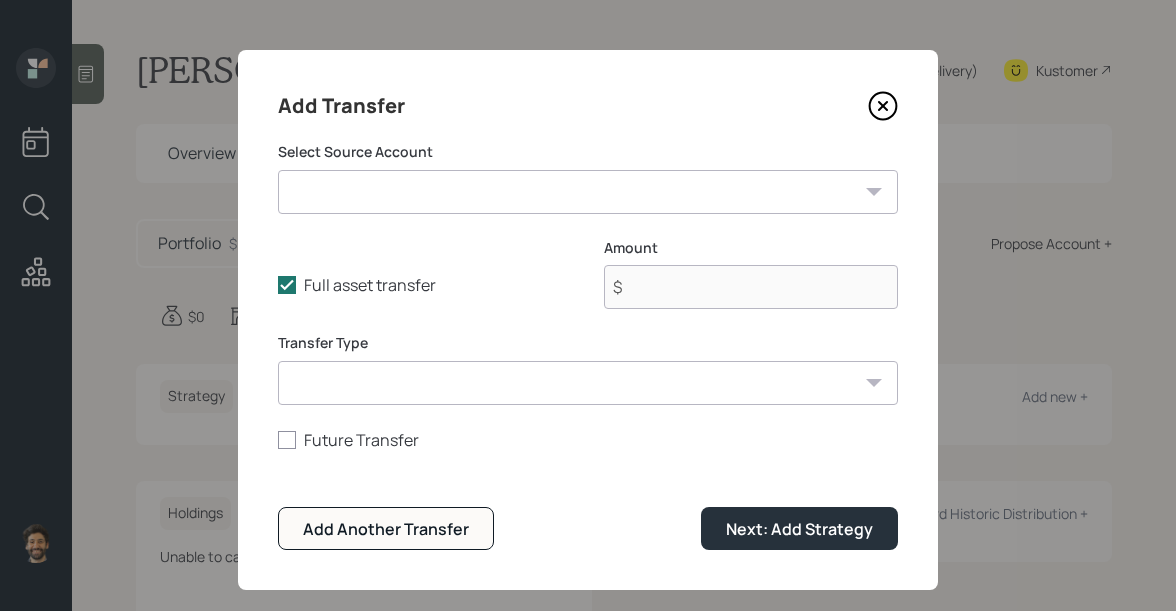 click on "TSP ($109,000 | 401(k)) TRowe 401k ($90,000 | 401(k)) Checking / Savings ($92,000 | Emergency Fund)" at bounding box center [588, 192] 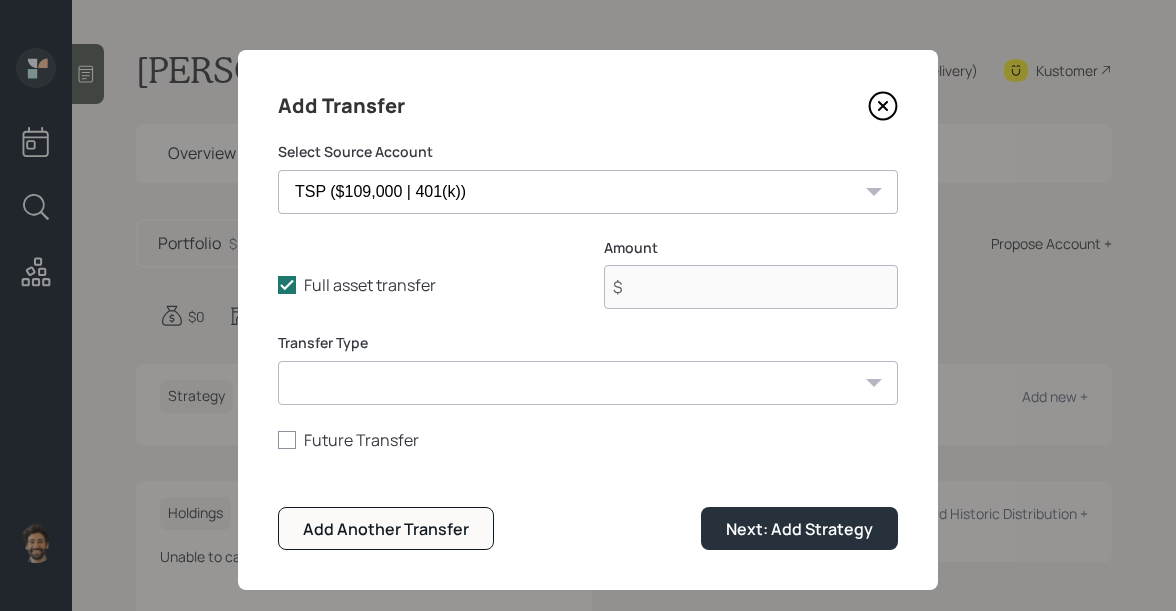 type on "$ 109,000" 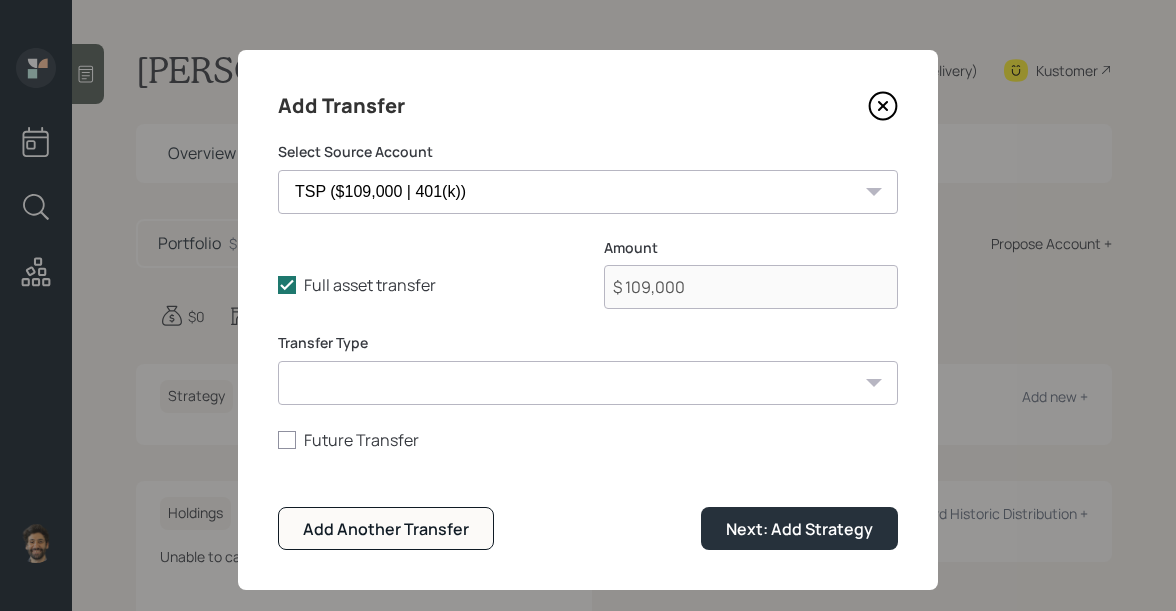 click on "ACAT Transfer Non ACAT Transfer Capitalize Rollover Rollover Deposit" at bounding box center (588, 383) 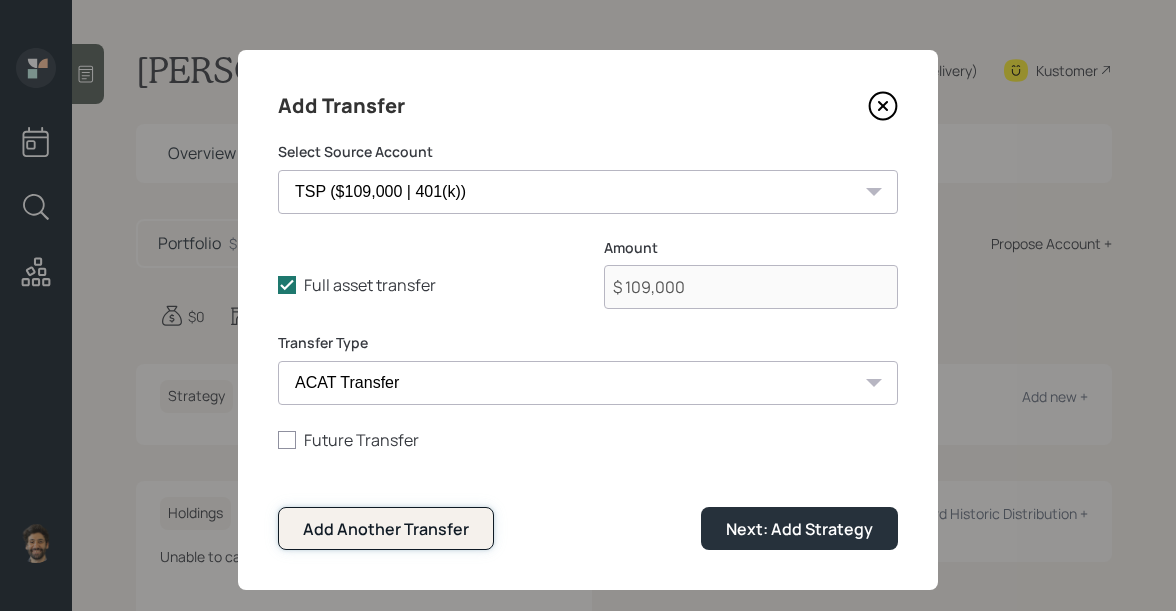 click on "Add Another Transfer" at bounding box center (386, 529) 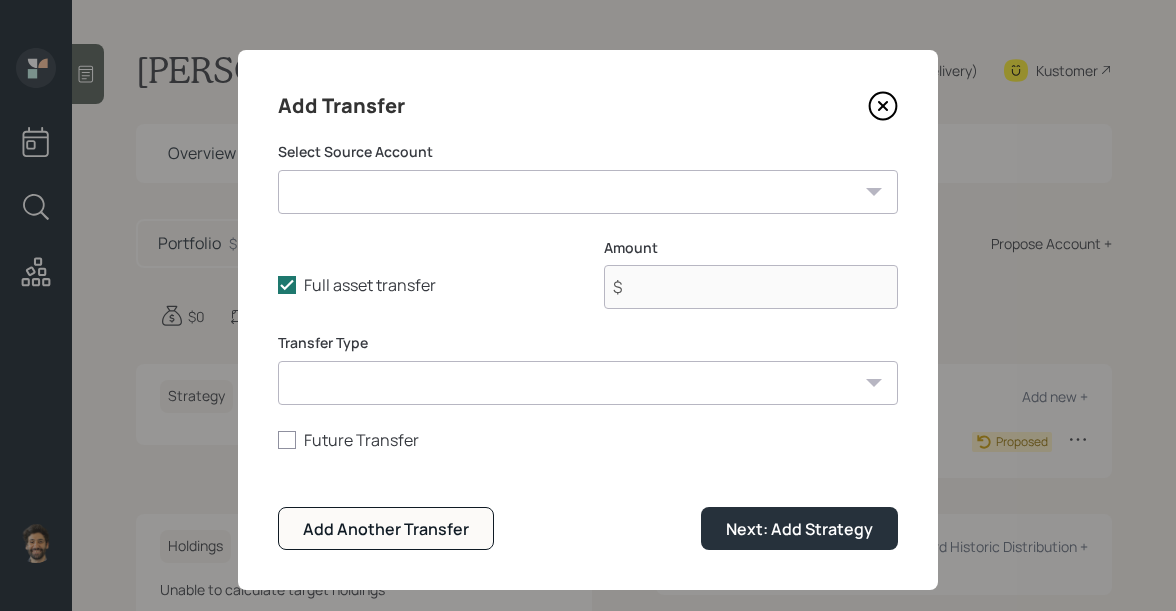 click on "TSP ($109,000 | 401(k)) TRowe 401k ($90,000 | 401(k)) Checking / Savings ($92,000 | Emergency Fund)" at bounding box center (588, 192) 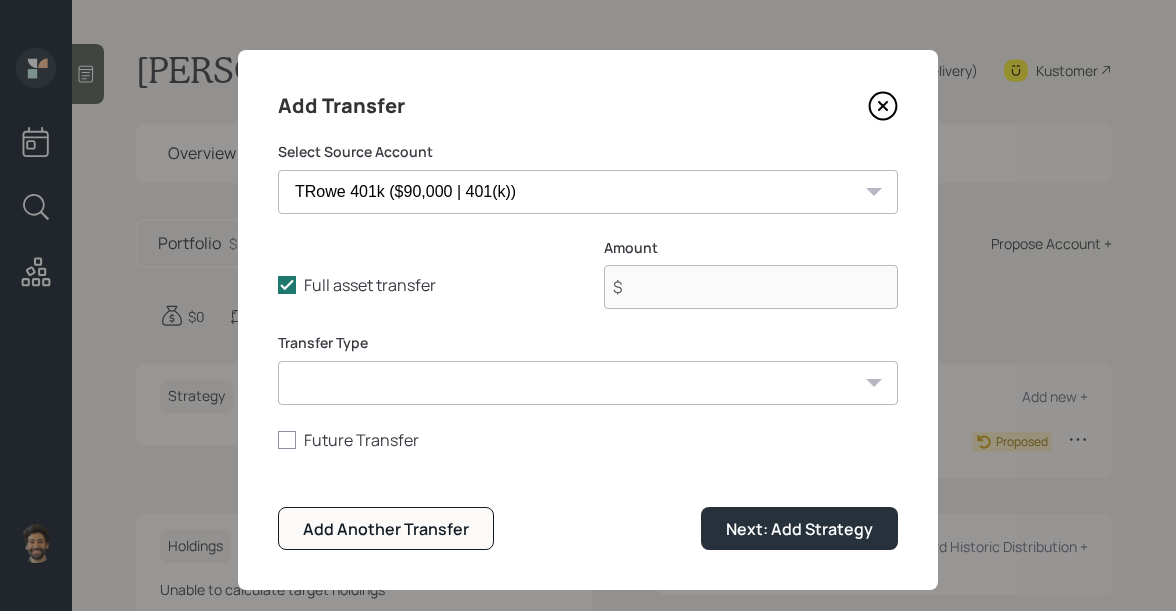 type on "$ 90,000" 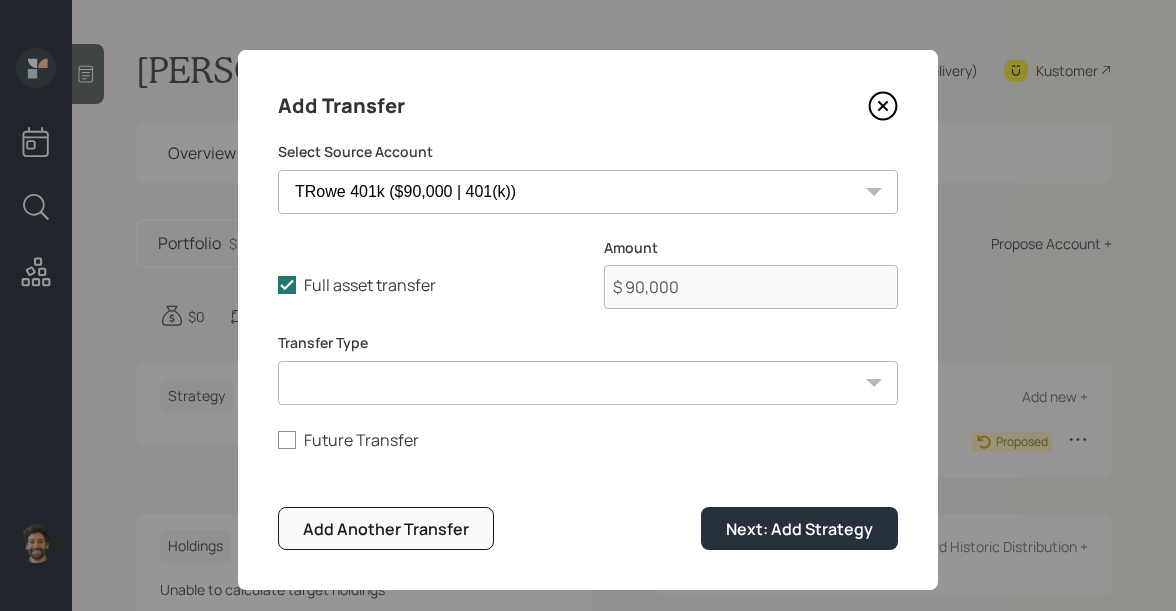 click on "ACAT Transfer Non ACAT Transfer Capitalize Rollover Rollover Deposit" at bounding box center (588, 383) 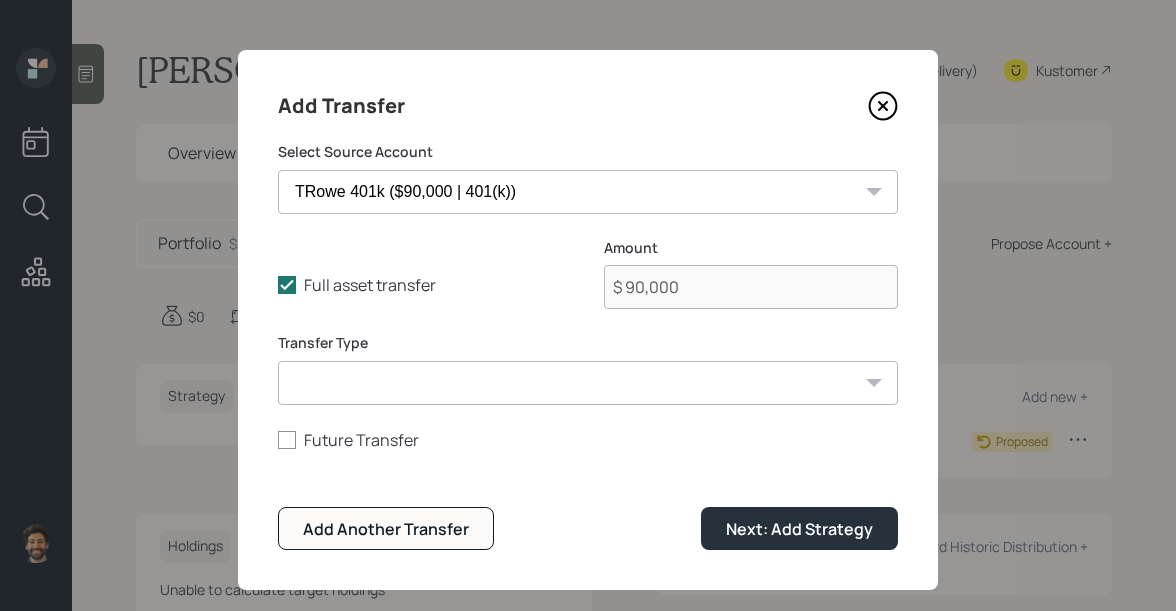 select on "acat_transfer" 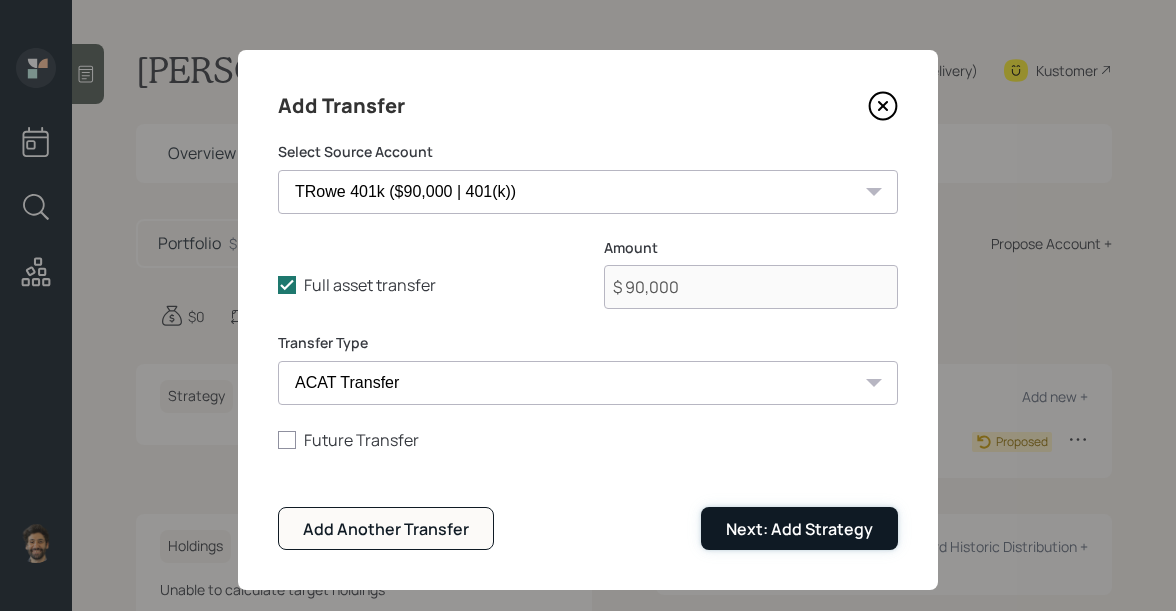click on "Next: Add Strategy" at bounding box center [799, 529] 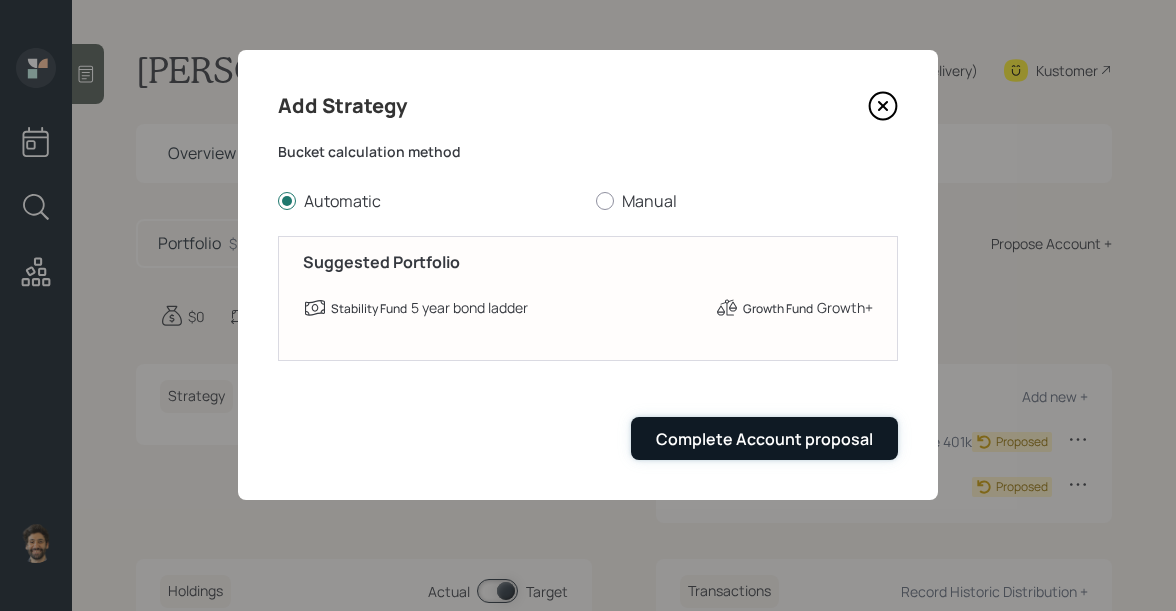 click on "Complete Account proposal" at bounding box center [764, 439] 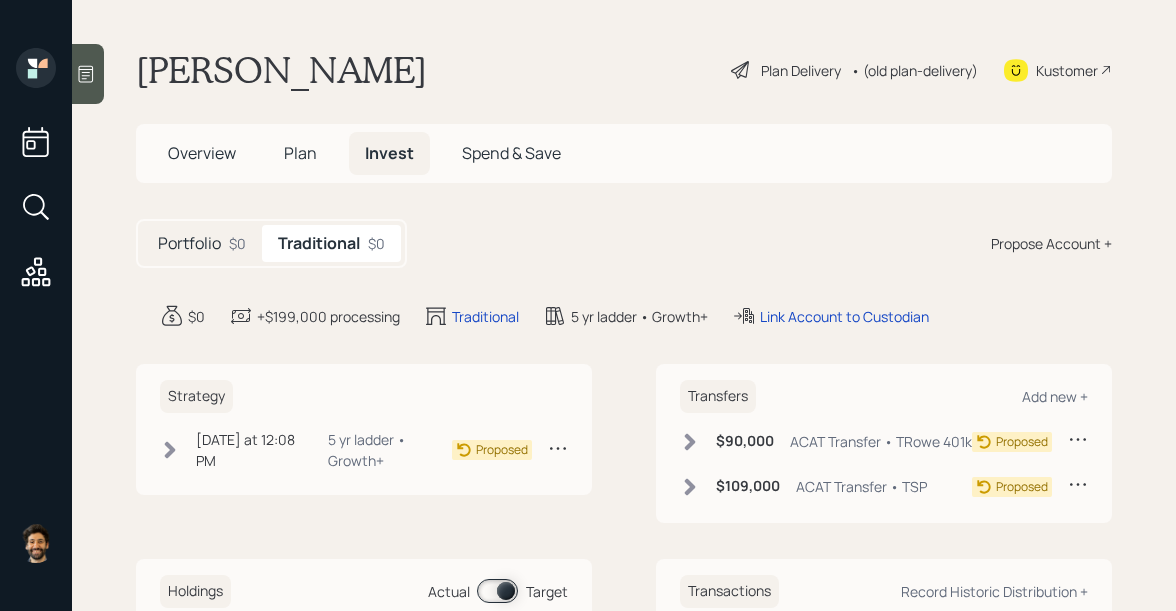 click 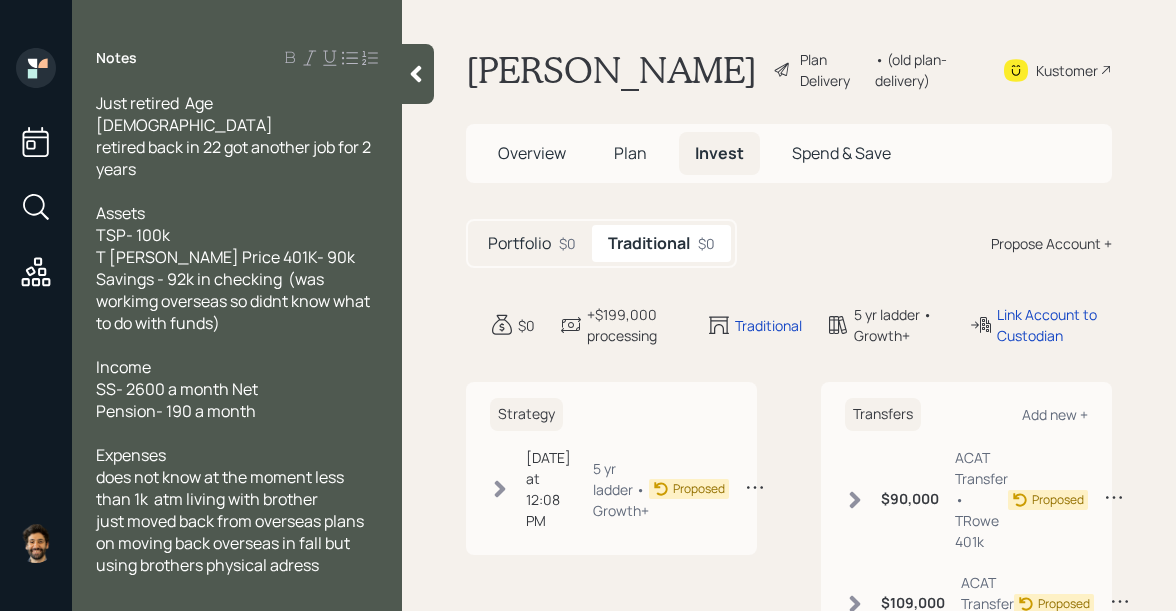 scroll, scrollTop: 120, scrollLeft: 0, axis: vertical 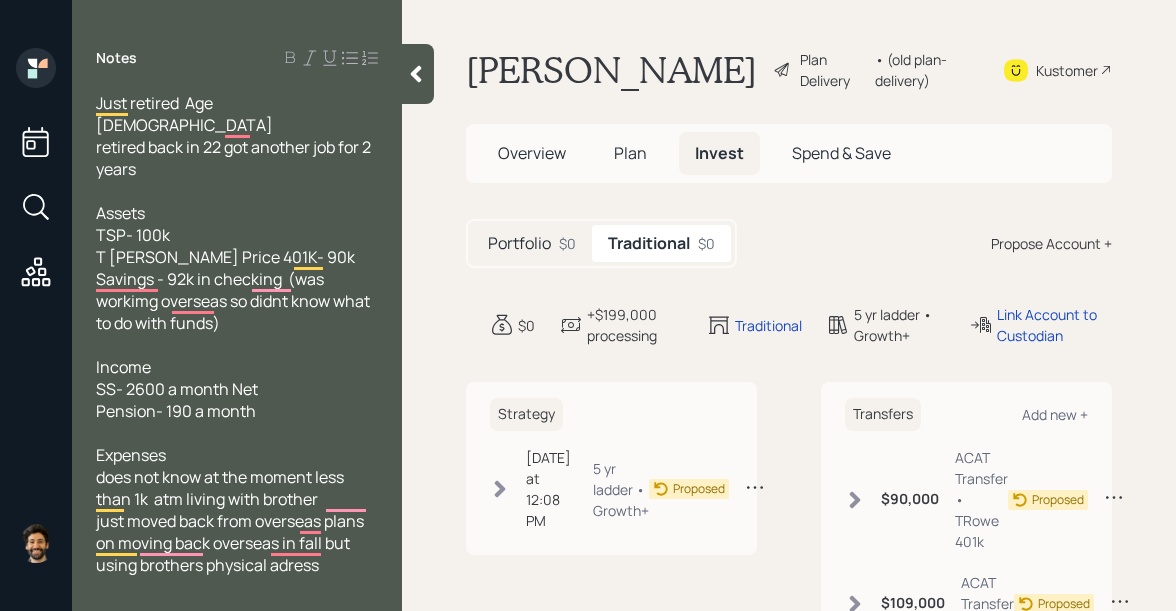 click 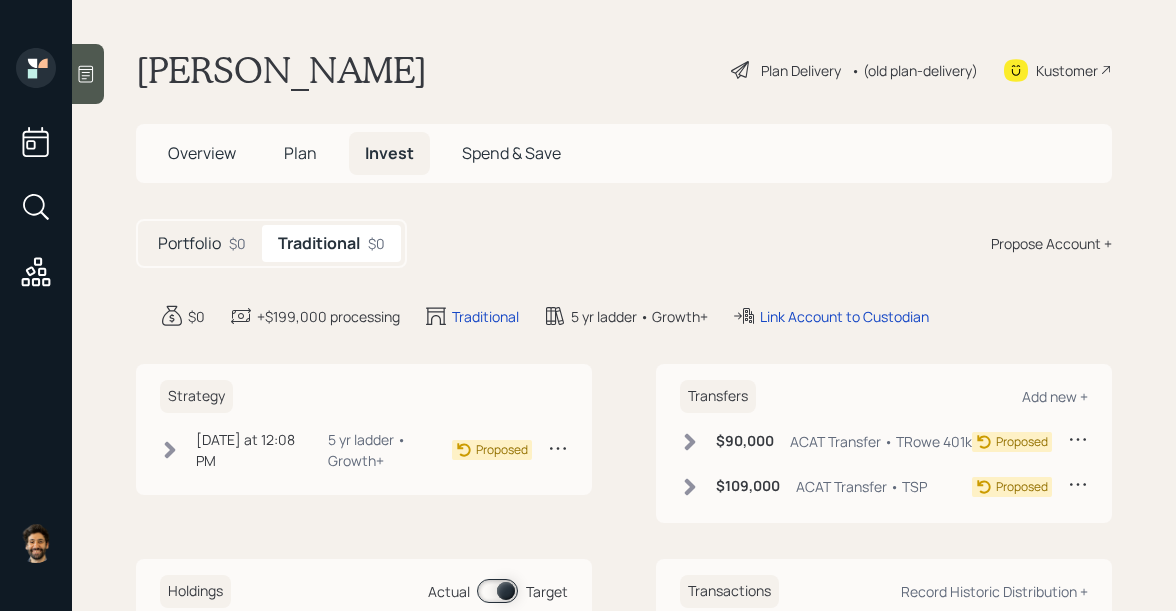click on "• (old plan-delivery)" at bounding box center [914, 70] 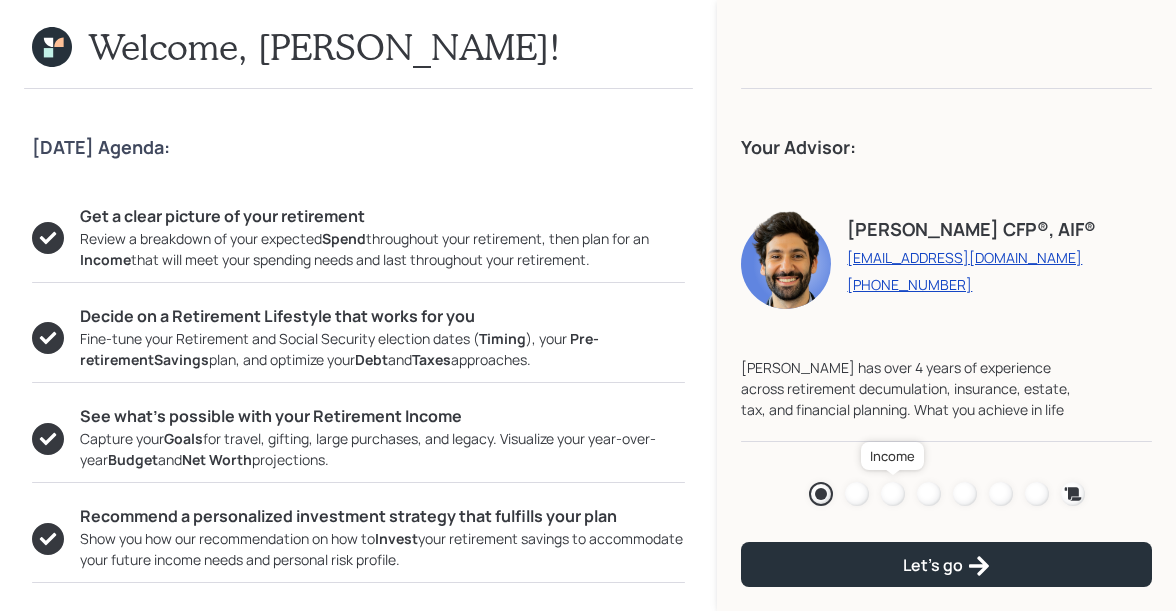 click at bounding box center [893, 494] 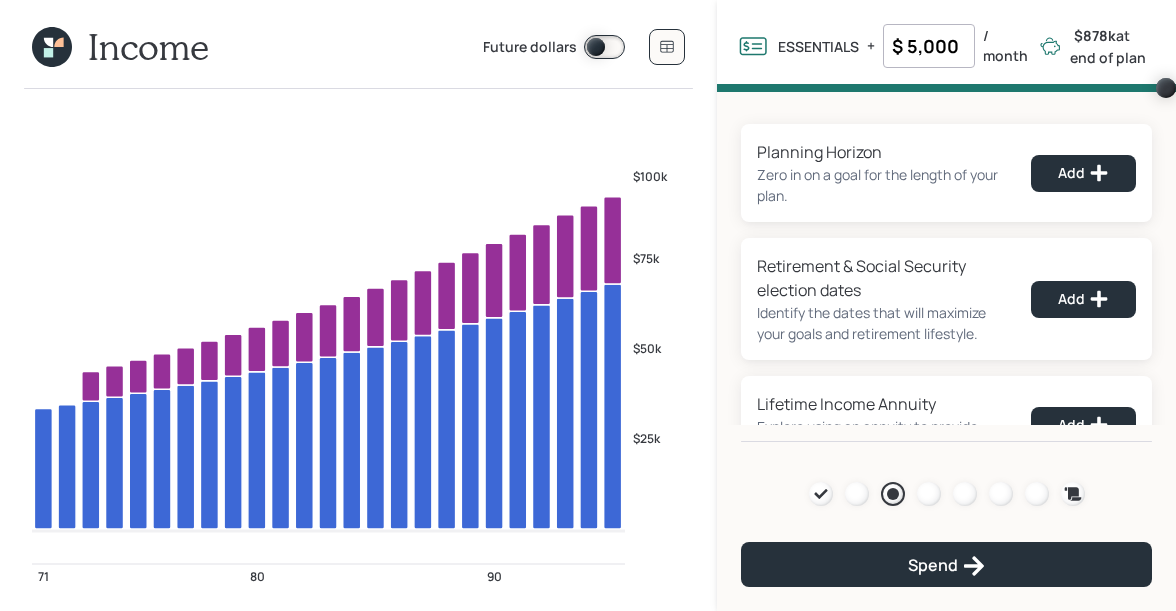 click 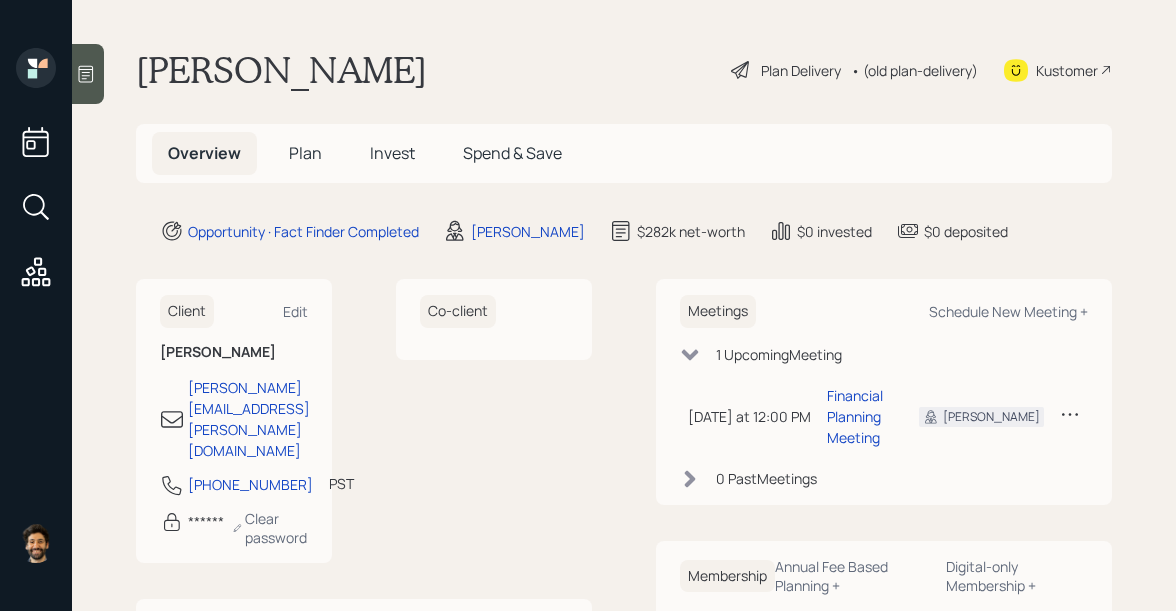 click 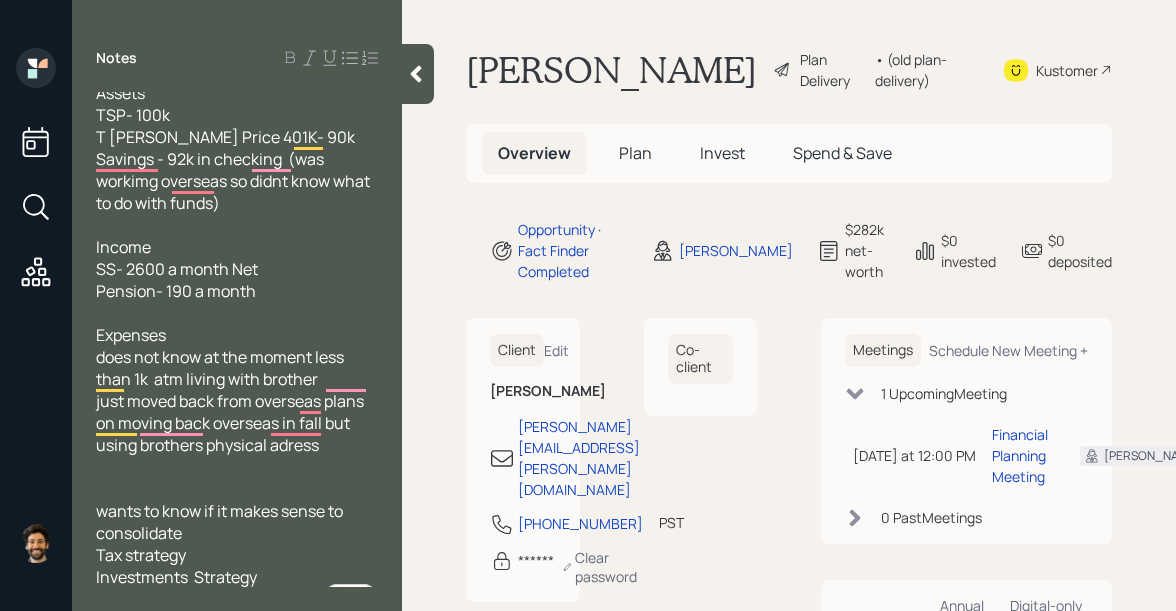 click on "• (old plan-delivery)" at bounding box center (926, 70) 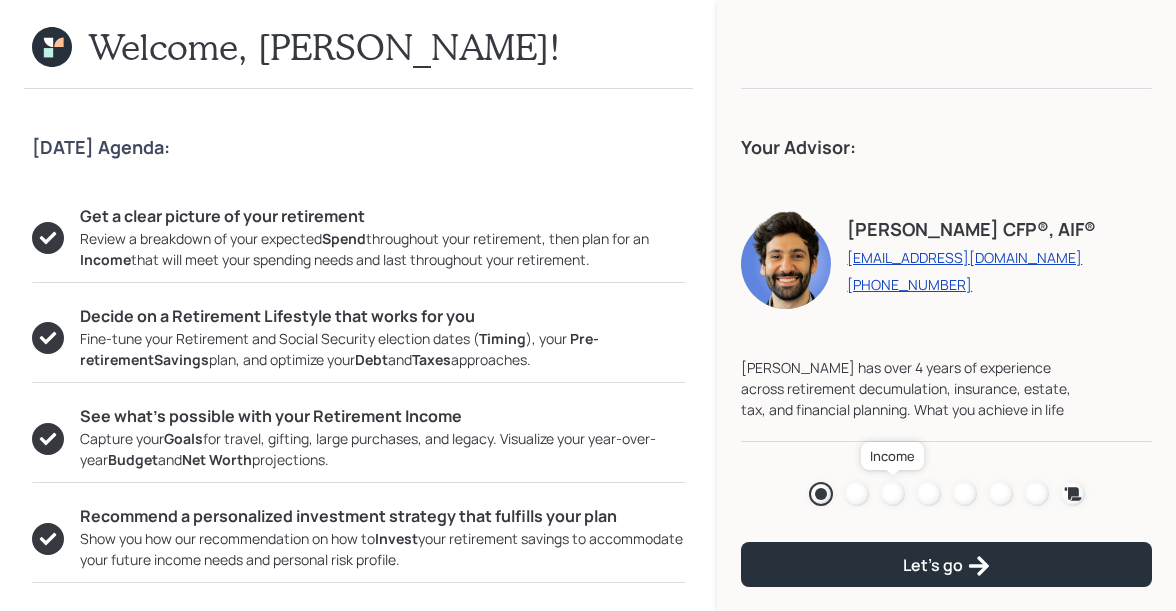 click at bounding box center (893, 494) 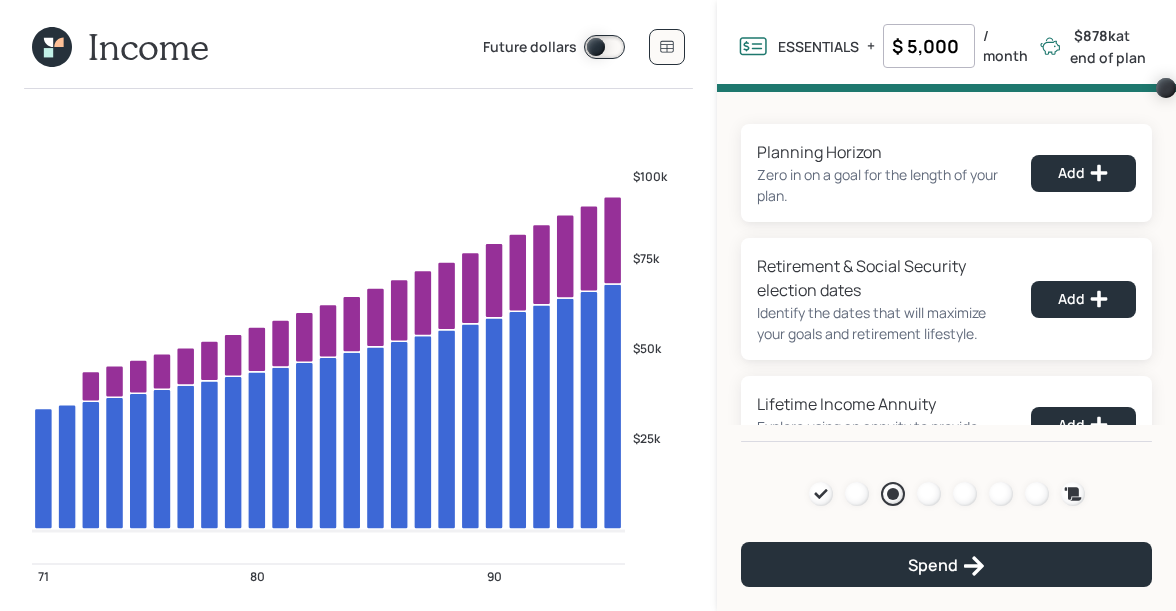click 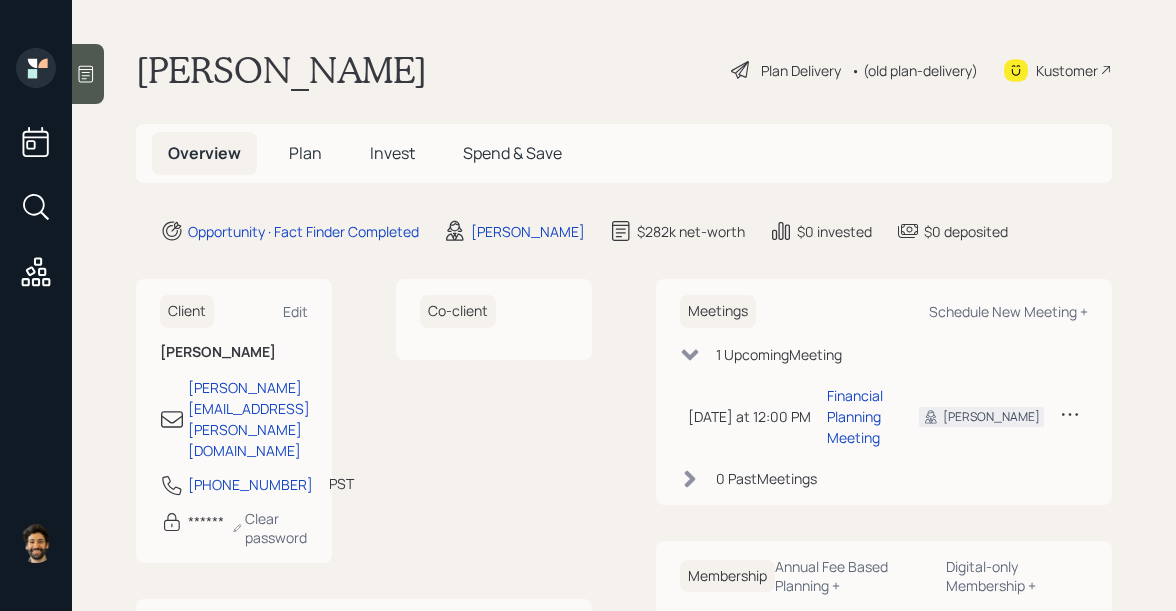 click on "Plan" at bounding box center (305, 153) 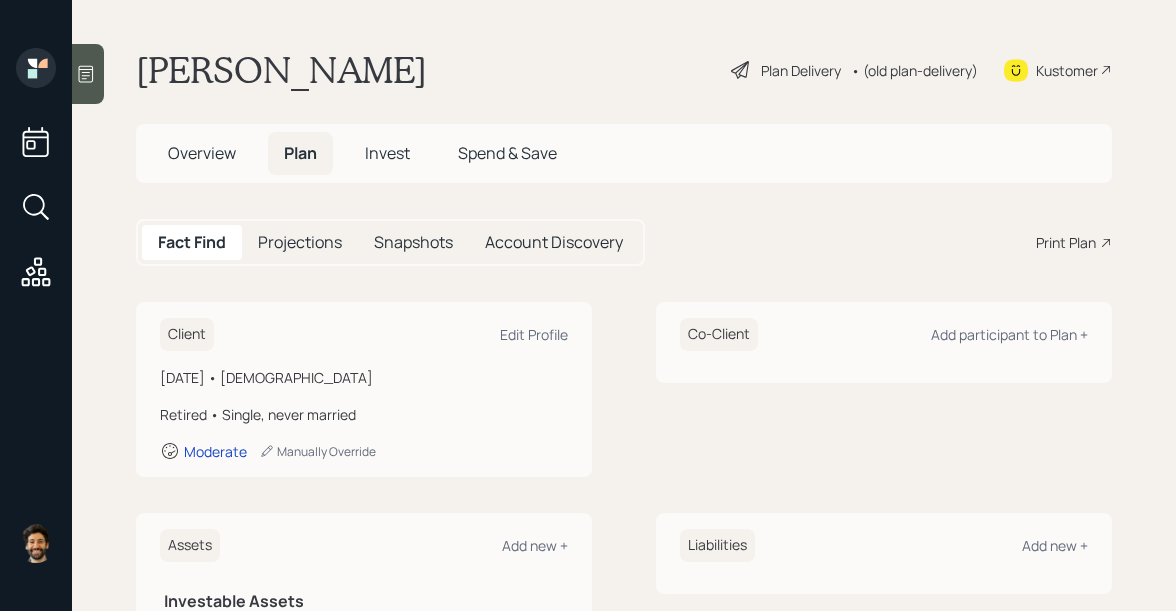 click 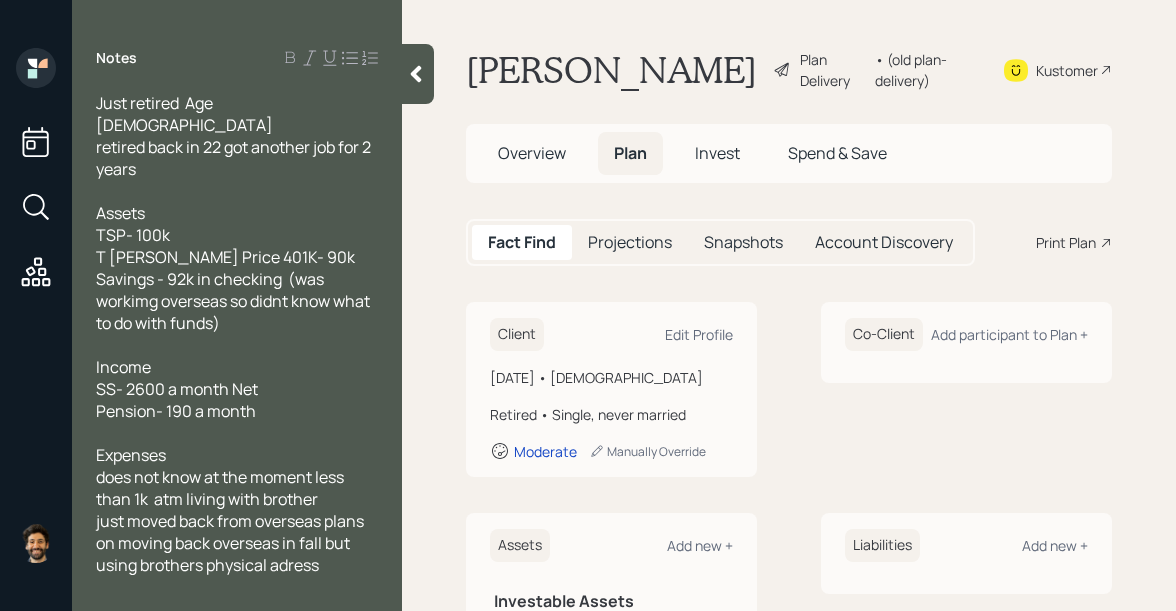 scroll, scrollTop: 120, scrollLeft: 0, axis: vertical 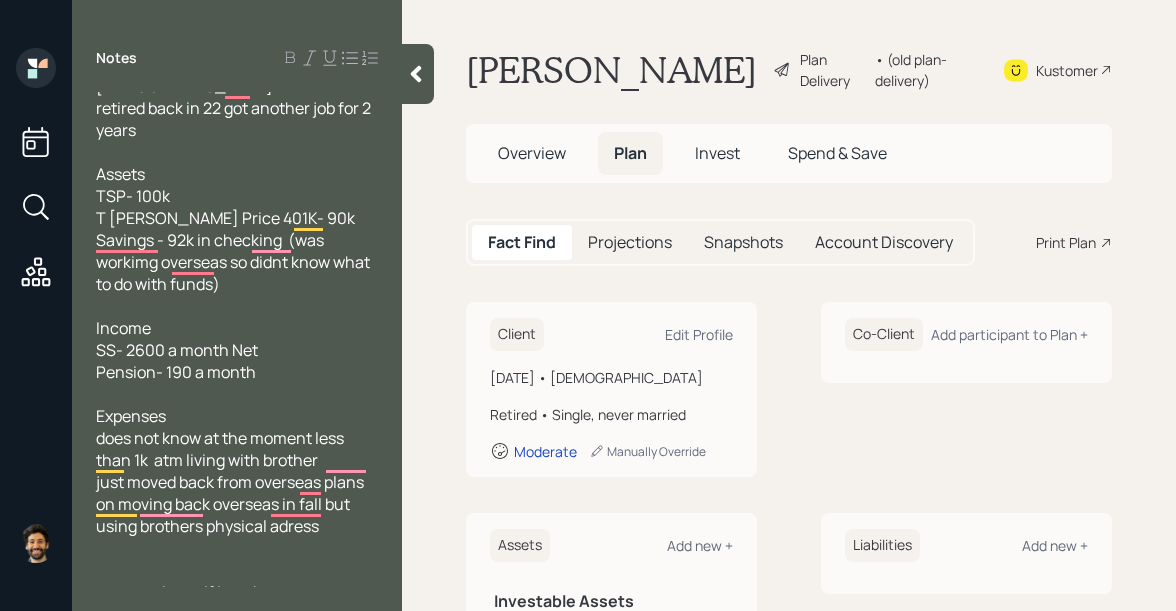 click on "Assets
TSP- 100k
T Rowe Price 401K- 90k
Savings - 92k in checking  (was workimg overseas so didnt know what to do with funds)" at bounding box center [234, 229] 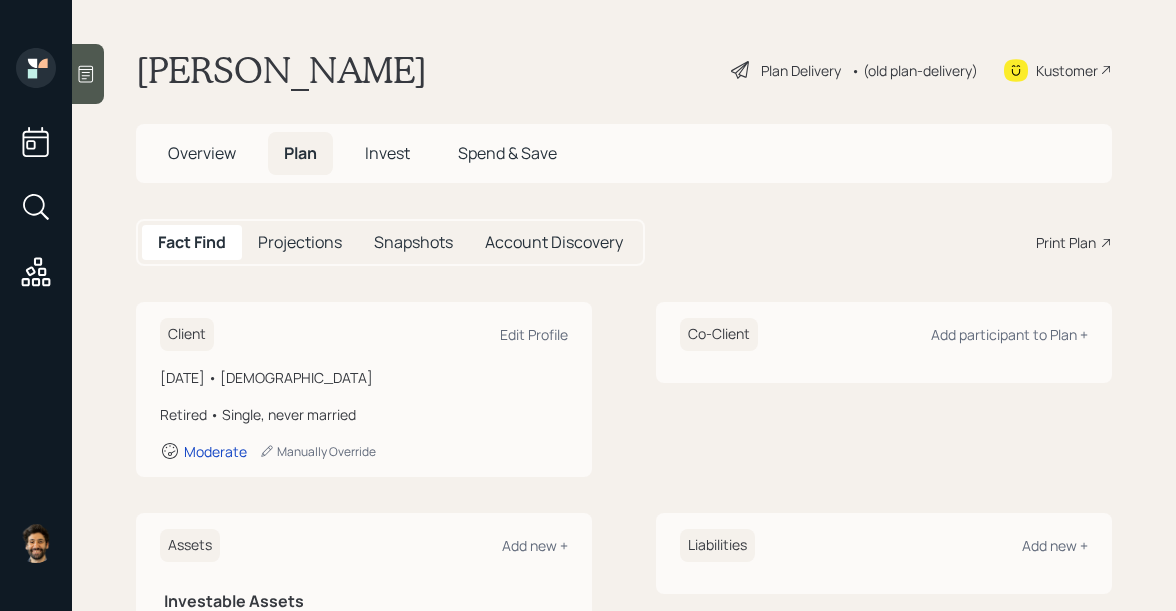 click on "• (old plan-delivery)" at bounding box center (914, 70) 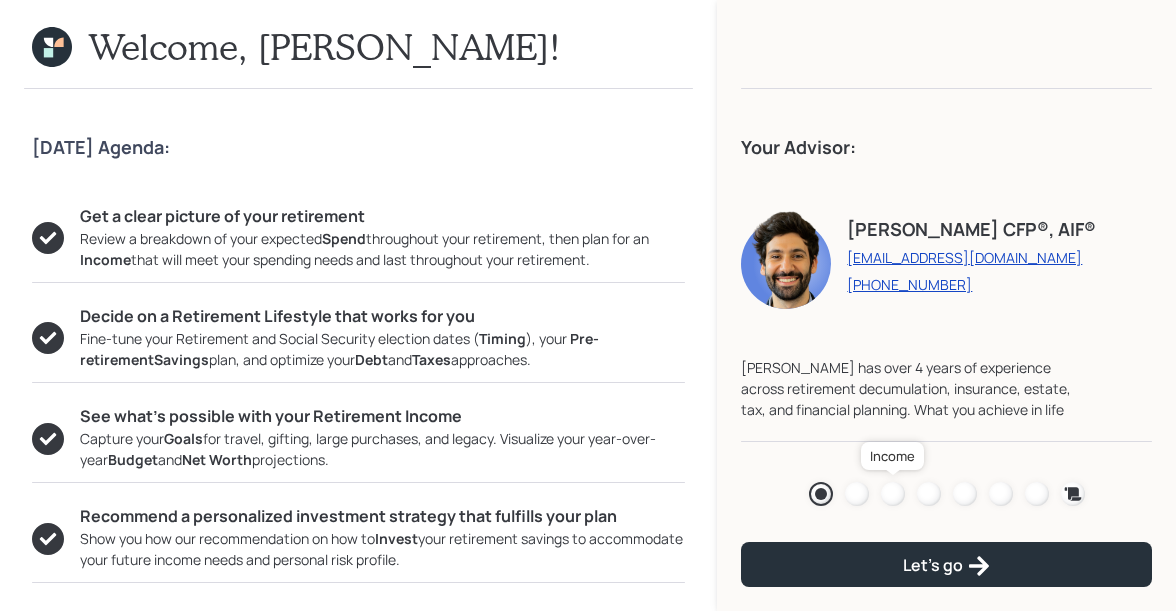 click at bounding box center (893, 494) 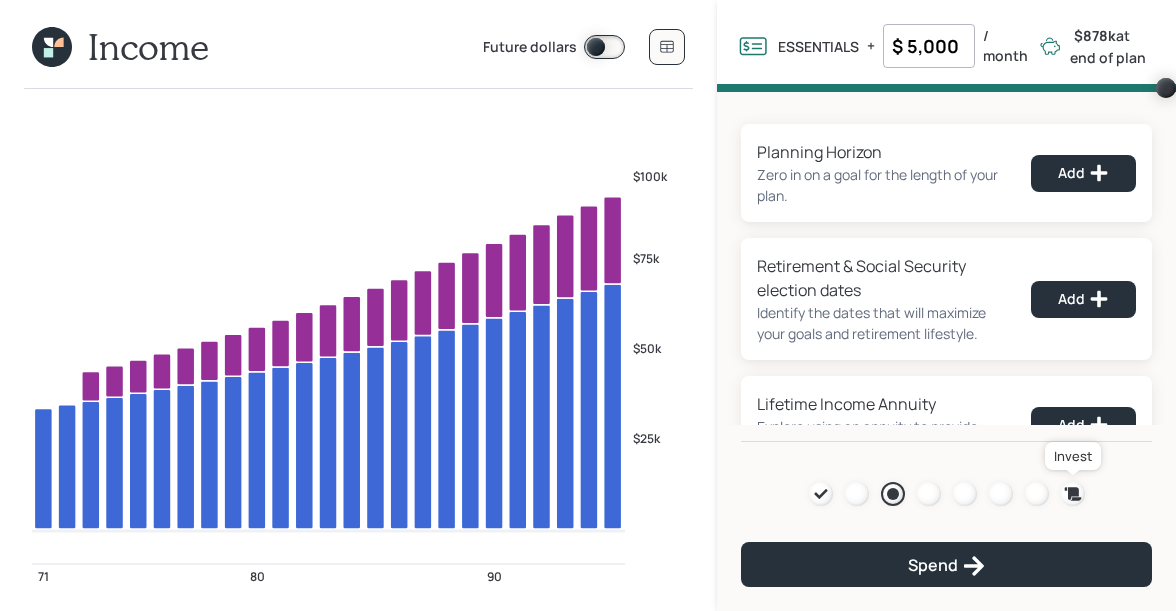 click 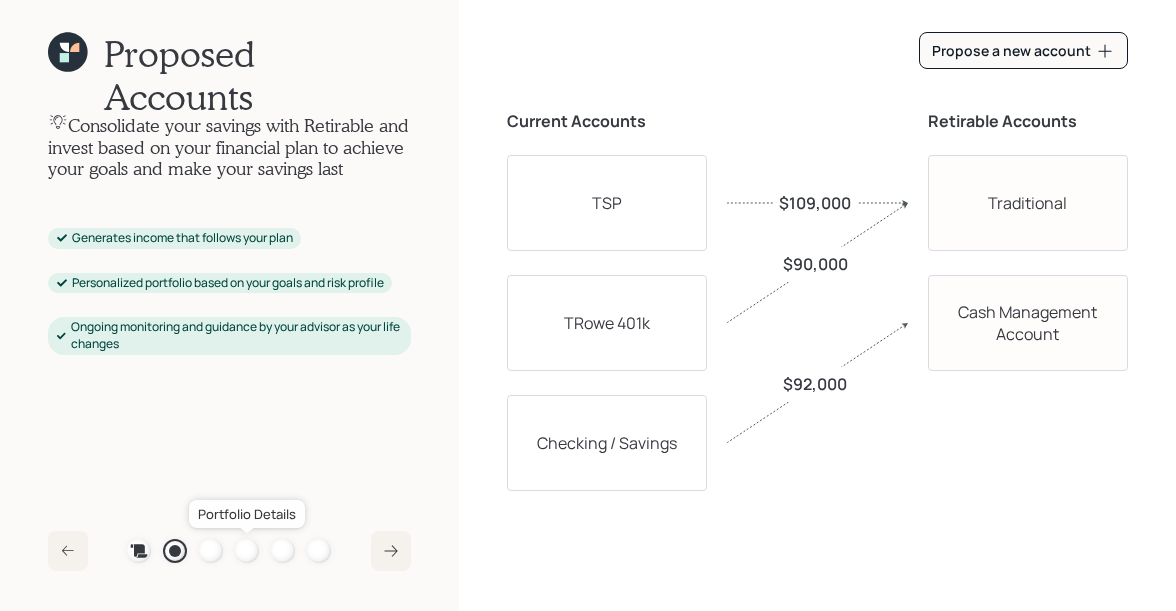 click at bounding box center (247, 551) 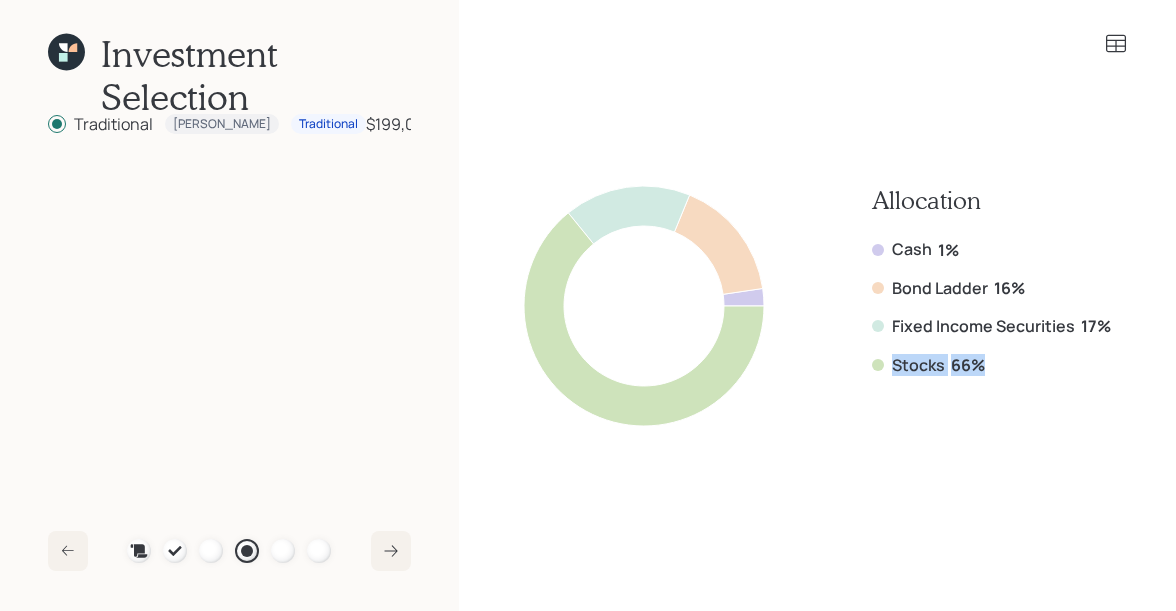 drag, startPoint x: 989, startPoint y: 363, endPoint x: 890, endPoint y: 362, distance: 99.00505 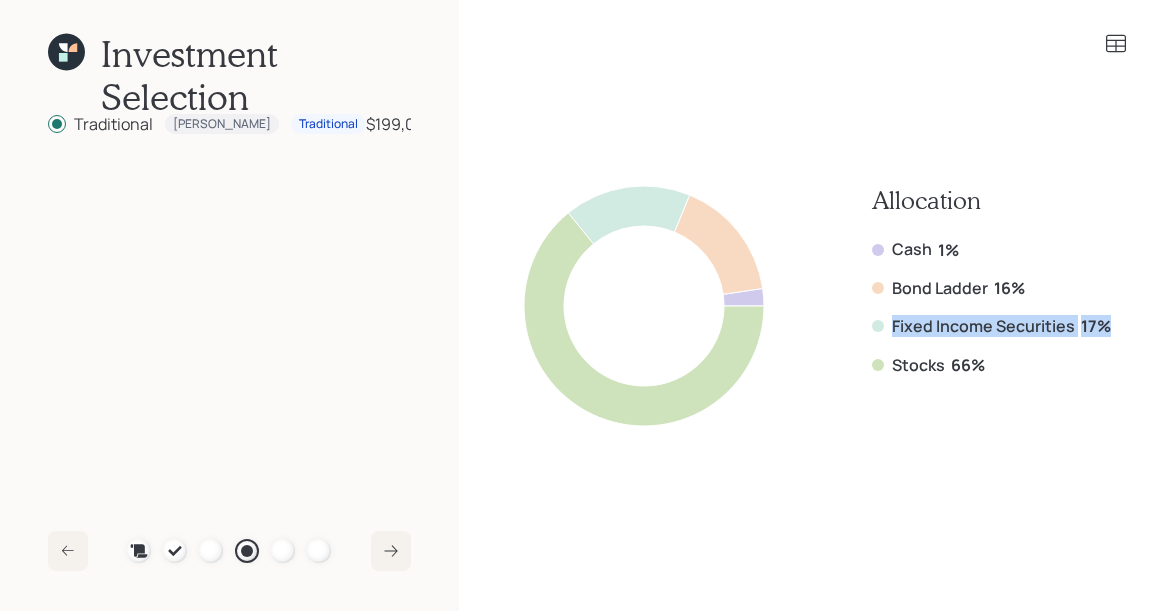 drag, startPoint x: 1110, startPoint y: 329, endPoint x: 889, endPoint y: 328, distance: 221.00226 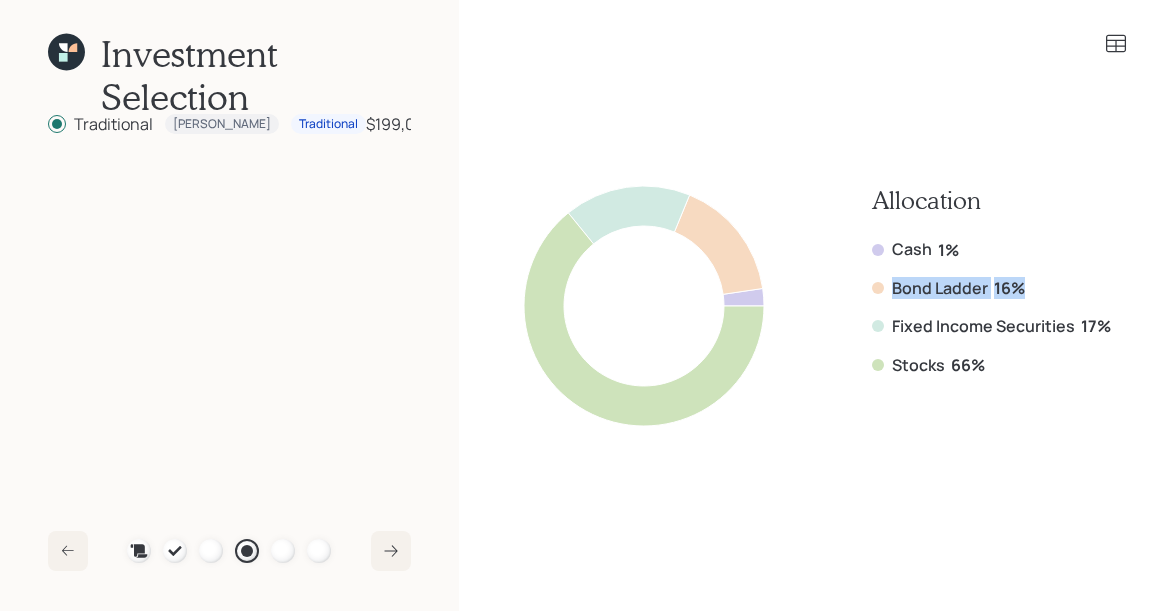 drag, startPoint x: 1032, startPoint y: 289, endPoint x: 886, endPoint y: 284, distance: 146.08559 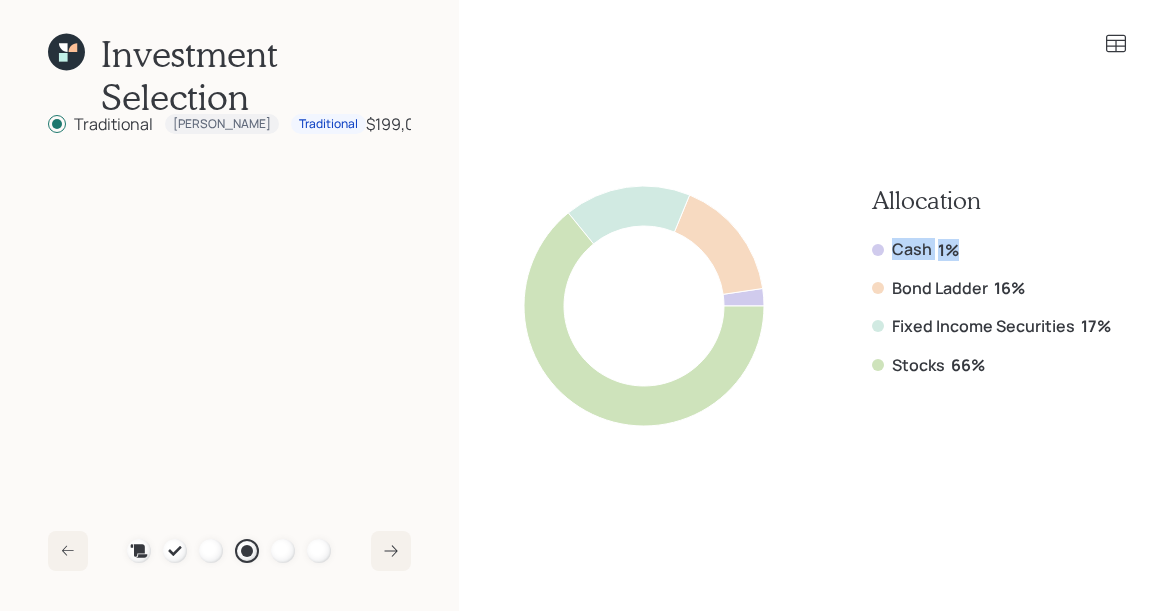 drag, startPoint x: 960, startPoint y: 245, endPoint x: 882, endPoint y: 245, distance: 78 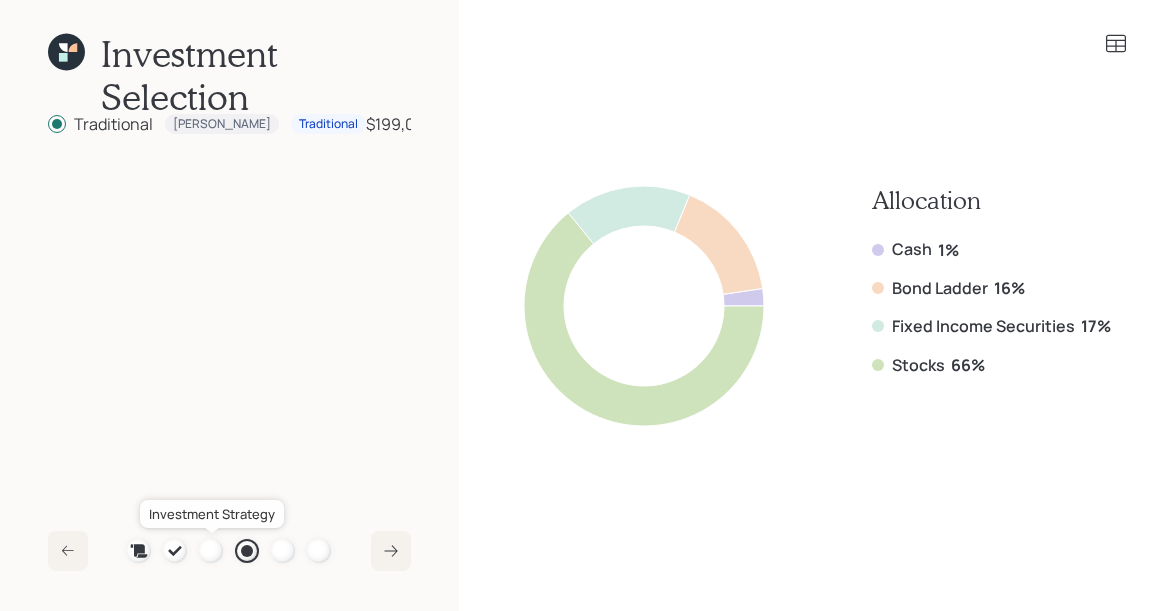 click at bounding box center (211, 551) 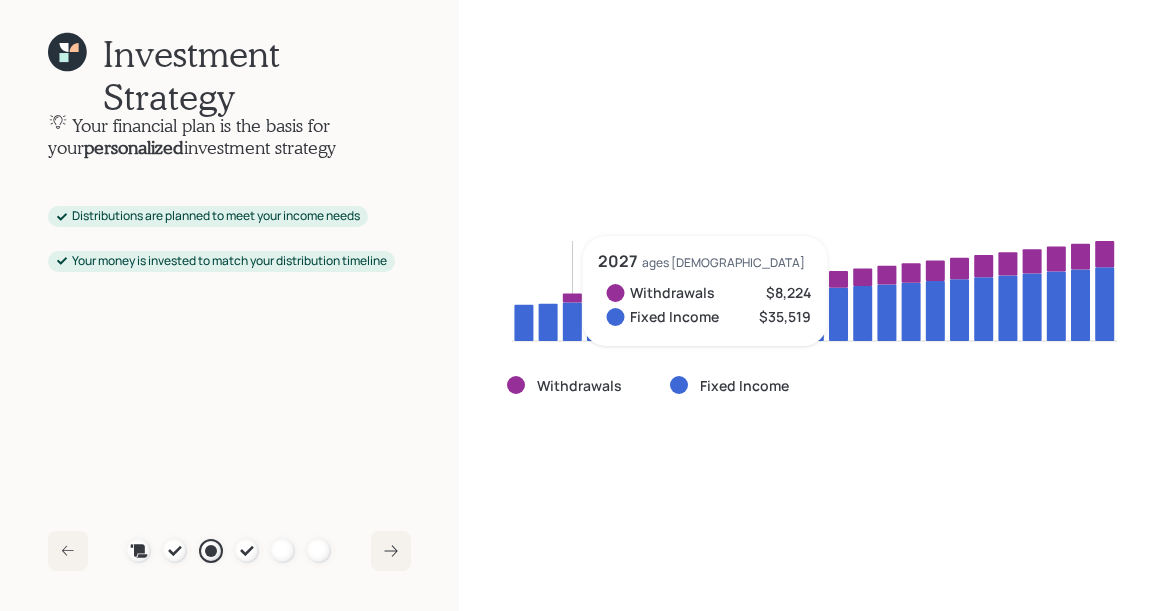 click 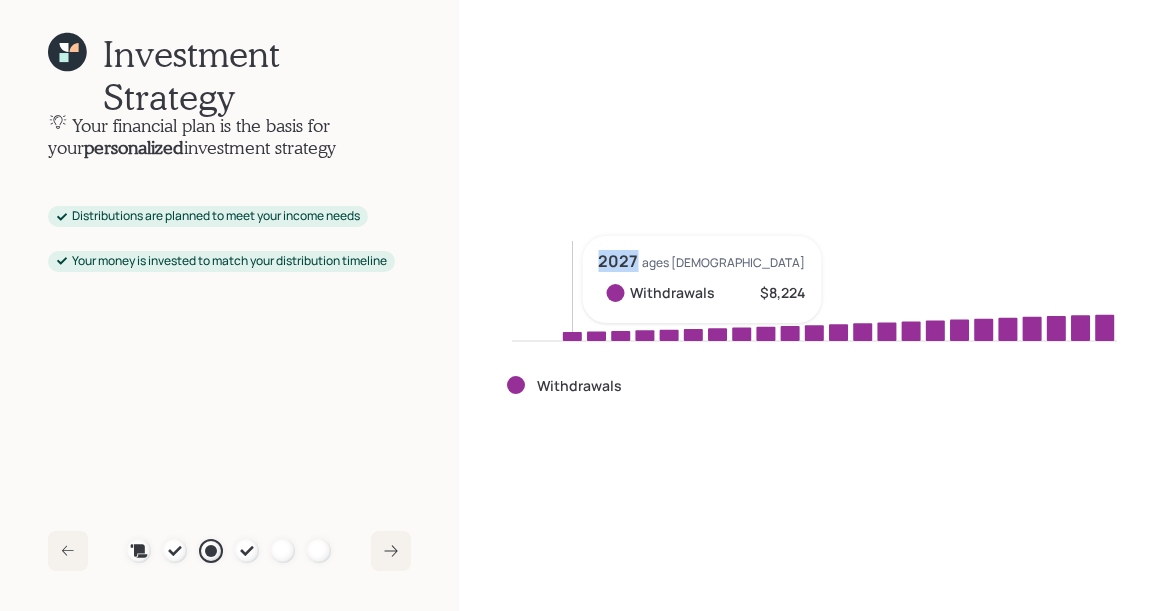click 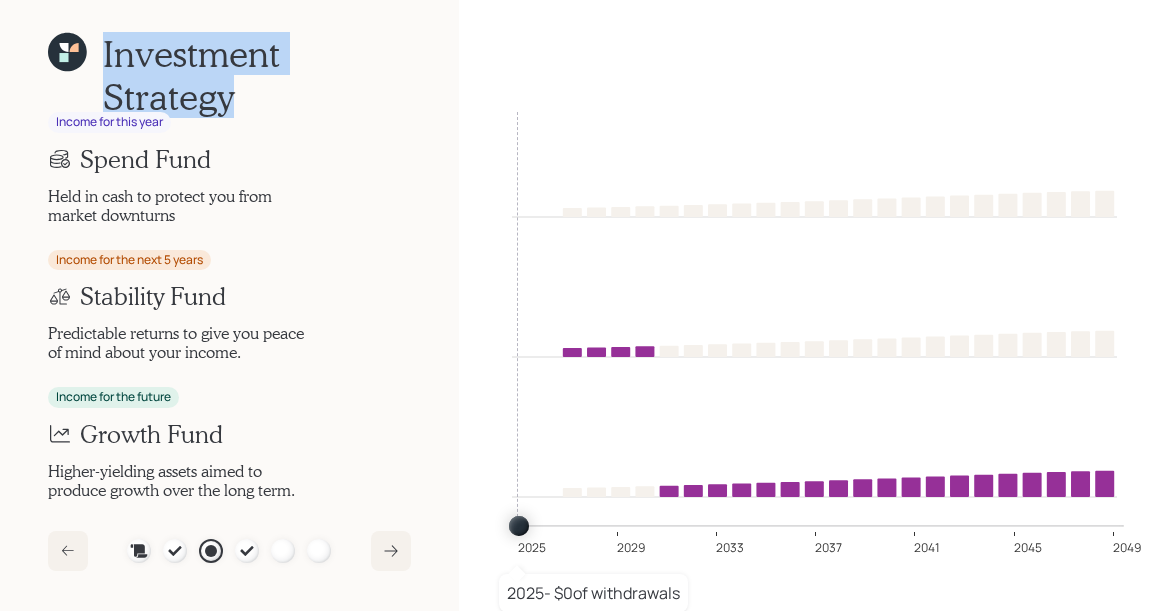 drag, startPoint x: 232, startPoint y: 102, endPoint x: 97, endPoint y: 50, distance: 144.6686 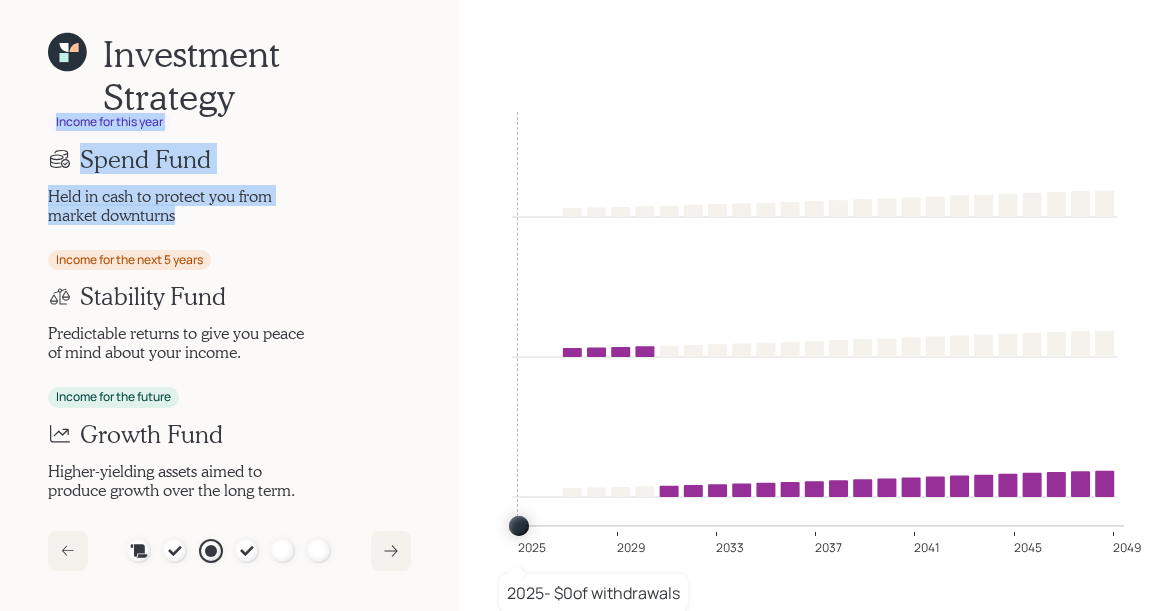 drag, startPoint x: 189, startPoint y: 214, endPoint x: 43, endPoint y: 109, distance: 179.83603 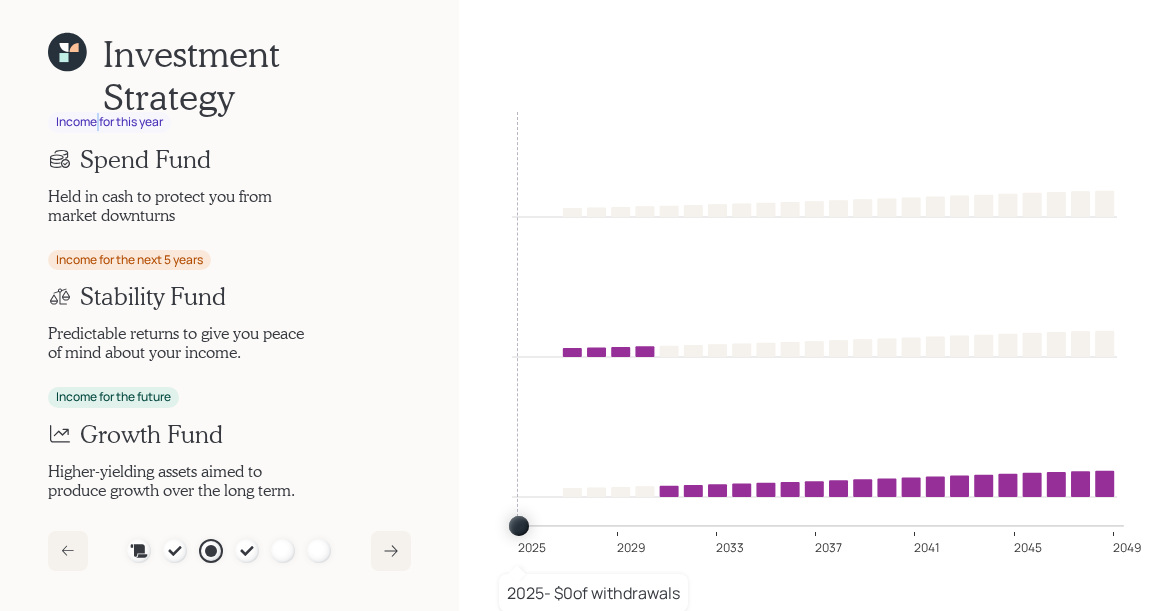 click on "Income for this year" at bounding box center (109, 122) 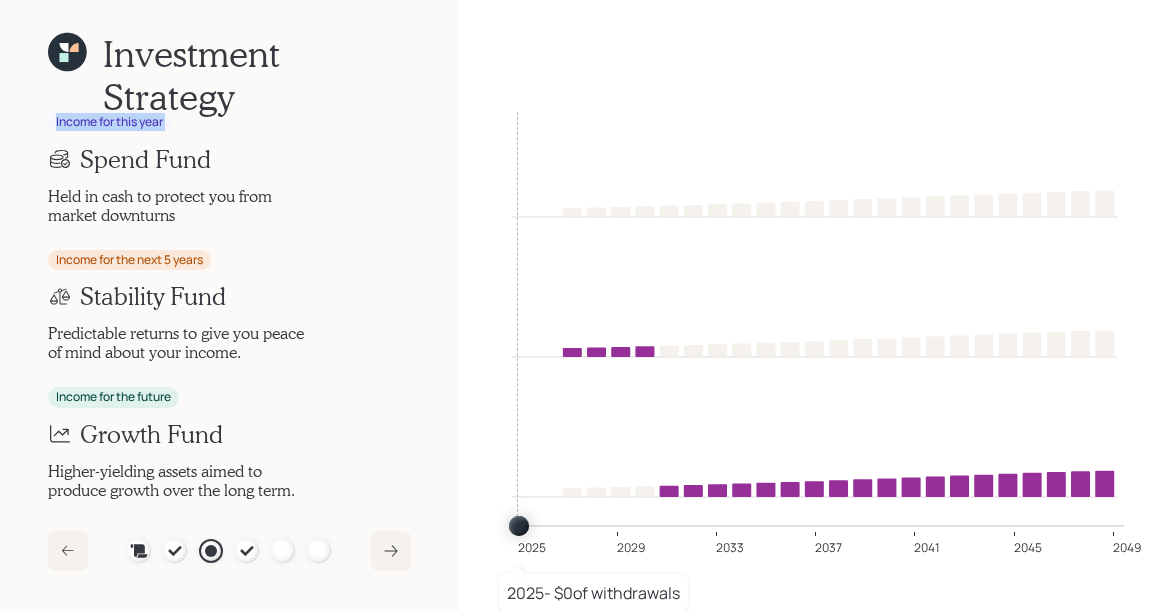 click on "Income for this year" at bounding box center [109, 122] 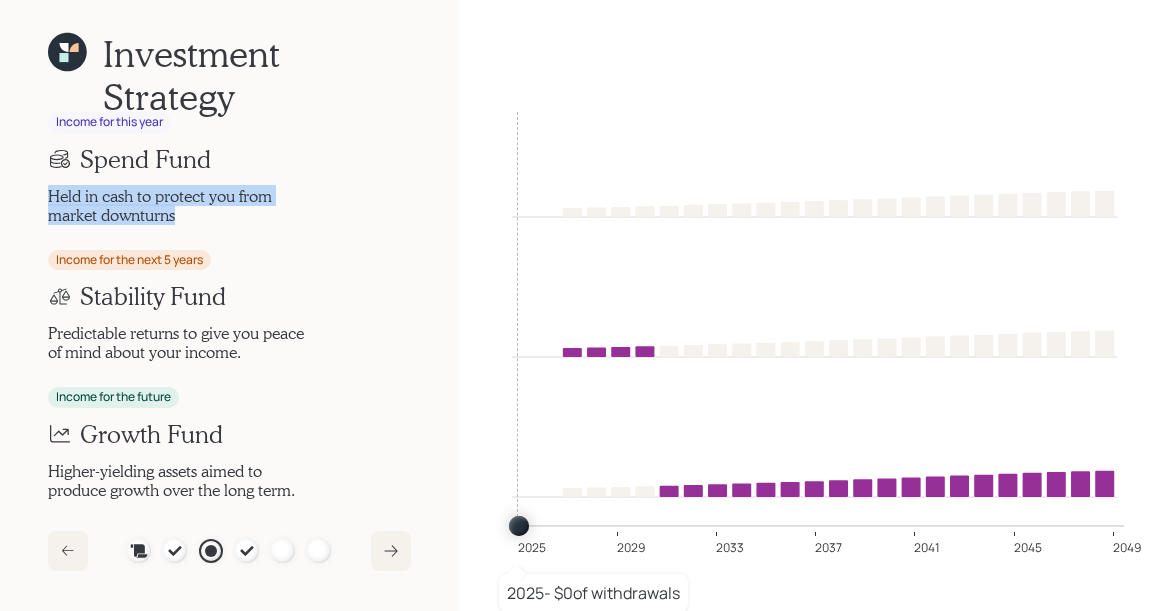 drag, startPoint x: 185, startPoint y: 212, endPoint x: 54, endPoint y: 201, distance: 131.46101 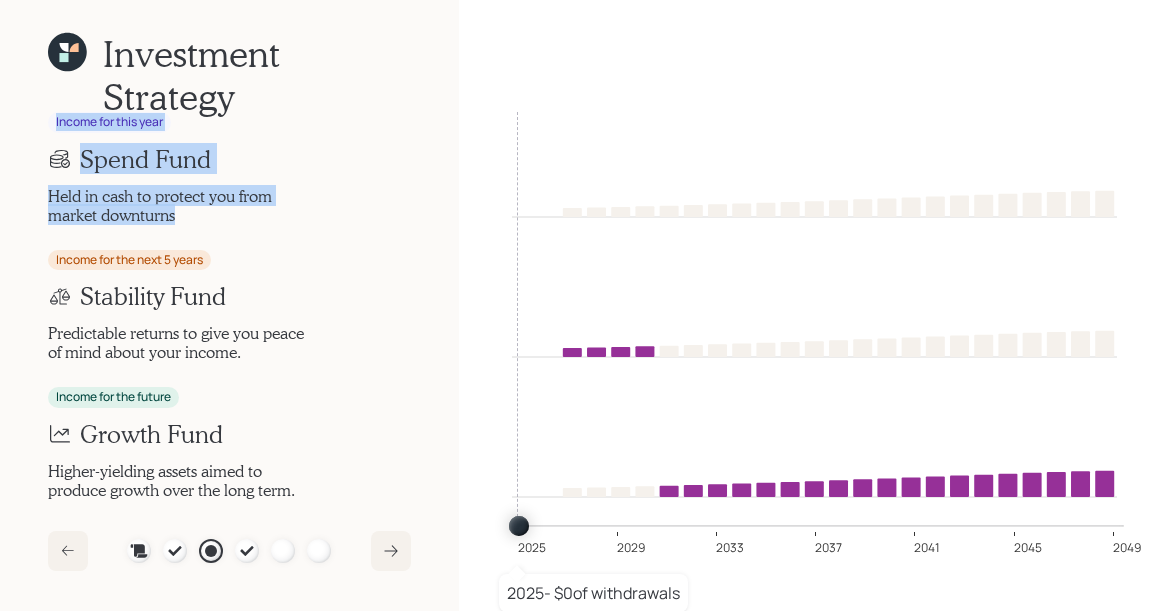 drag, startPoint x: 192, startPoint y: 212, endPoint x: 36, endPoint y: 115, distance: 183.69812 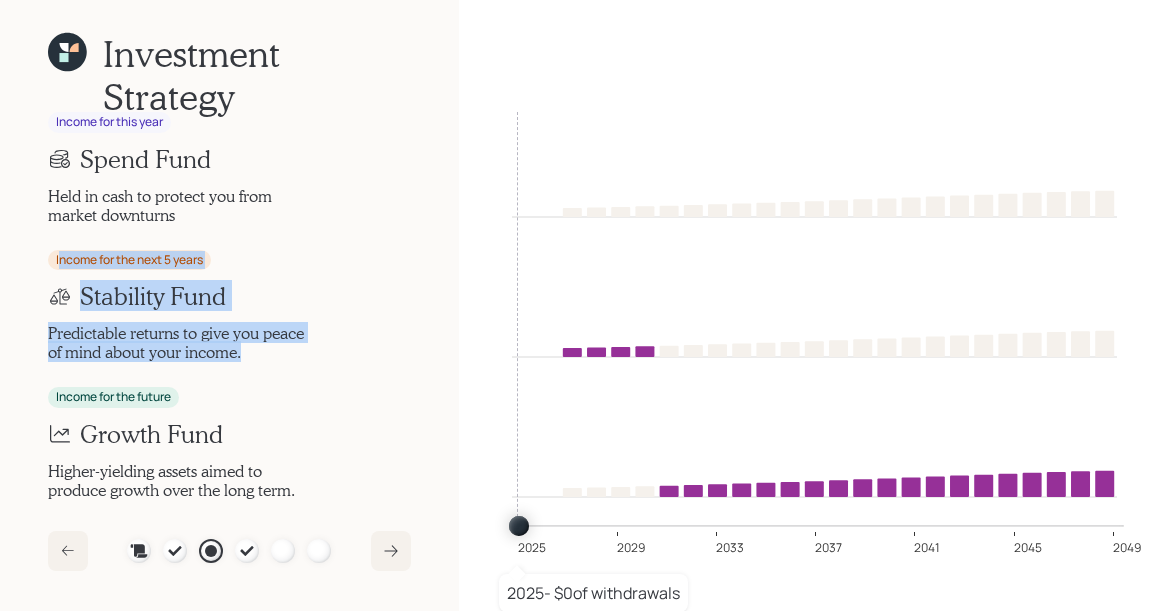drag, startPoint x: 247, startPoint y: 350, endPoint x: 62, endPoint y: 265, distance: 203.59273 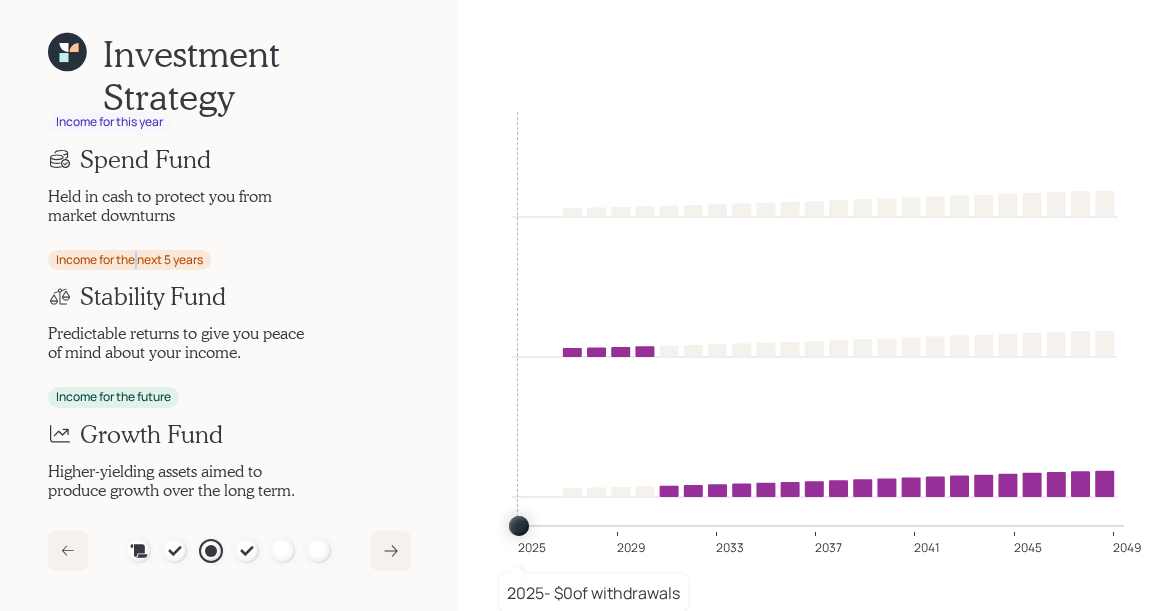 click on "Income for the next 5 years" at bounding box center (129, 260) 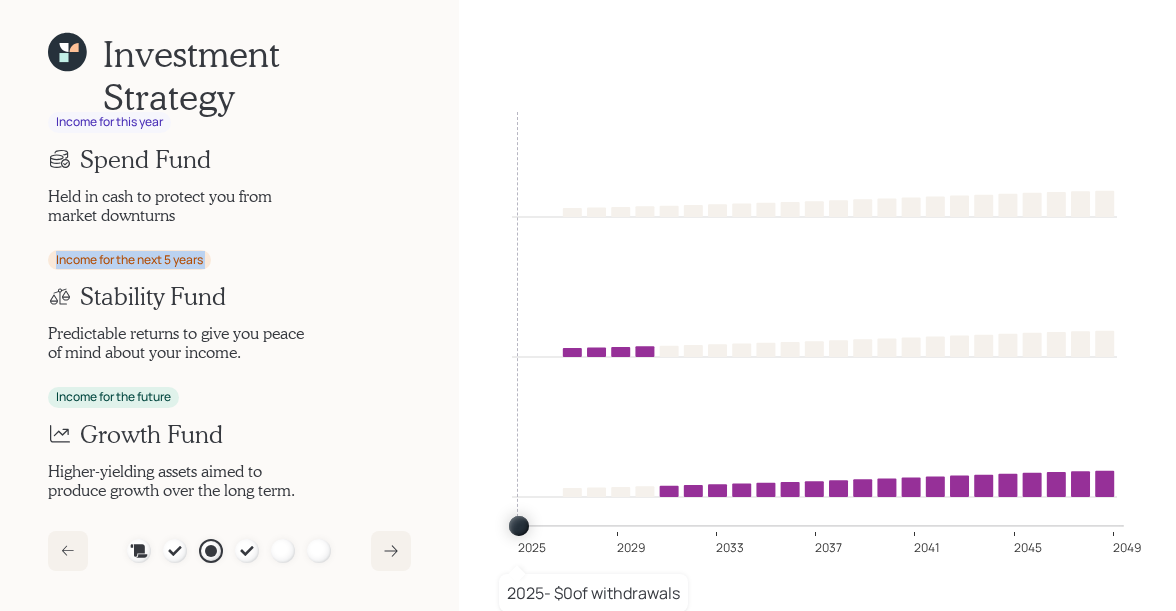 click on "Income for the next 5 years" at bounding box center (129, 260) 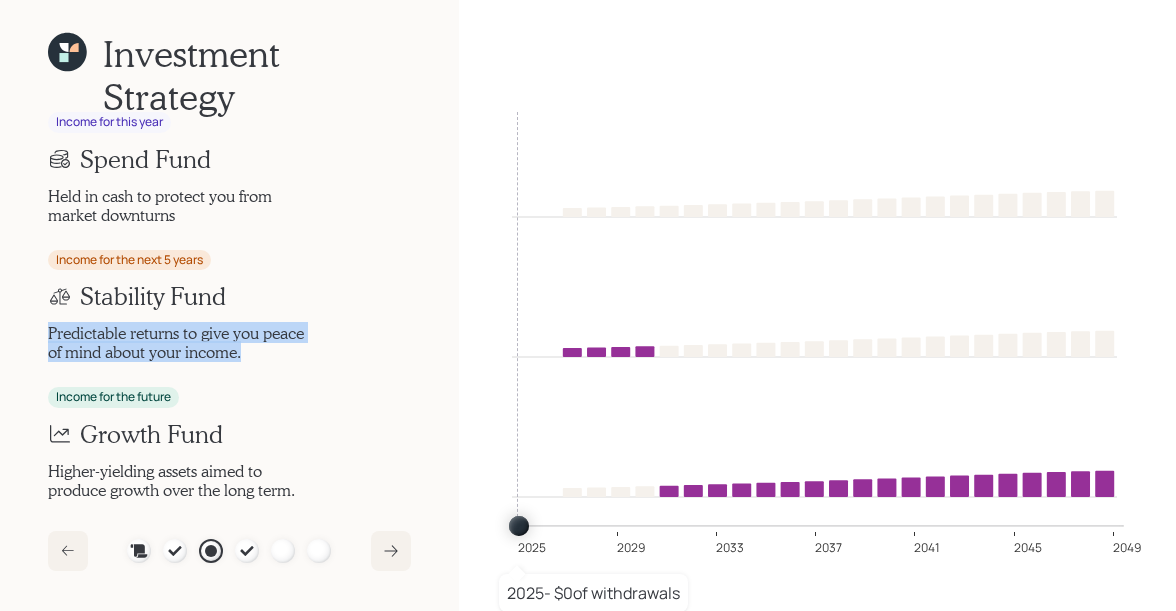 drag, startPoint x: 252, startPoint y: 355, endPoint x: 28, endPoint y: 337, distance: 224.72205 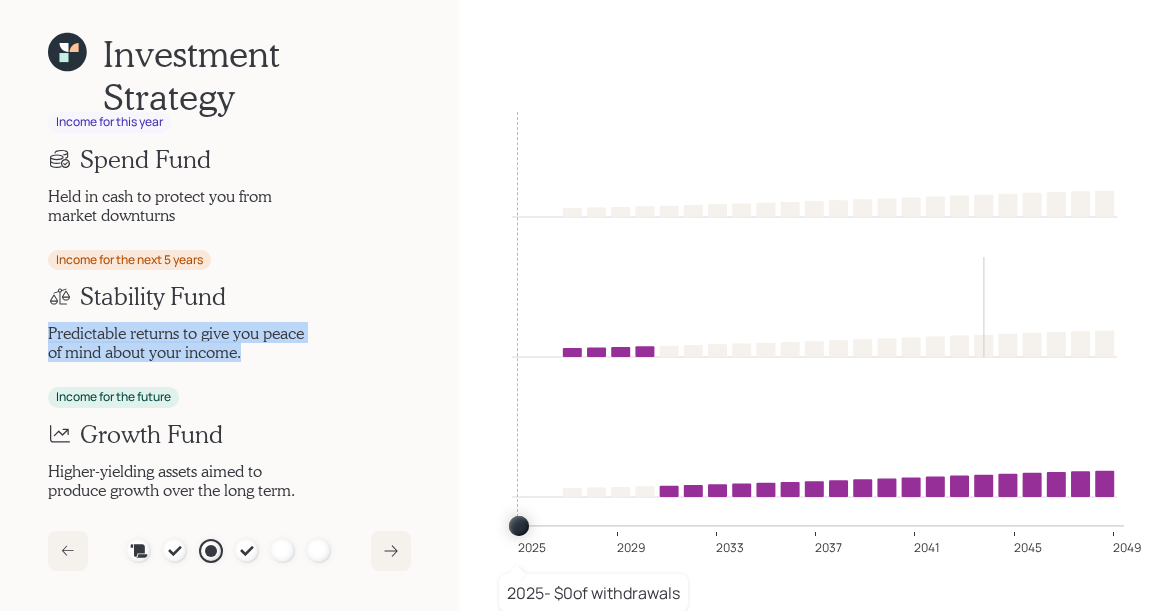 click on "Predictable returns to give you peace of mind about your income." at bounding box center [180, 342] 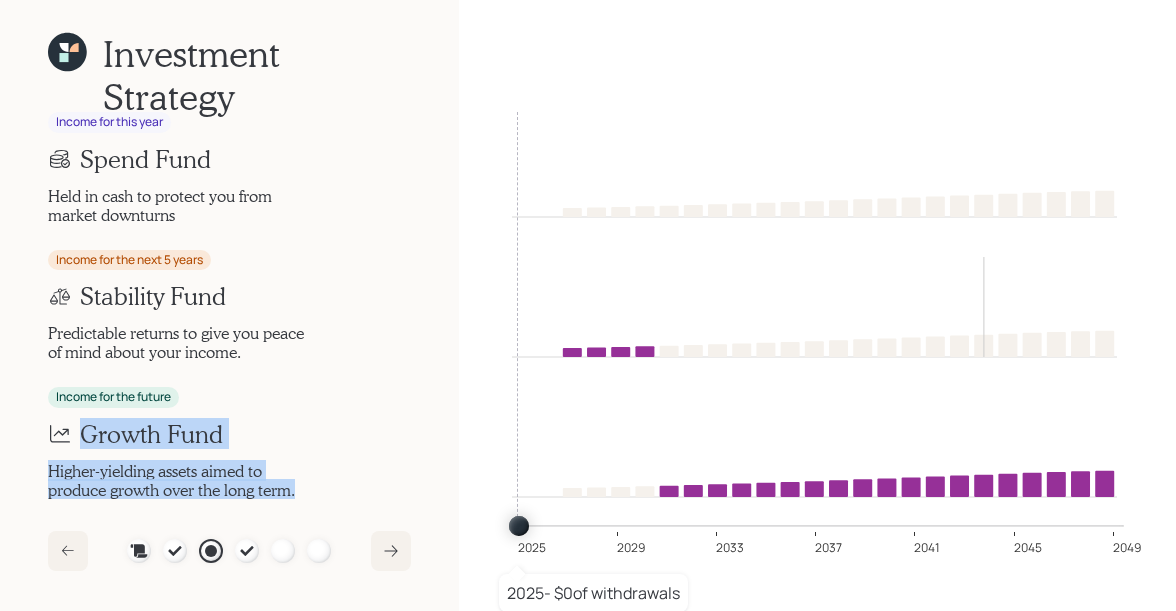 drag, startPoint x: 306, startPoint y: 492, endPoint x: 53, endPoint y: 426, distance: 261.467 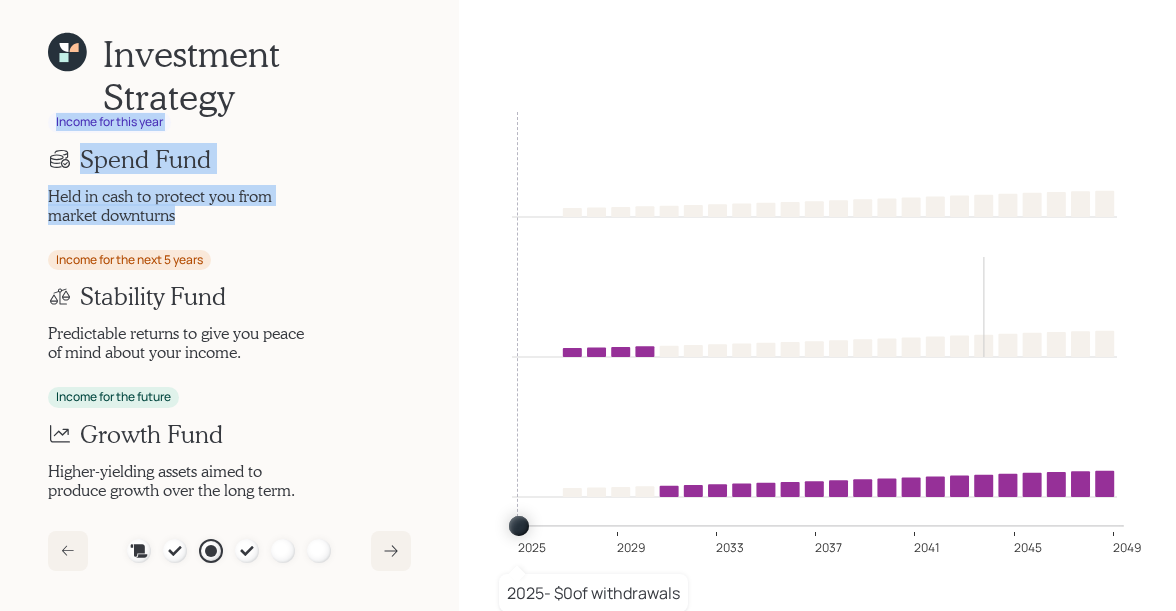 drag, startPoint x: 188, startPoint y: 212, endPoint x: 25, endPoint y: 110, distance: 192.28365 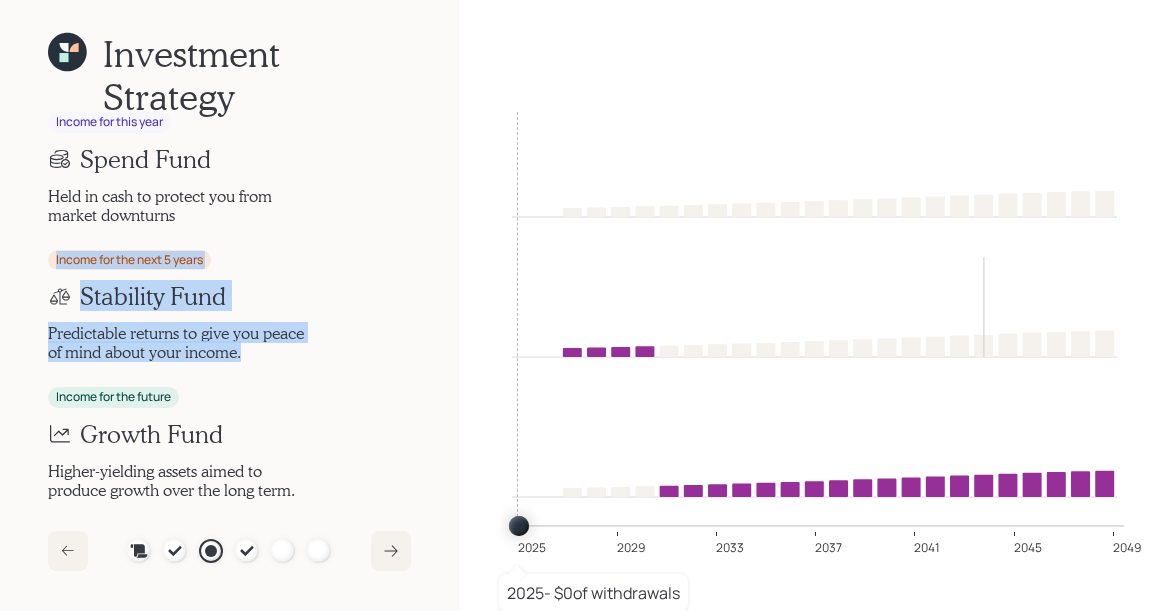 drag, startPoint x: 254, startPoint y: 358, endPoint x: 39, endPoint y: 256, distance: 237.96849 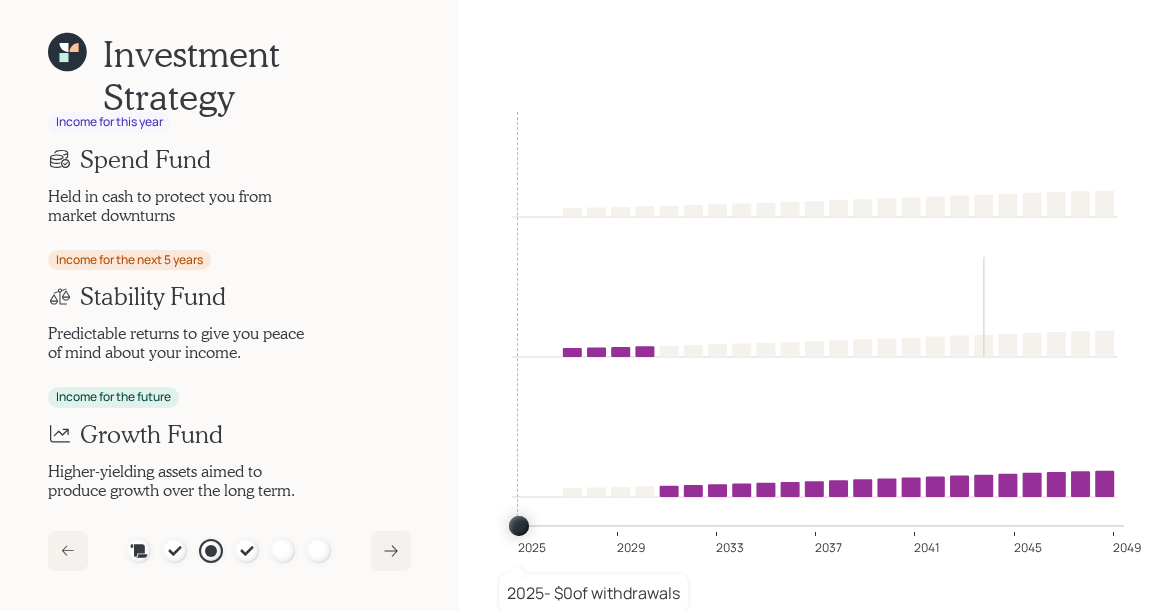 click on "Higher-yielding assets aimed to produce growth over the long term." at bounding box center [180, 480] 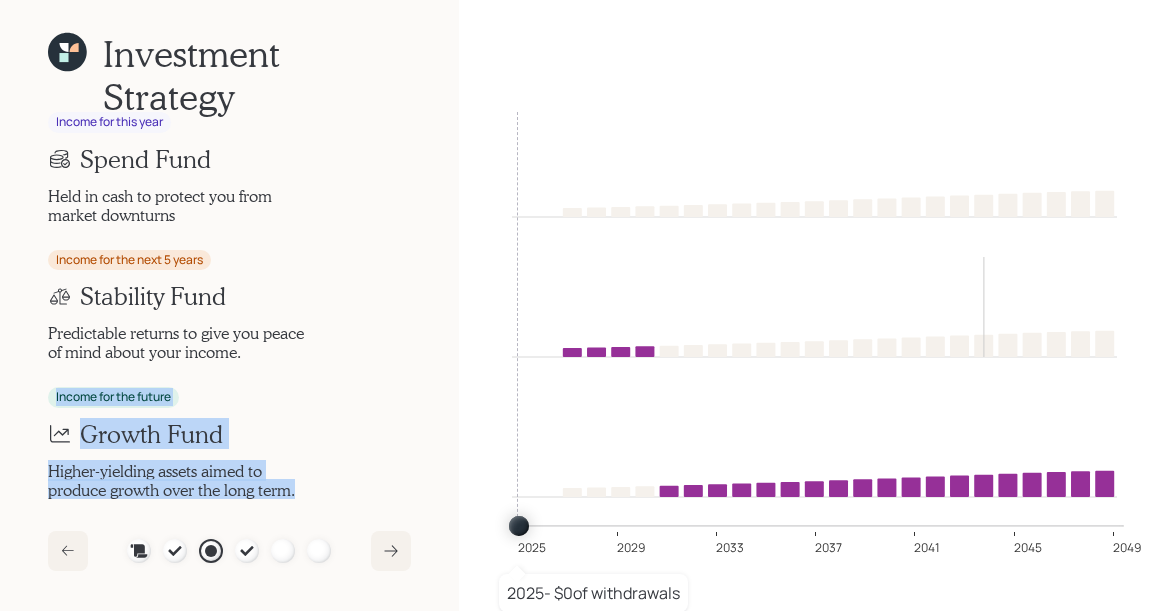 drag, startPoint x: 310, startPoint y: 494, endPoint x: 53, endPoint y: 402, distance: 272.9707 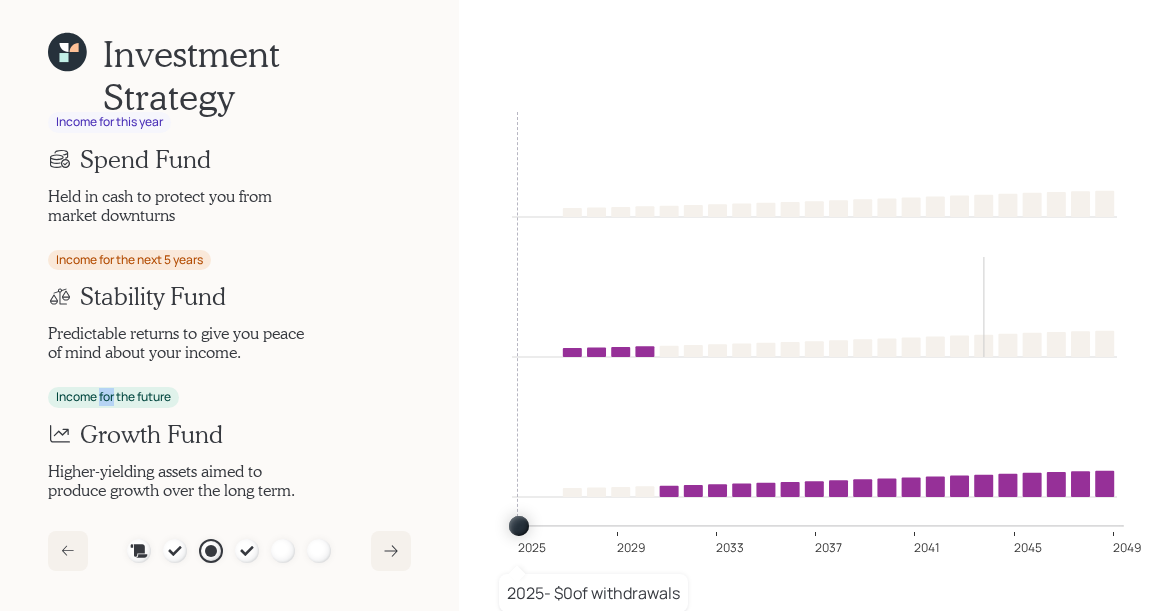 click on "Income for the future" at bounding box center [113, 397] 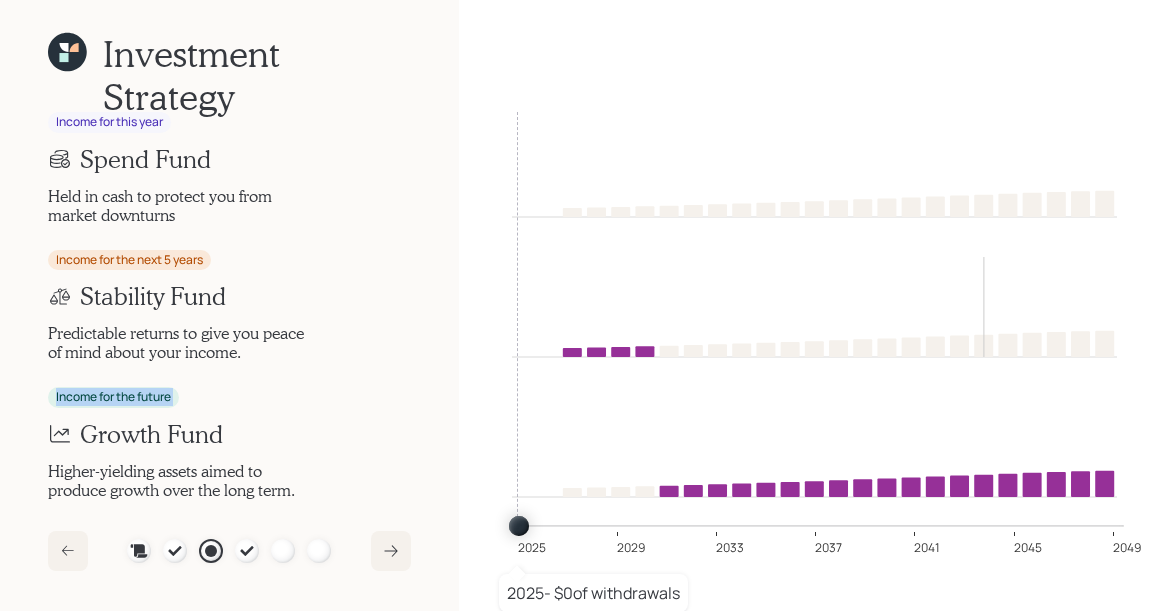 click on "Income for the future" at bounding box center [113, 397] 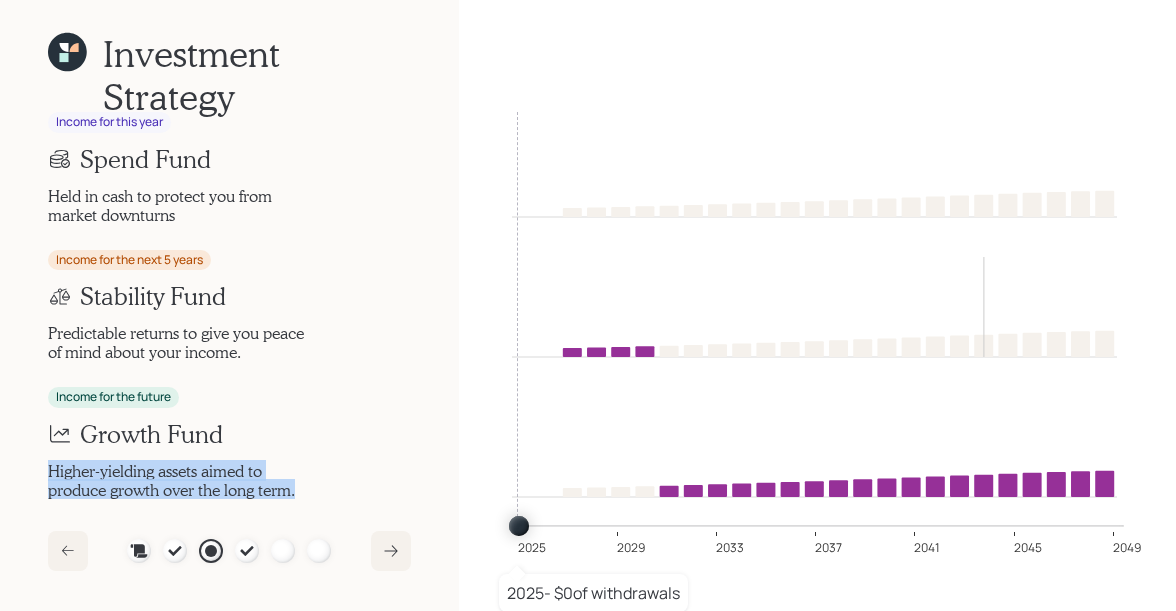 drag, startPoint x: 311, startPoint y: 500, endPoint x: 20, endPoint y: 467, distance: 292.86514 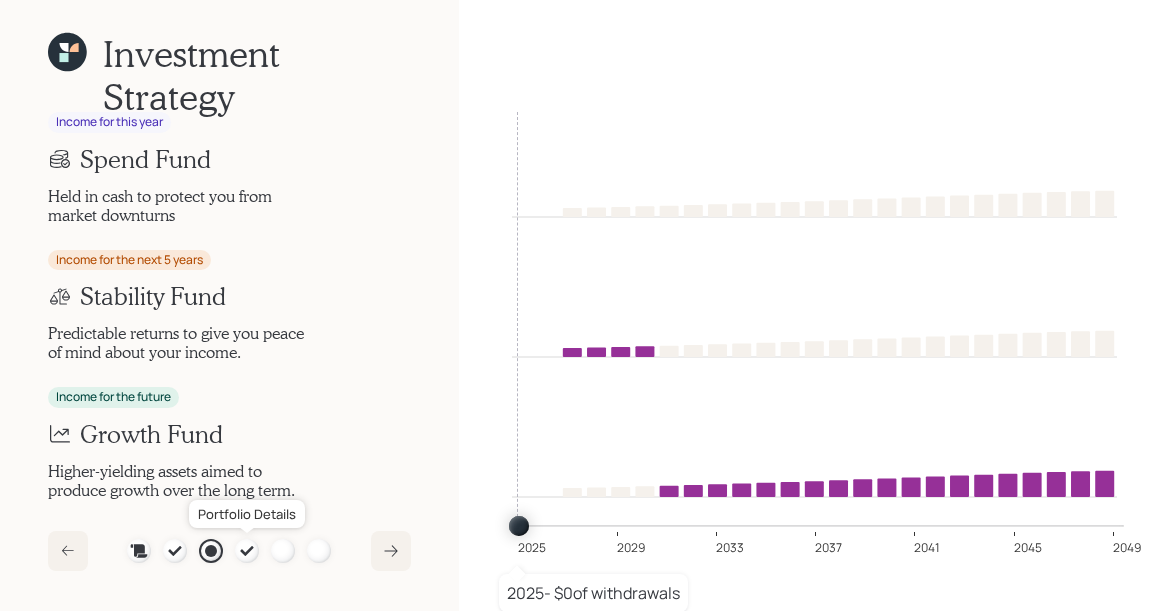 click 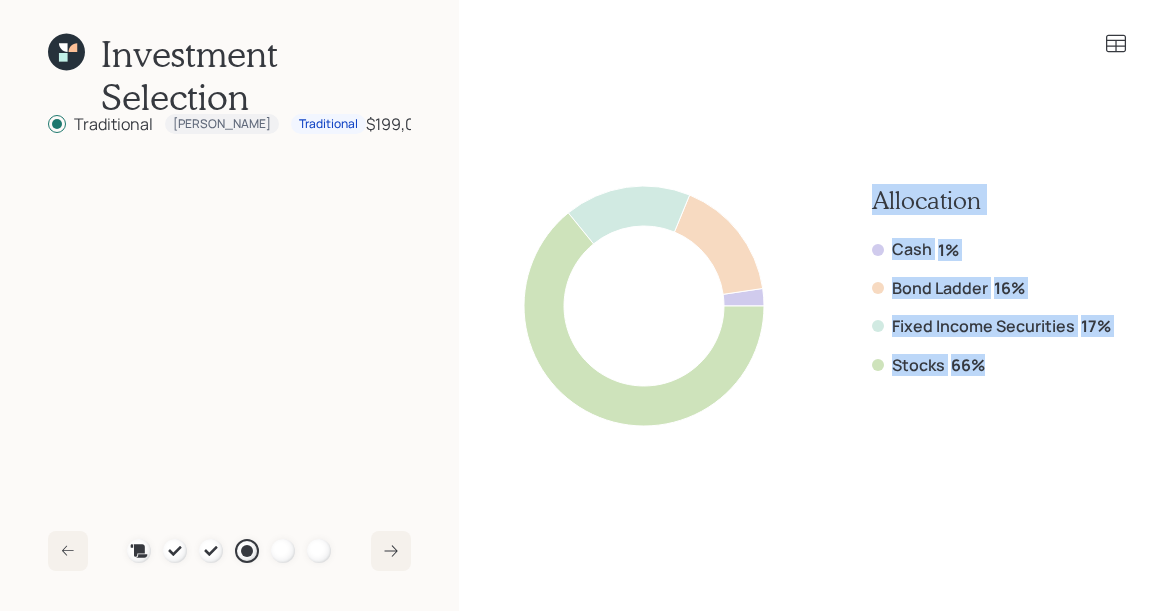drag, startPoint x: 990, startPoint y: 362, endPoint x: 862, endPoint y: 167, distance: 233.25737 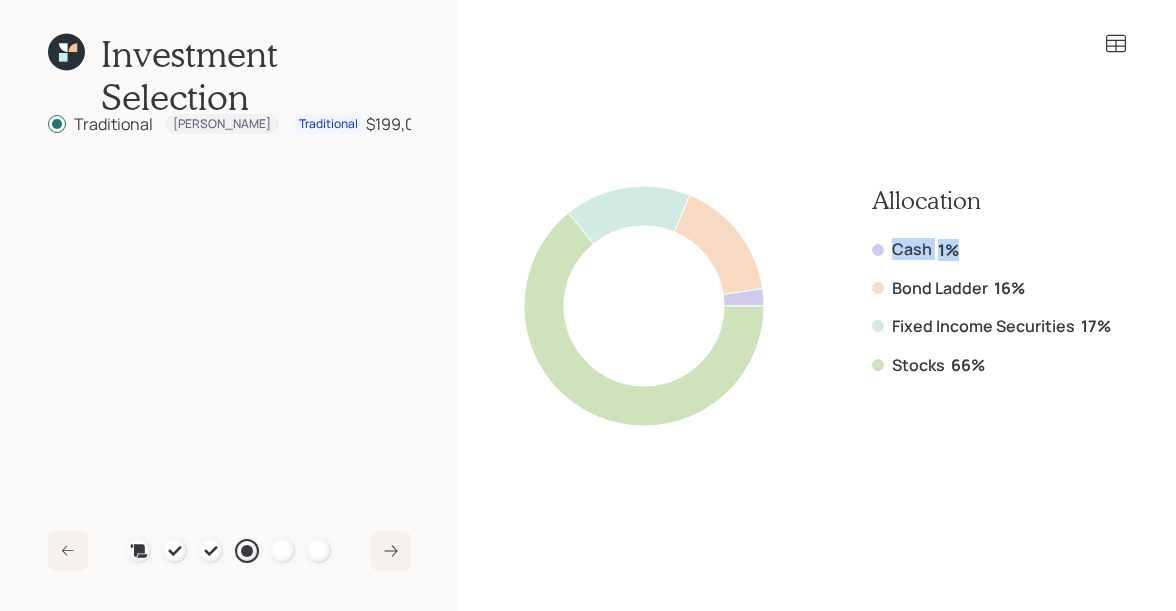 drag, startPoint x: 965, startPoint y: 255, endPoint x: 880, endPoint y: 252, distance: 85.052925 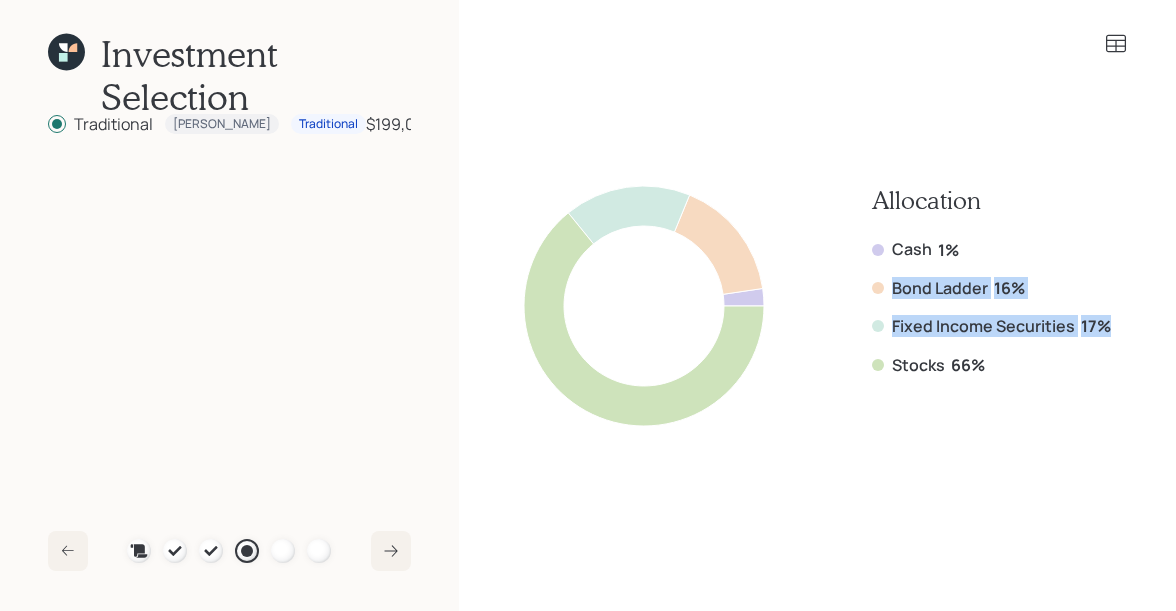 drag, startPoint x: 1111, startPoint y: 331, endPoint x: 890, endPoint y: 287, distance: 225.33752 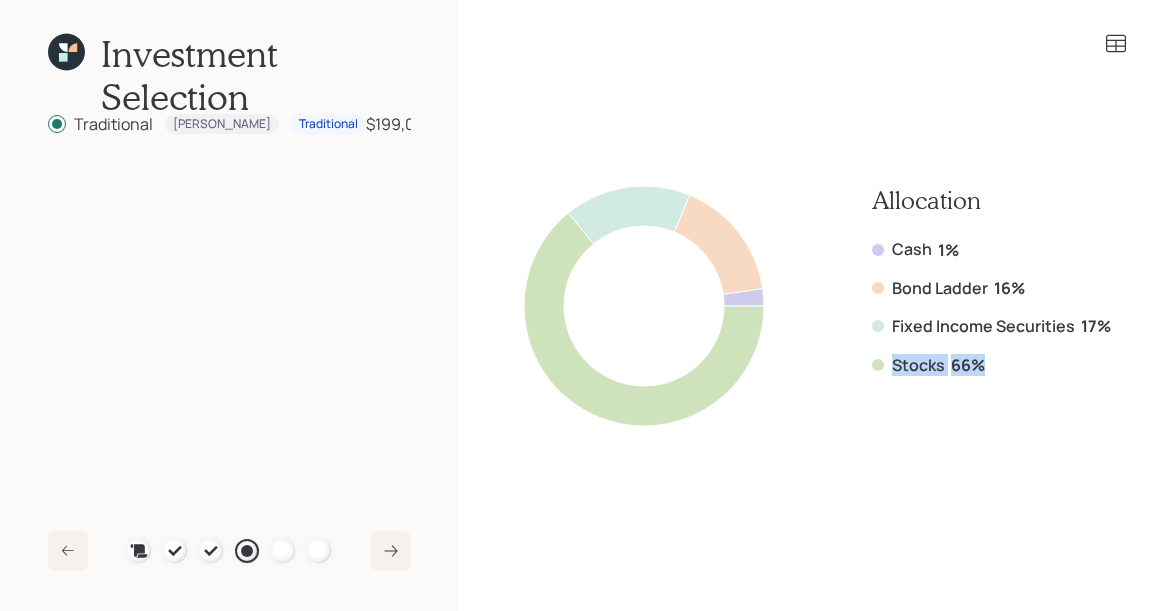 drag, startPoint x: 989, startPoint y: 365, endPoint x: 850, endPoint y: 365, distance: 139 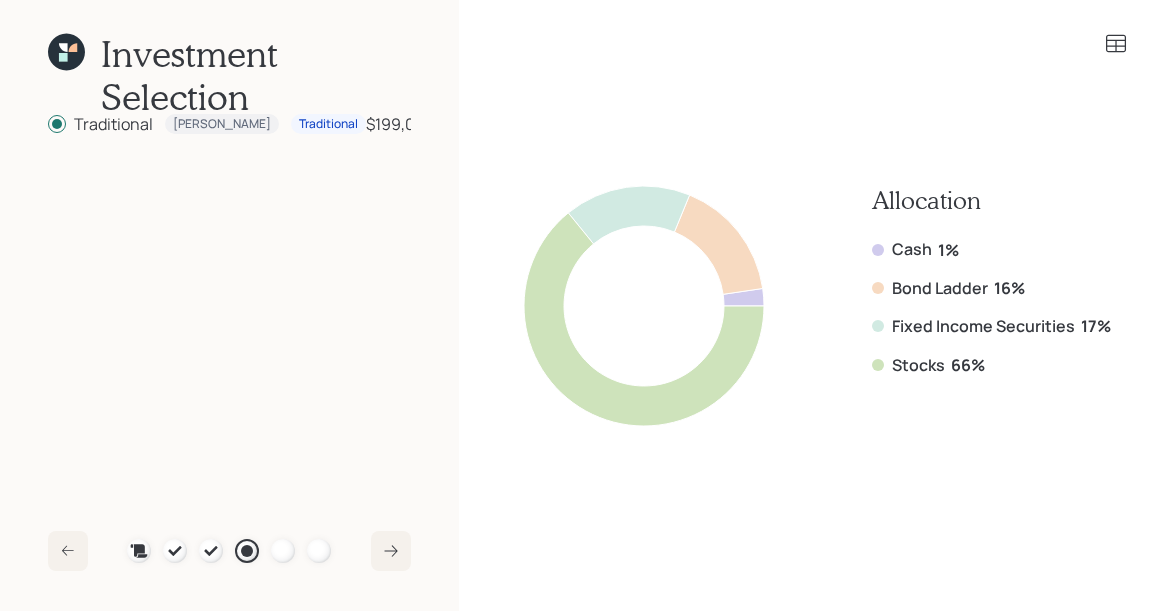 click 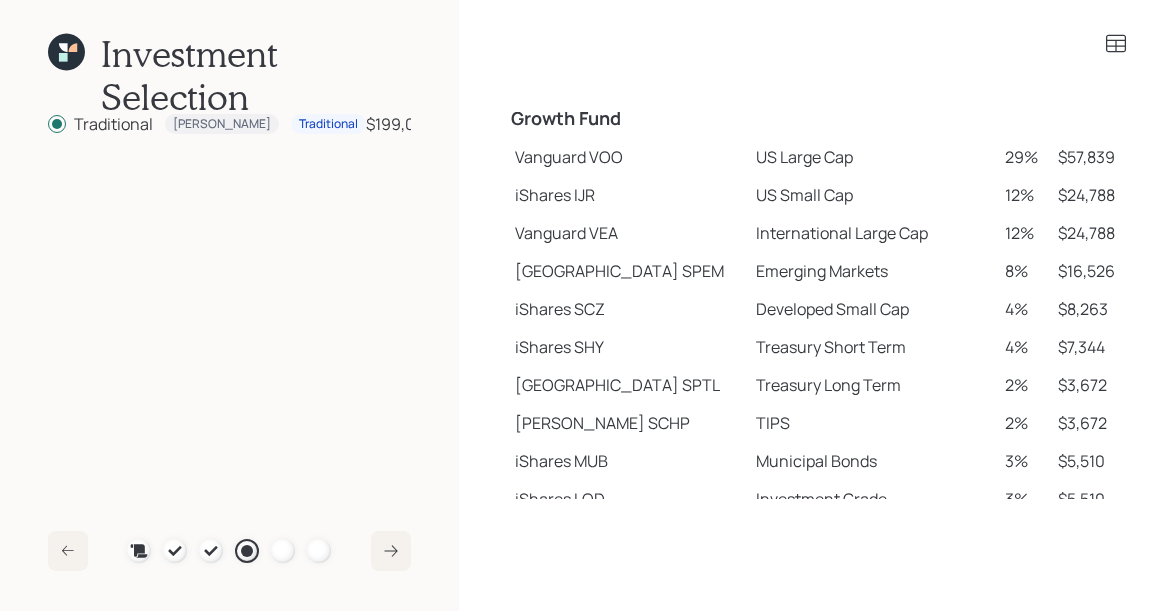 scroll, scrollTop: 326, scrollLeft: 0, axis: vertical 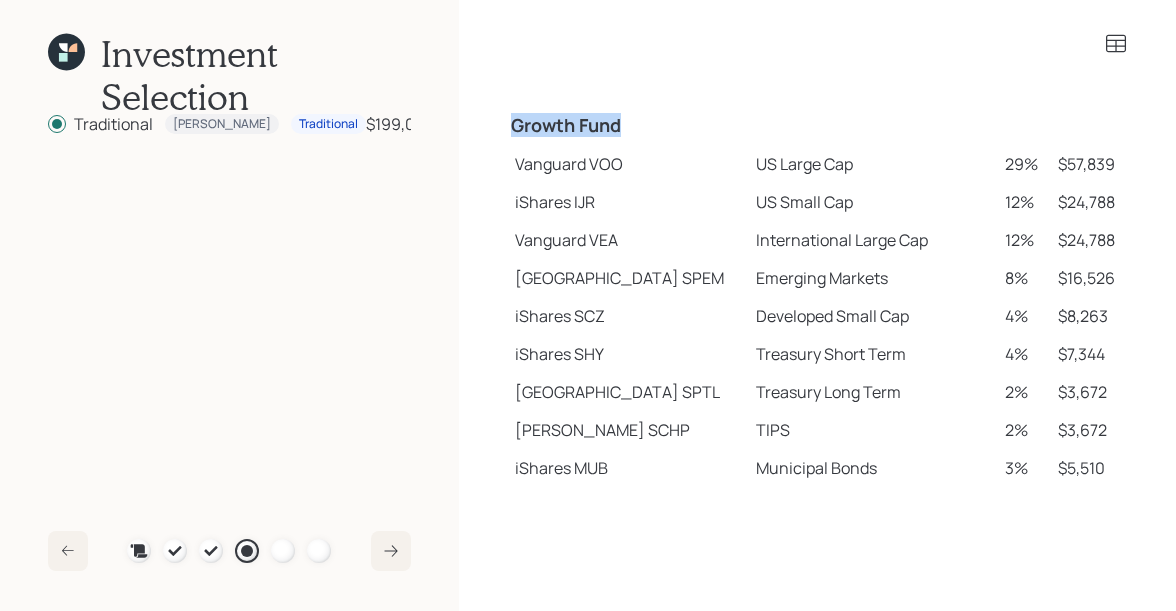 drag, startPoint x: 511, startPoint y: 128, endPoint x: 672, endPoint y: 123, distance: 161.07762 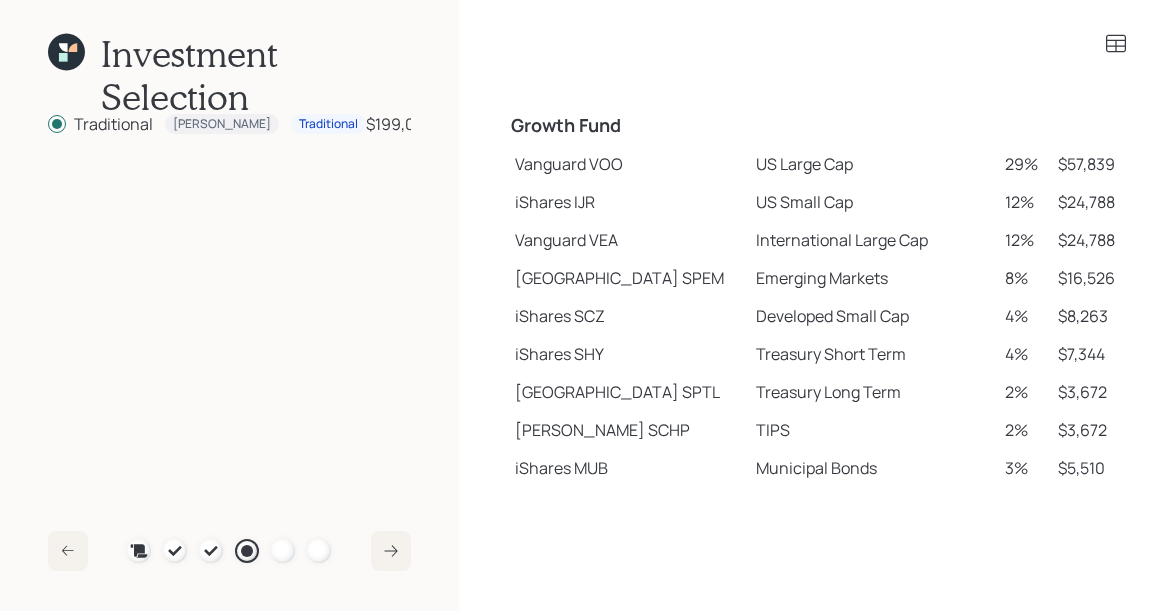click on "Vanguard   VOO" at bounding box center [627, 164] 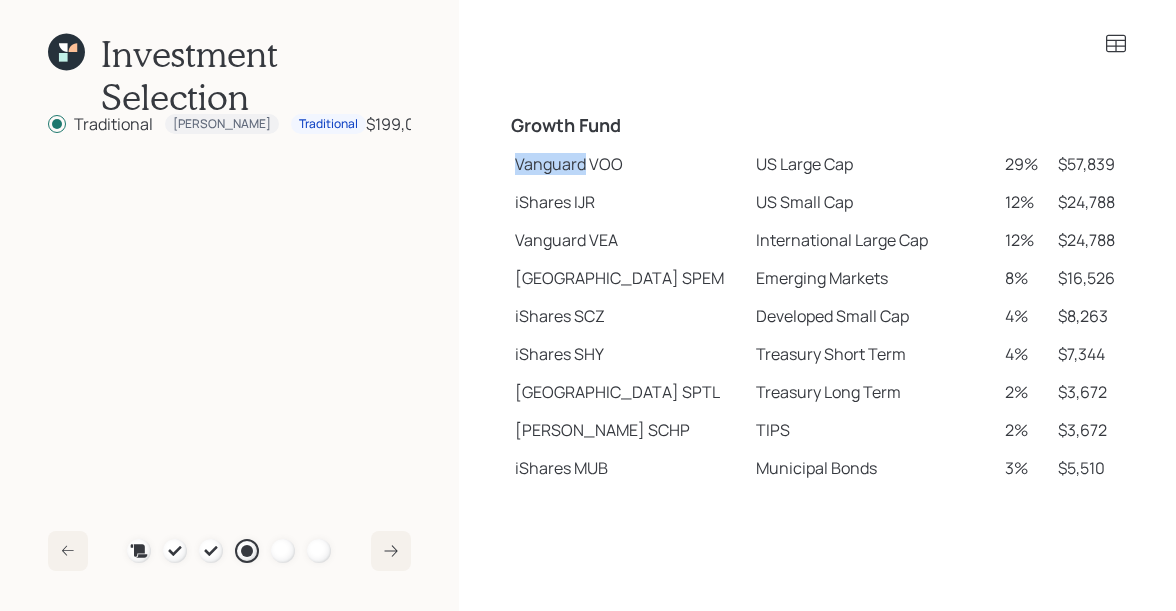click on "Vanguard   VOO" at bounding box center (627, 164) 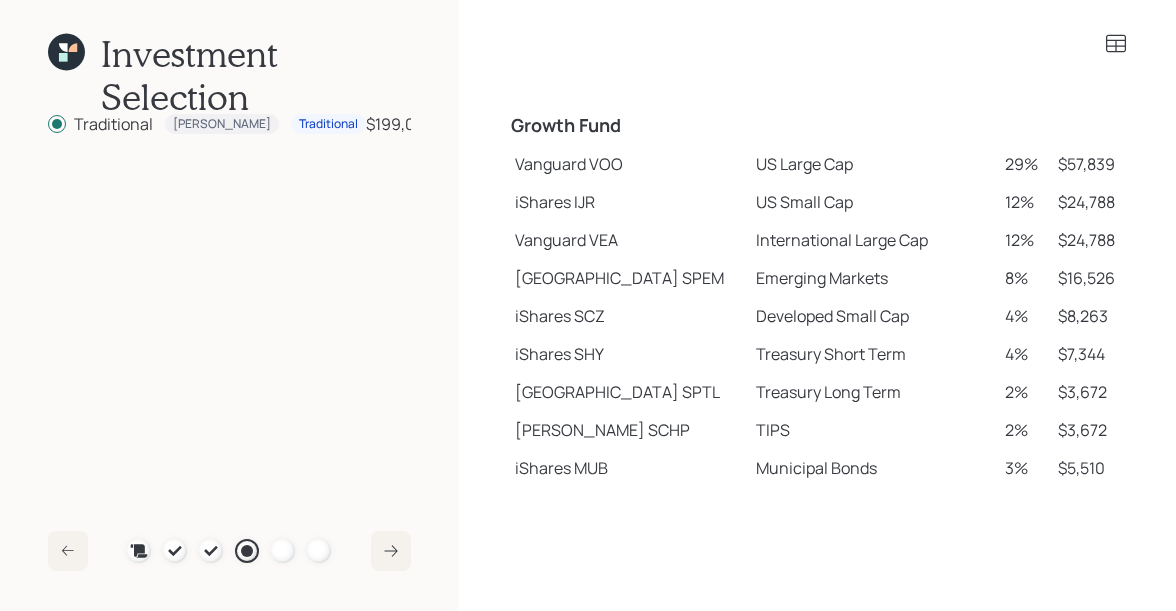 click on "iShares   IJR" at bounding box center (627, 202) 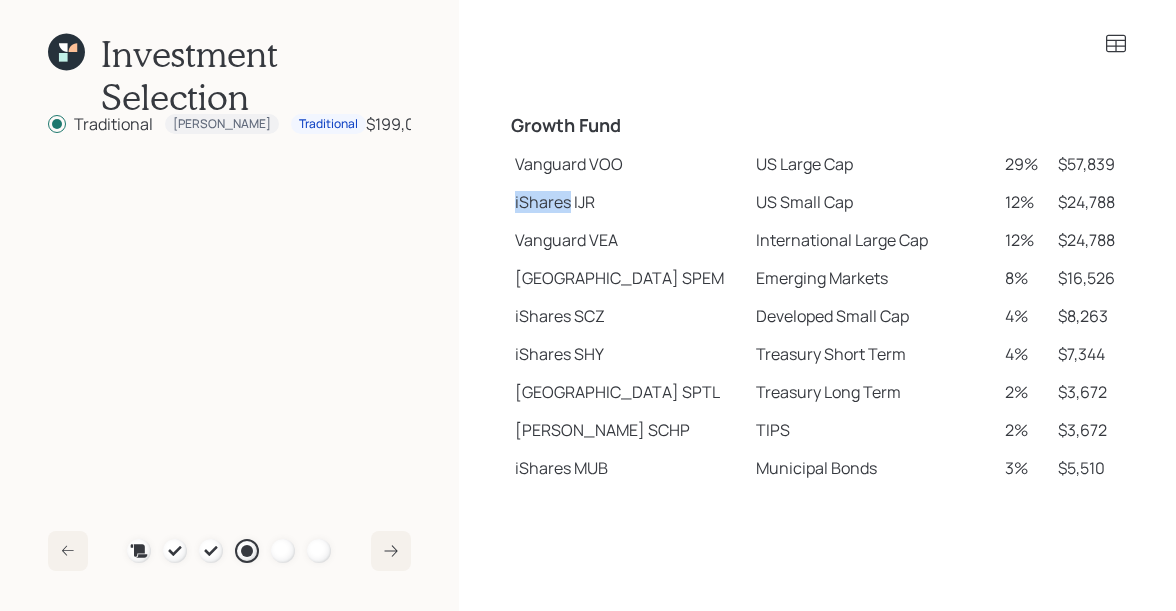 click on "iShares   IJR" at bounding box center (627, 202) 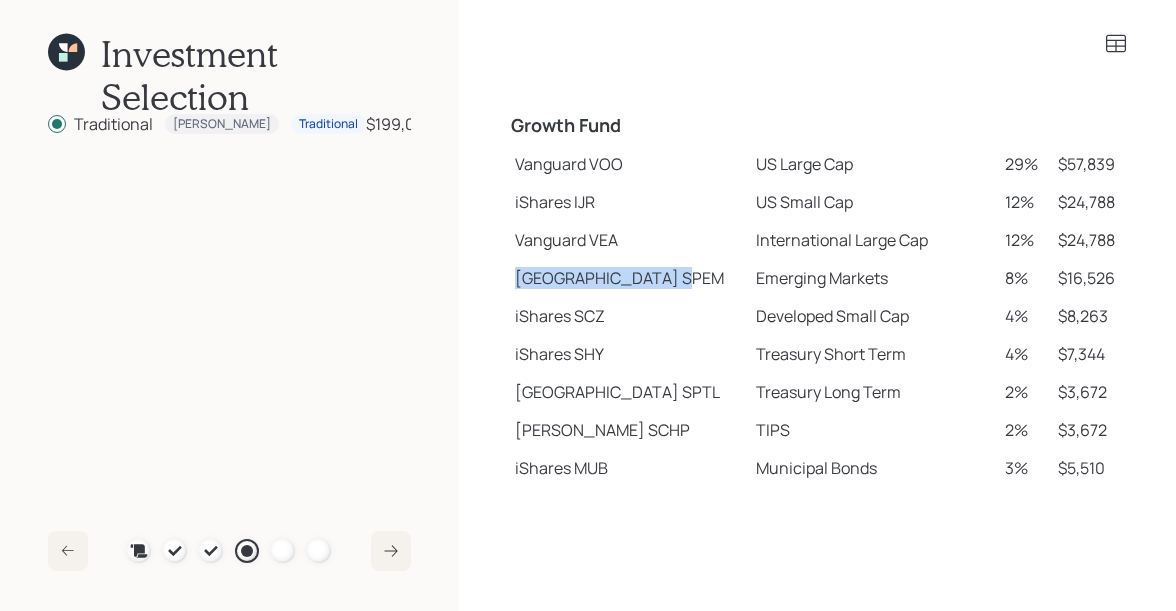drag, startPoint x: 519, startPoint y: 278, endPoint x: 622, endPoint y: 273, distance: 103.121284 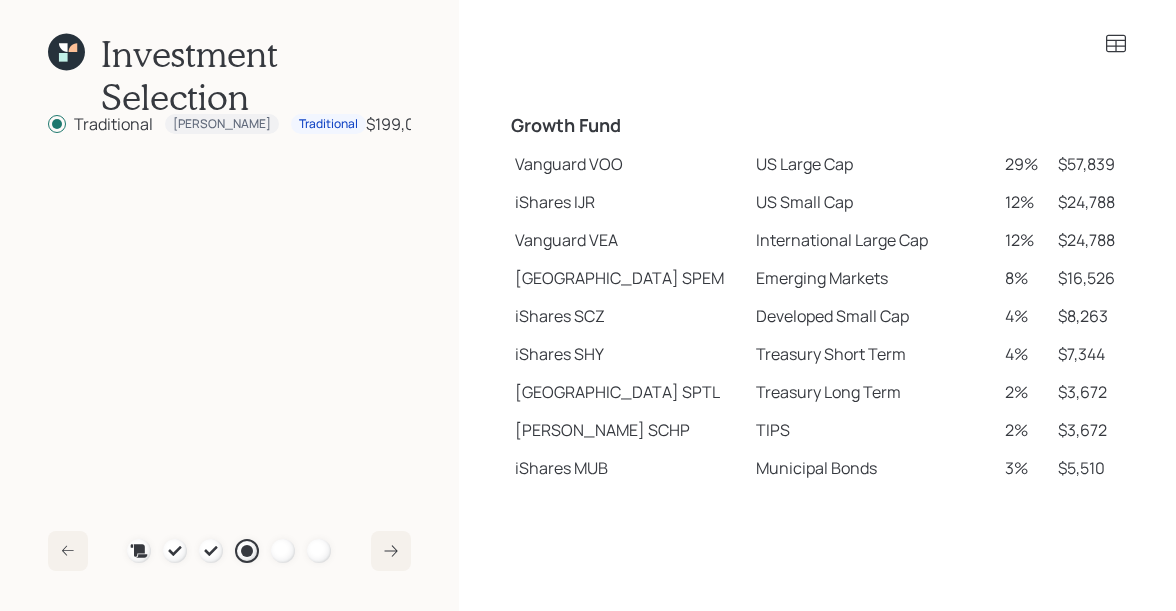 drag, startPoint x: 511, startPoint y: 160, endPoint x: 674, endPoint y: 145, distance: 163.68874 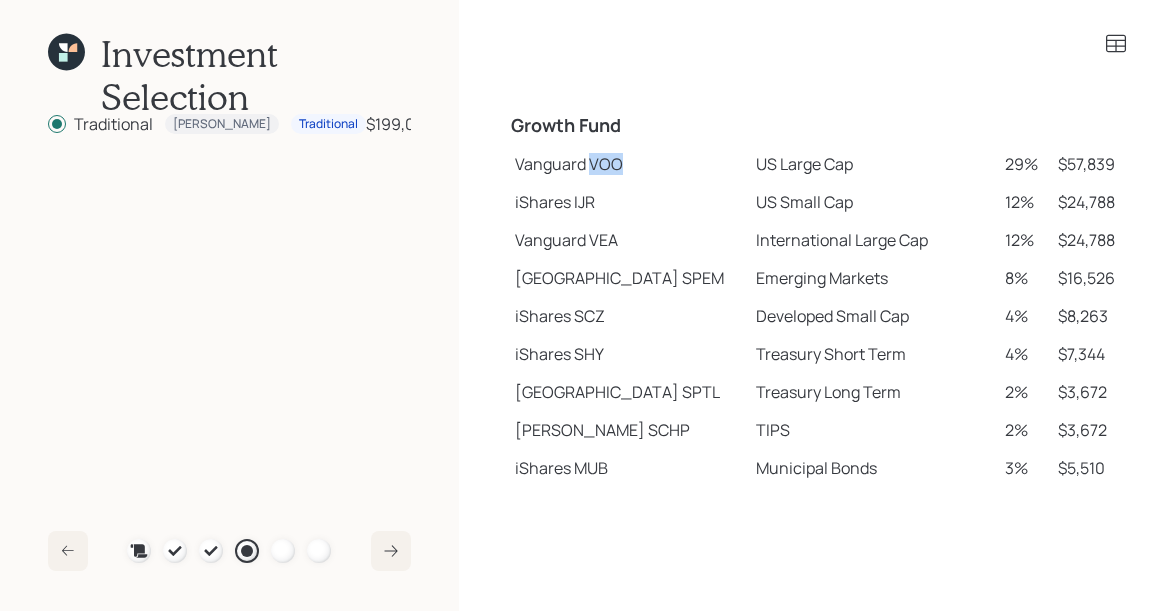 click on "Vanguard   VOO" at bounding box center [627, 164] 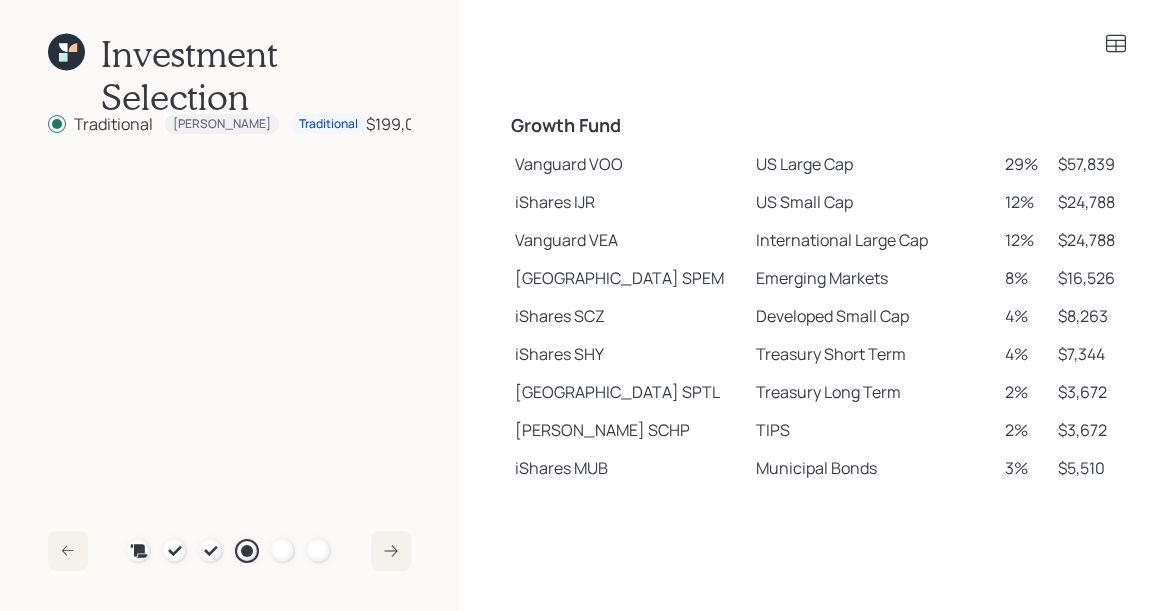click on "iShares   IJR" at bounding box center (627, 202) 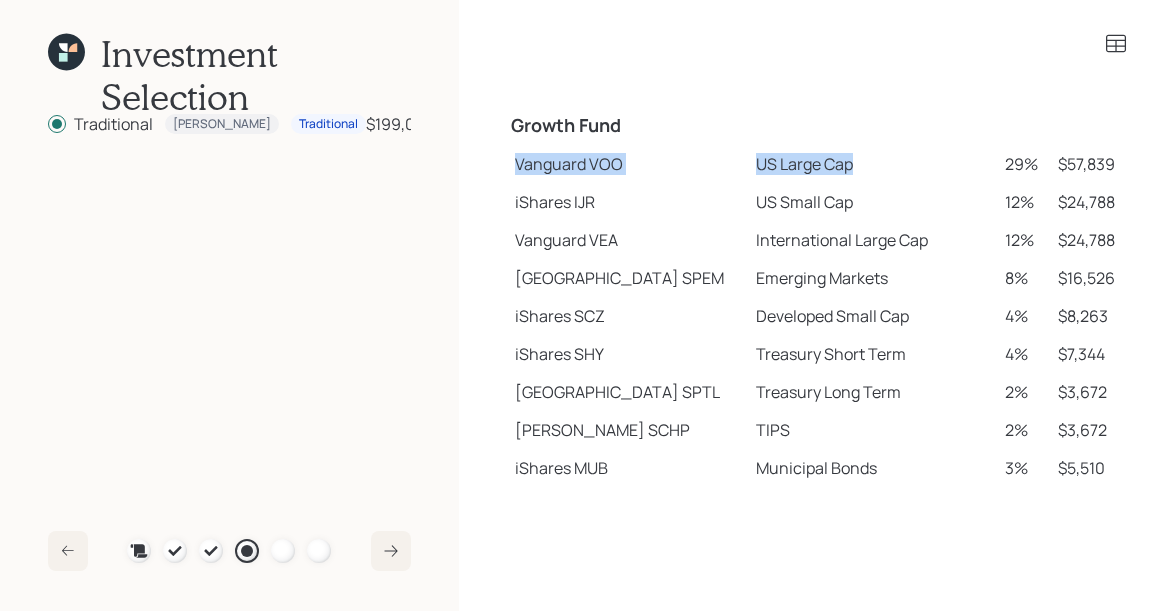 drag, startPoint x: 518, startPoint y: 161, endPoint x: 808, endPoint y: 164, distance: 290.0155 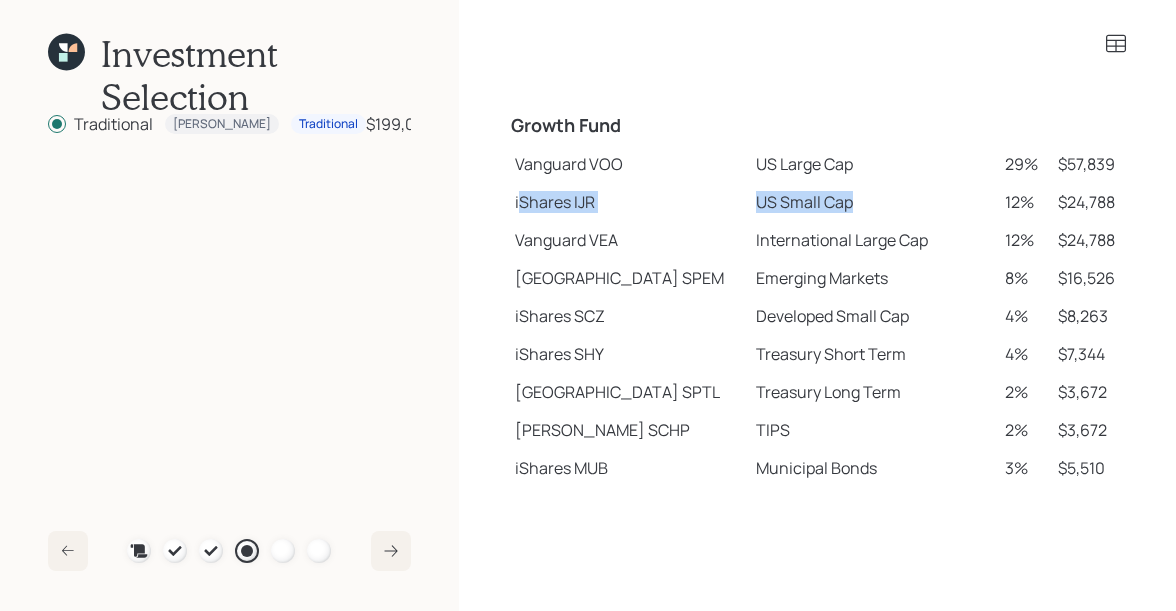 drag, startPoint x: 519, startPoint y: 201, endPoint x: 805, endPoint y: 202, distance: 286.00174 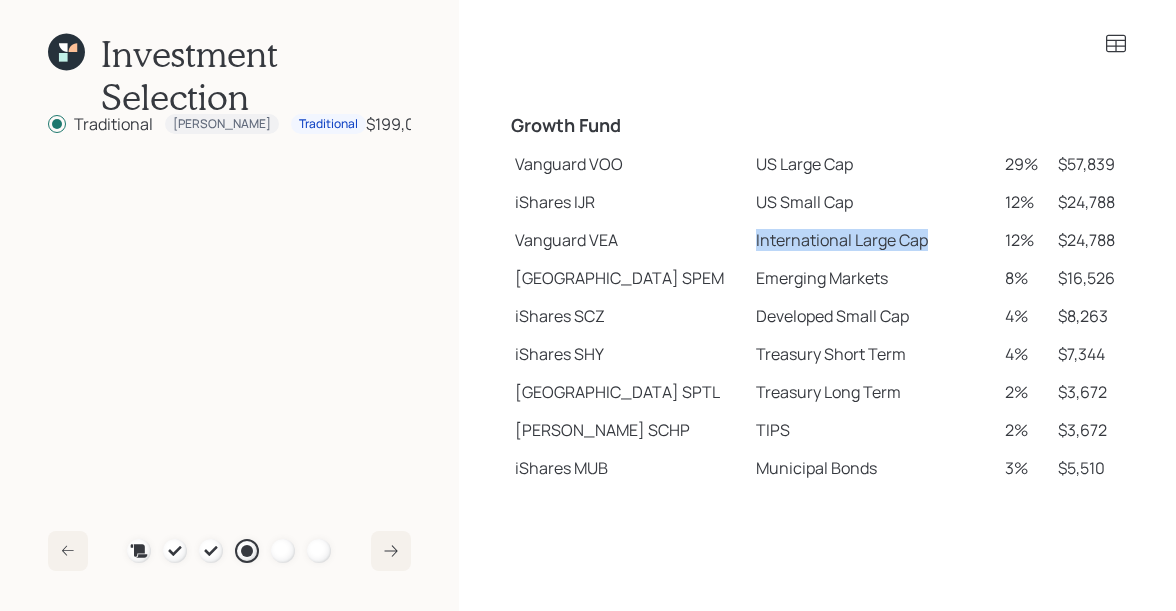 drag, startPoint x: 698, startPoint y: 243, endPoint x: 909, endPoint y: 238, distance: 211.05923 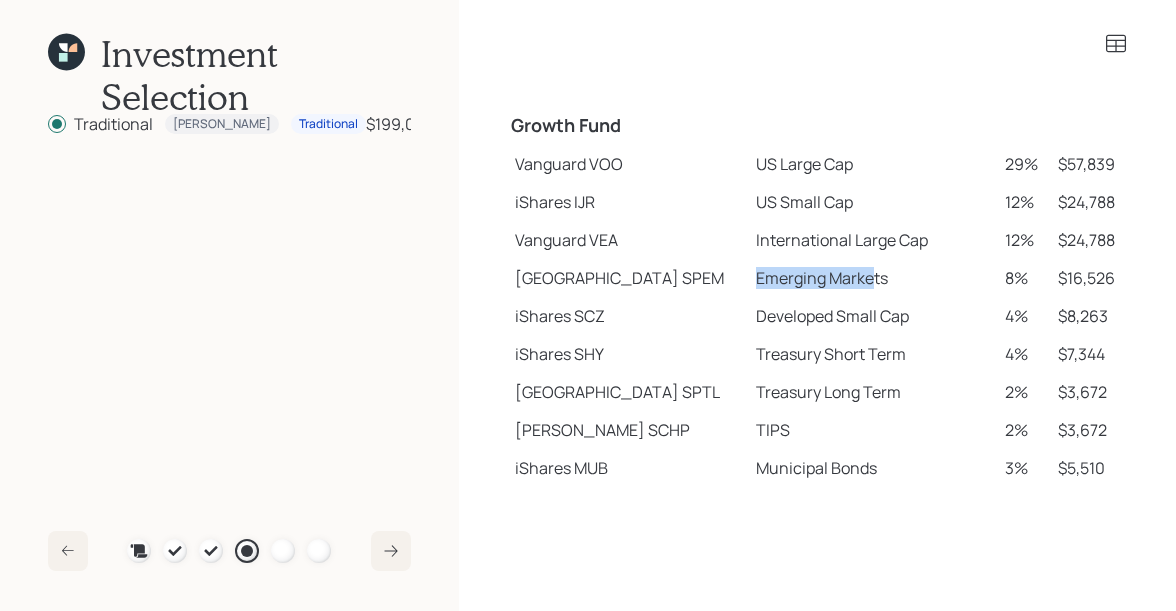 drag, startPoint x: 699, startPoint y: 273, endPoint x: 818, endPoint y: 287, distance: 119.8207 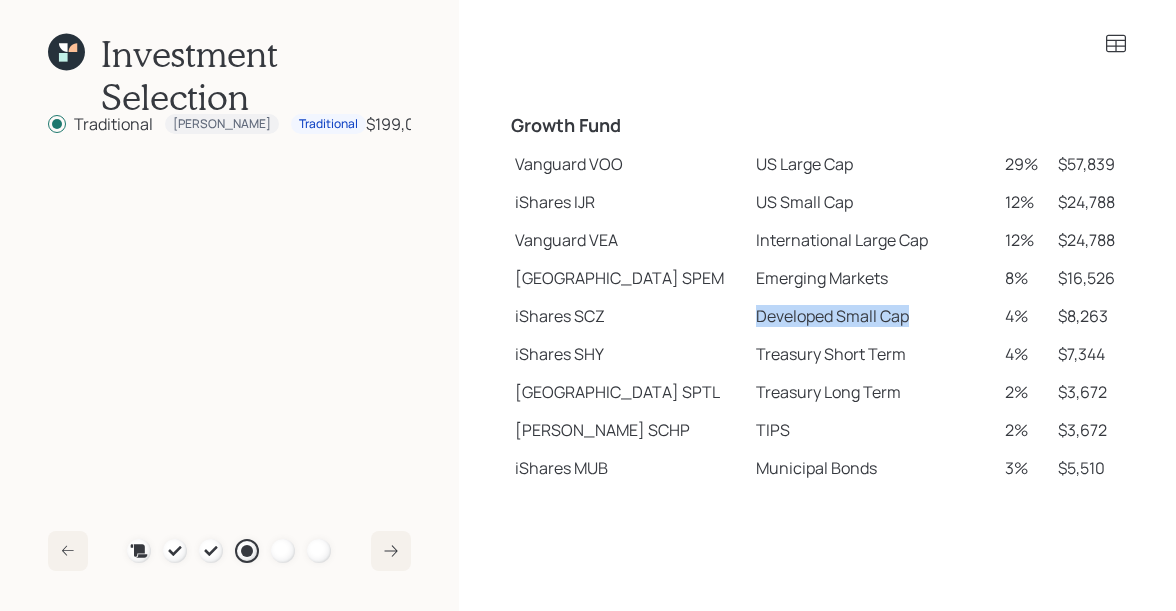 drag, startPoint x: 687, startPoint y: 315, endPoint x: 858, endPoint y: 324, distance: 171.23668 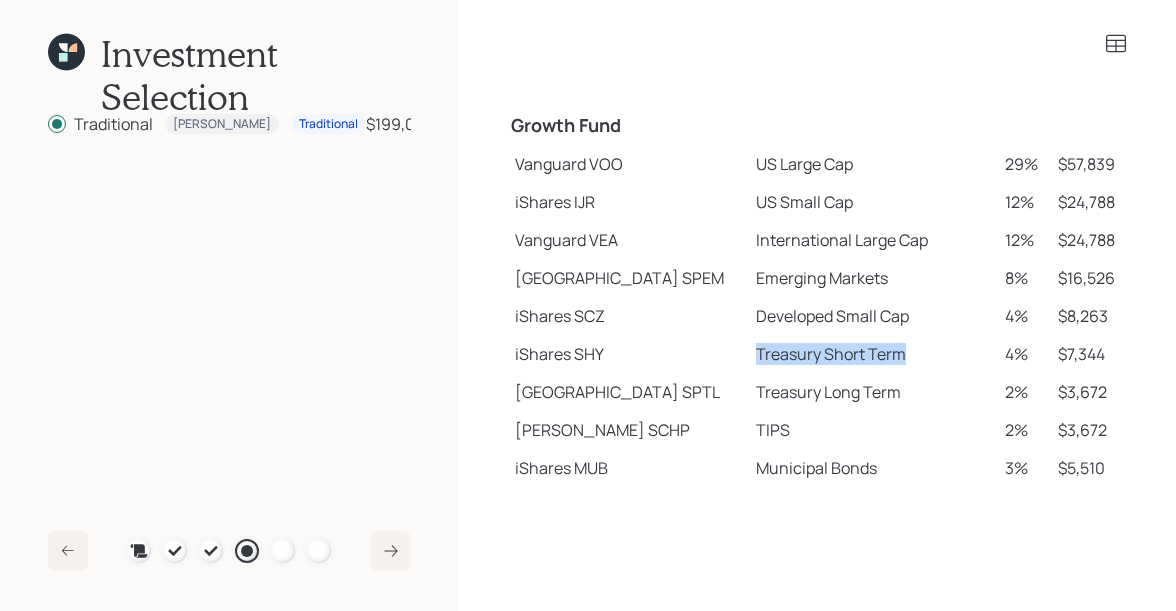 drag, startPoint x: 700, startPoint y: 349, endPoint x: 866, endPoint y: 343, distance: 166.1084 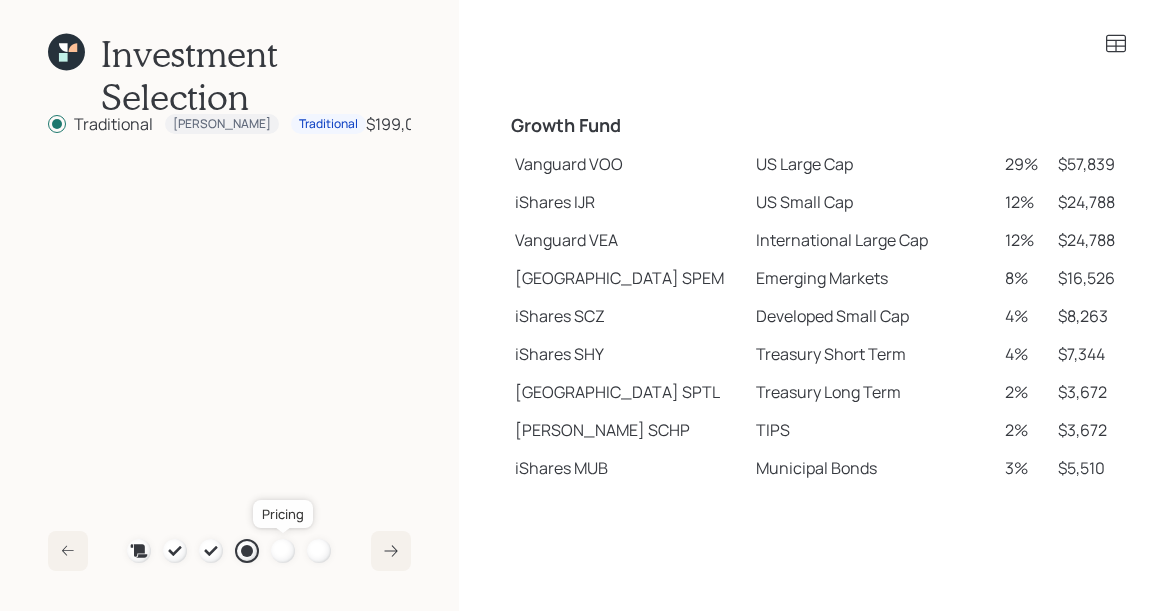 click at bounding box center [283, 551] 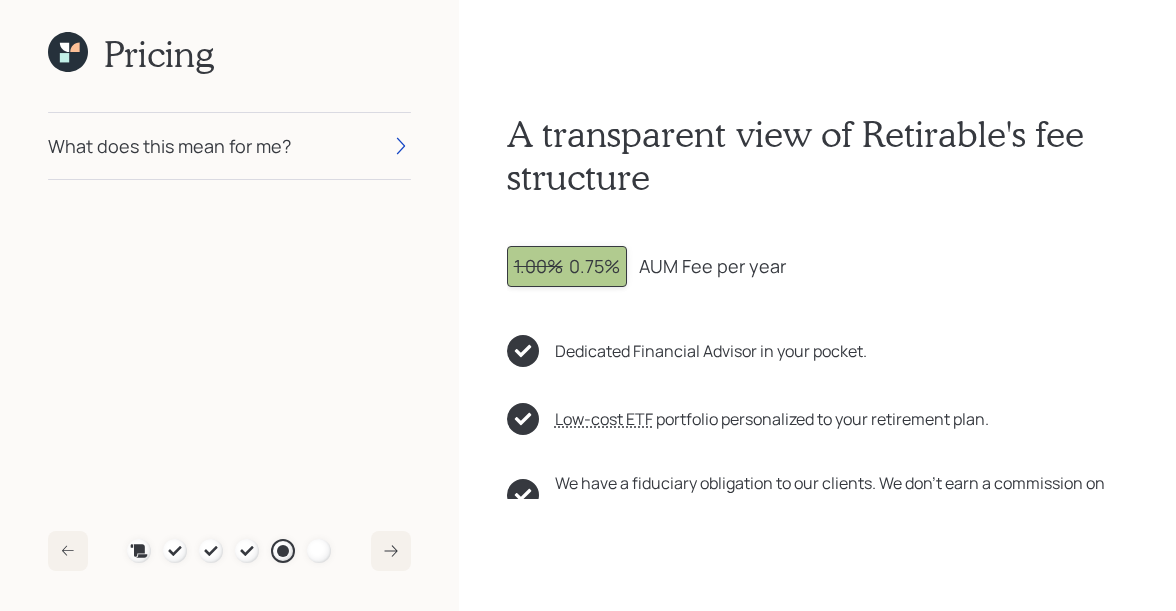 click on "1.00%" at bounding box center (538, 266) 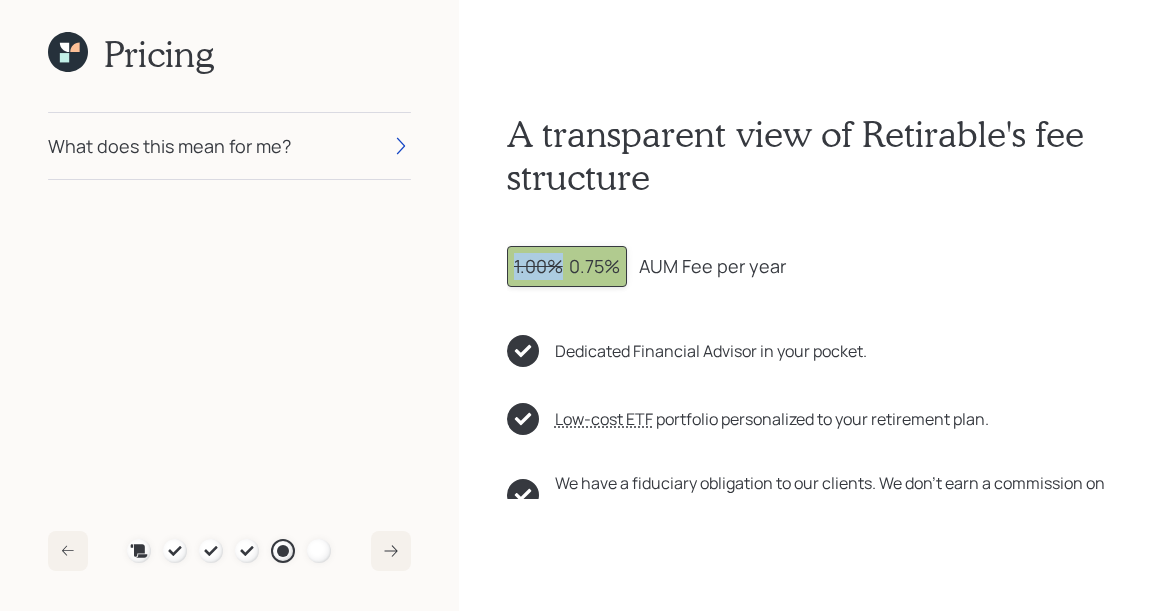 drag, startPoint x: 564, startPoint y: 269, endPoint x: 477, endPoint y: 269, distance: 87 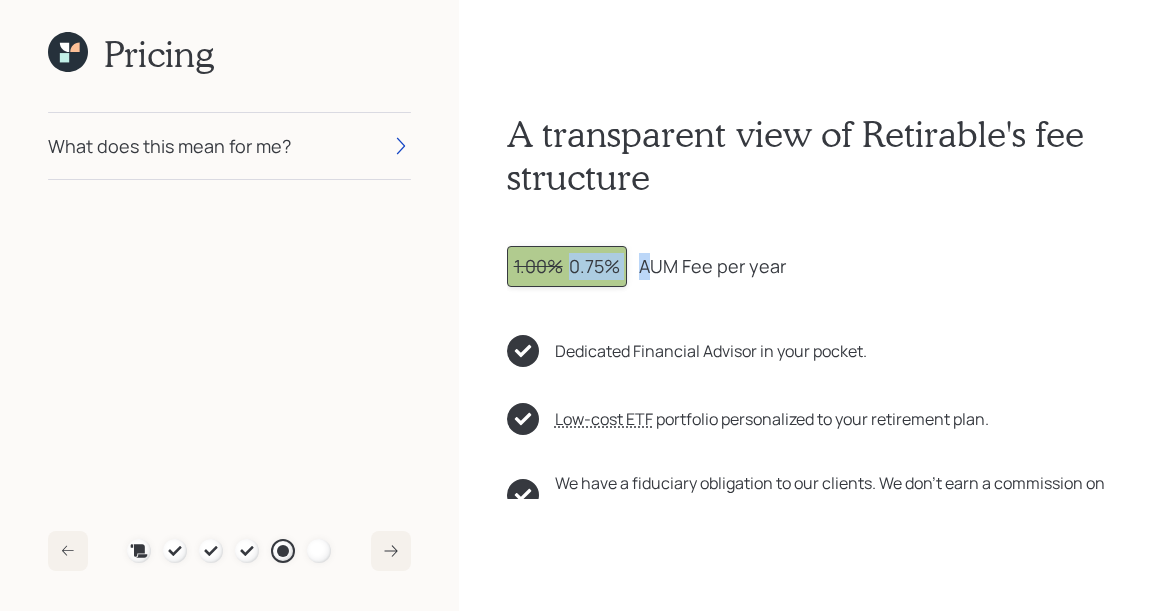 drag, startPoint x: 571, startPoint y: 269, endPoint x: 651, endPoint y: 271, distance: 80.024994 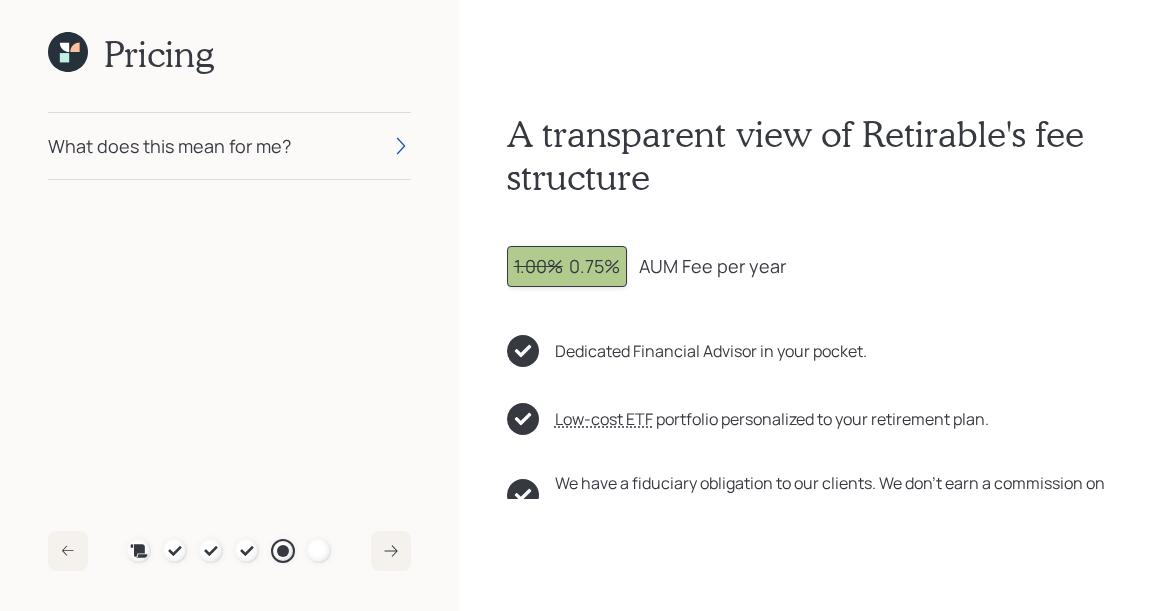 click on "What does this mean for me?" at bounding box center [169, 146] 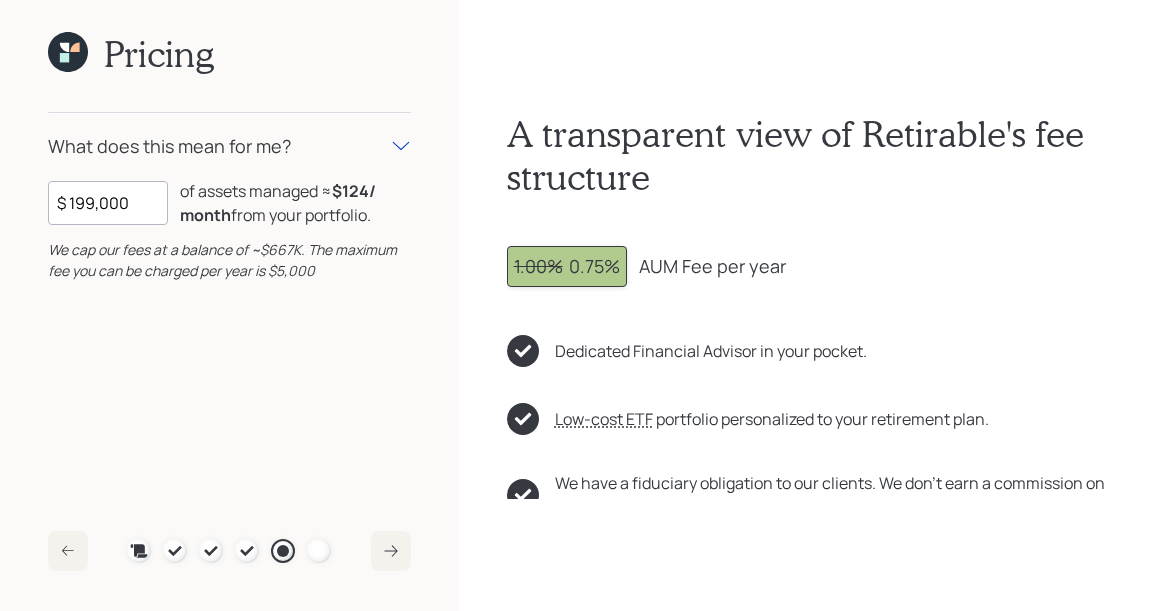 drag, startPoint x: 156, startPoint y: 212, endPoint x: 53, endPoint y: 200, distance: 103.69667 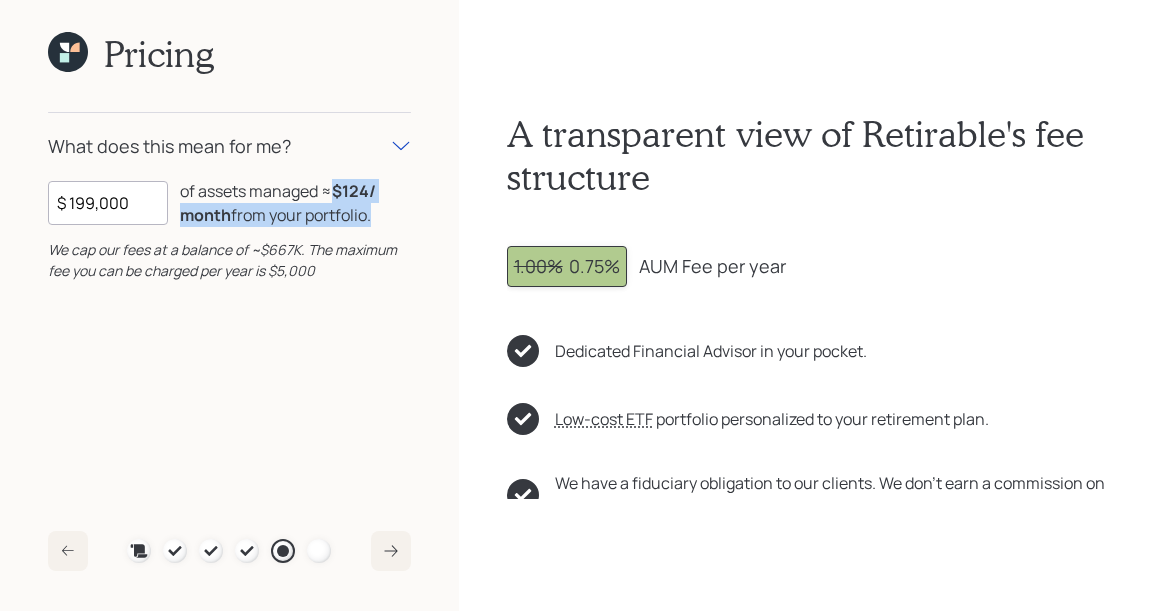 drag, startPoint x: 333, startPoint y: 188, endPoint x: 399, endPoint y: 216, distance: 71.693794 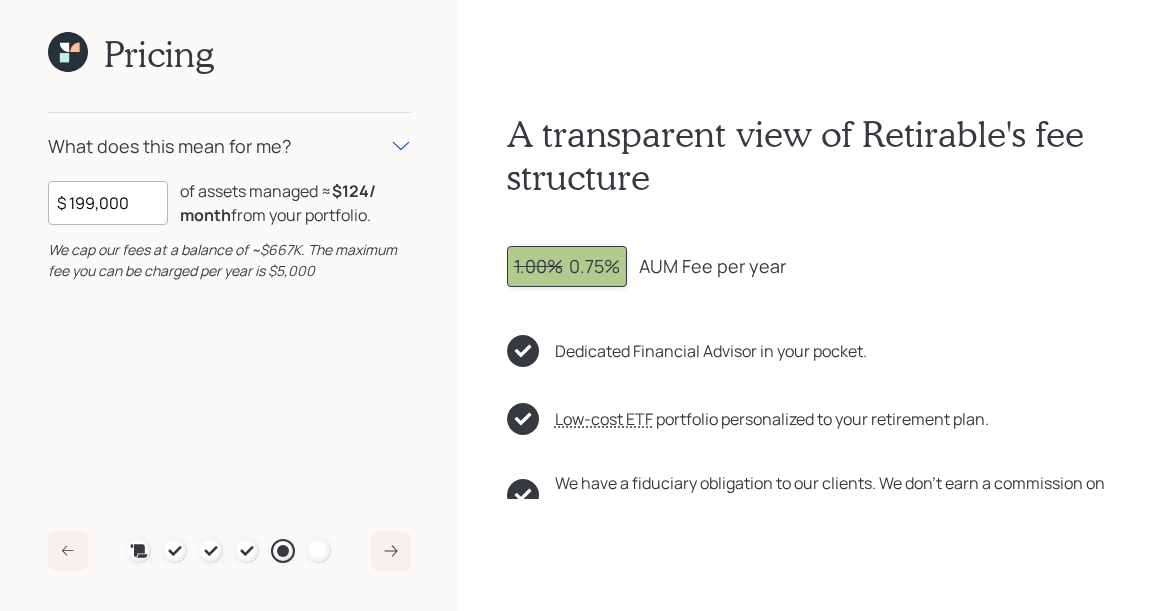 click 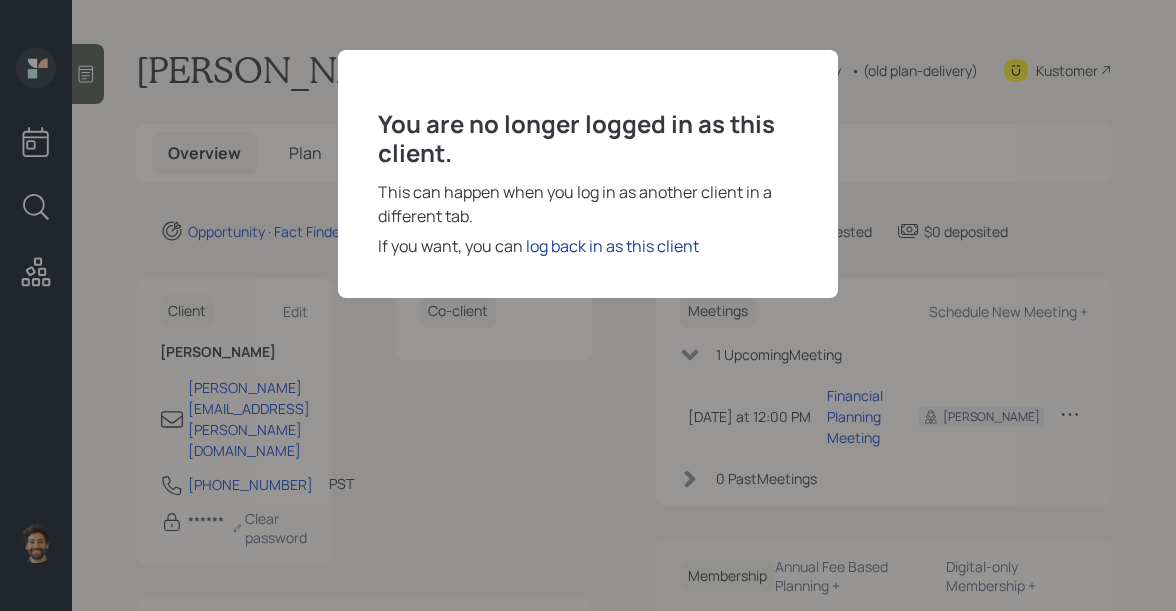 click on "log back in as this client" at bounding box center [612, 246] 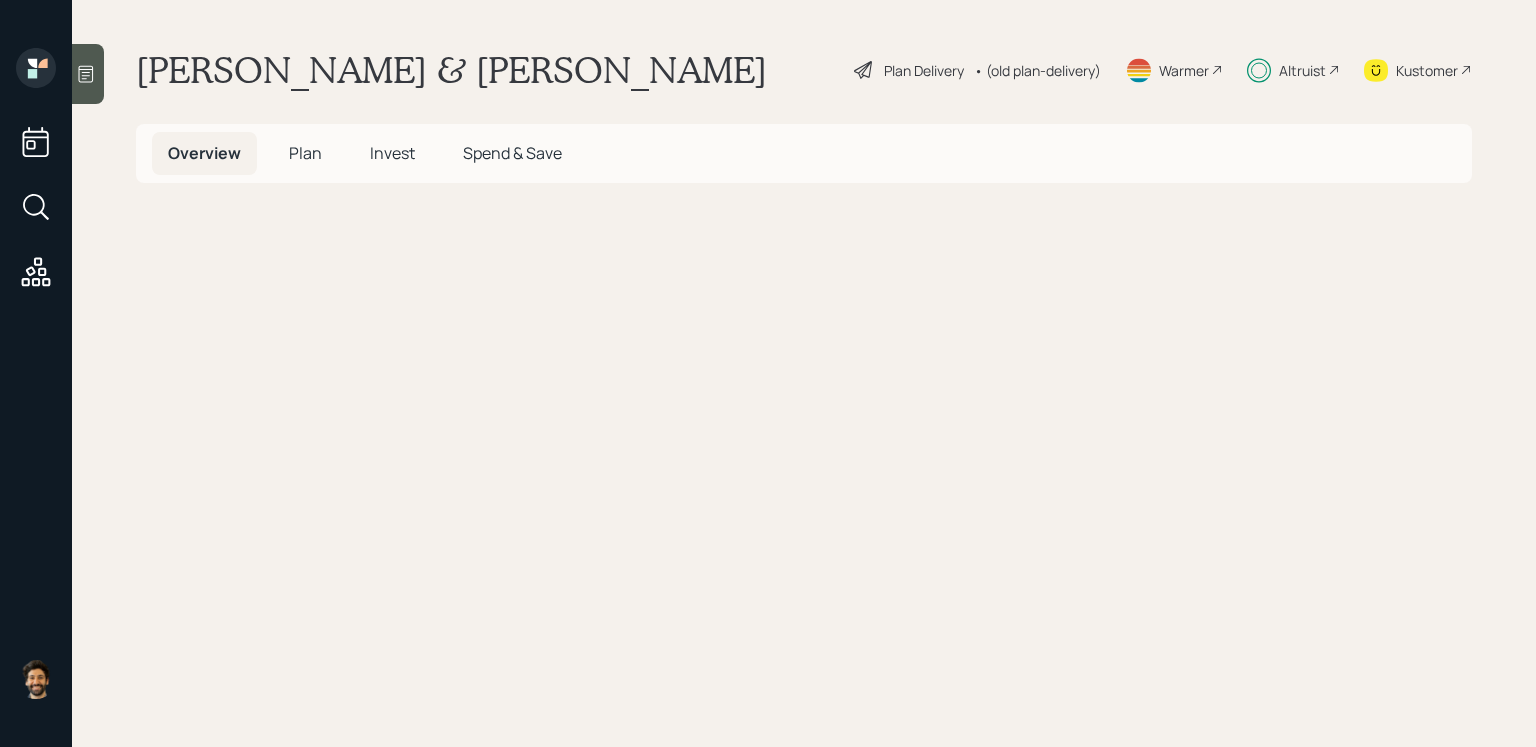 scroll, scrollTop: 0, scrollLeft: 0, axis: both 